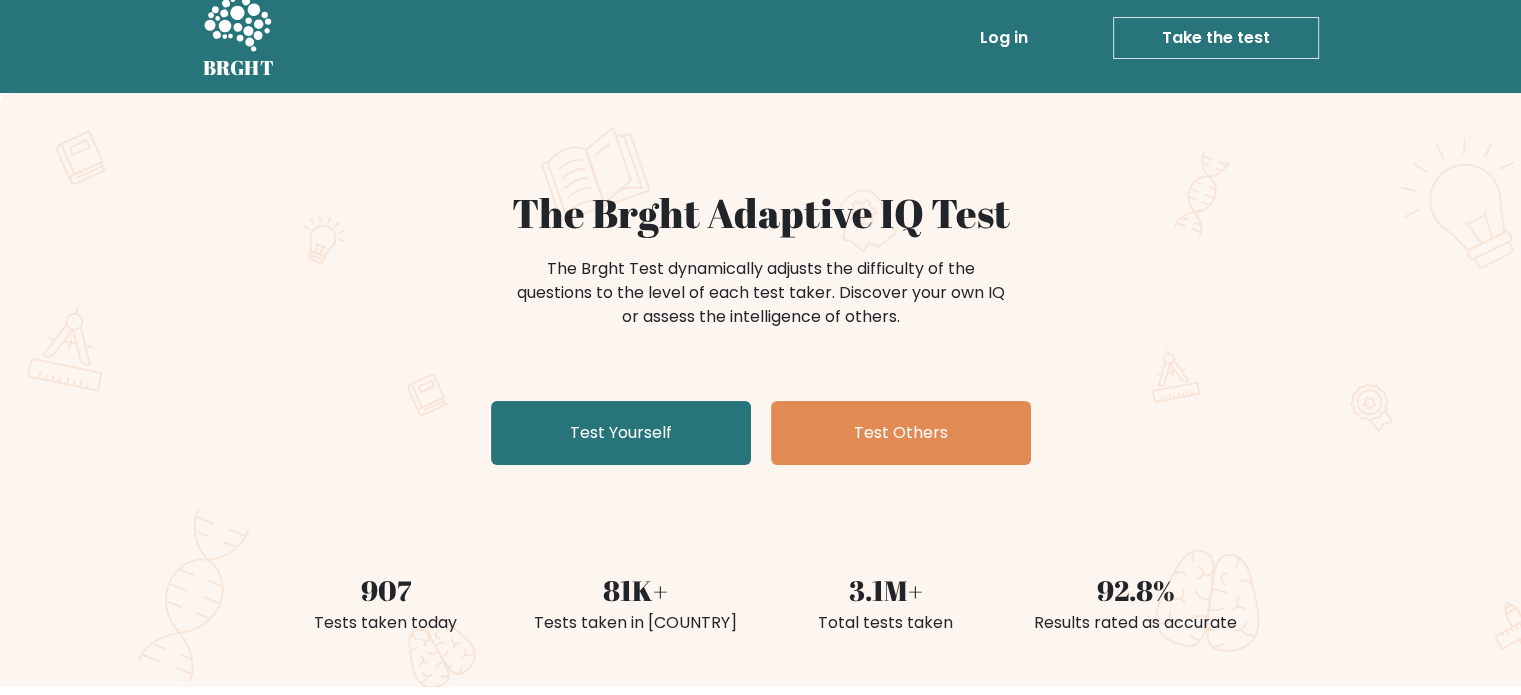 scroll, scrollTop: 33, scrollLeft: 0, axis: vertical 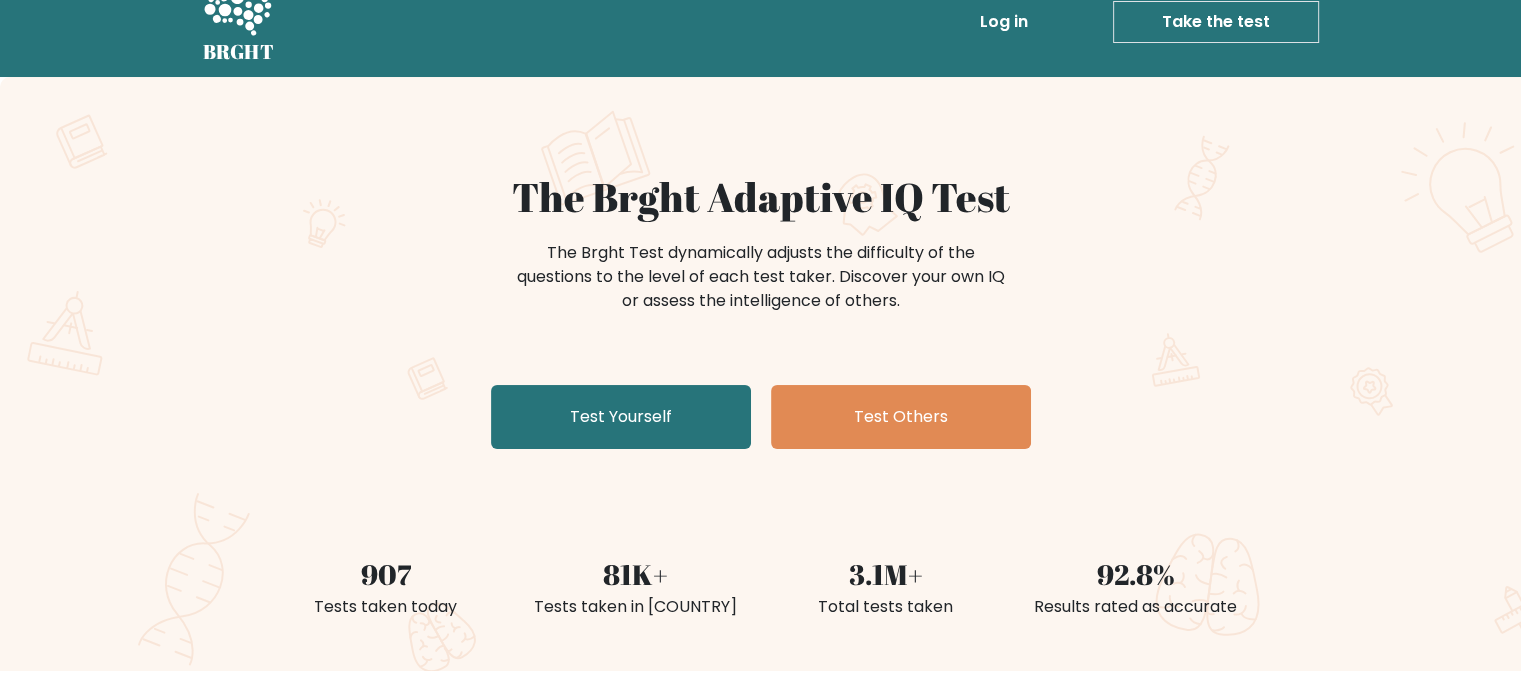 click on "Take the test" at bounding box center [1216, 22] 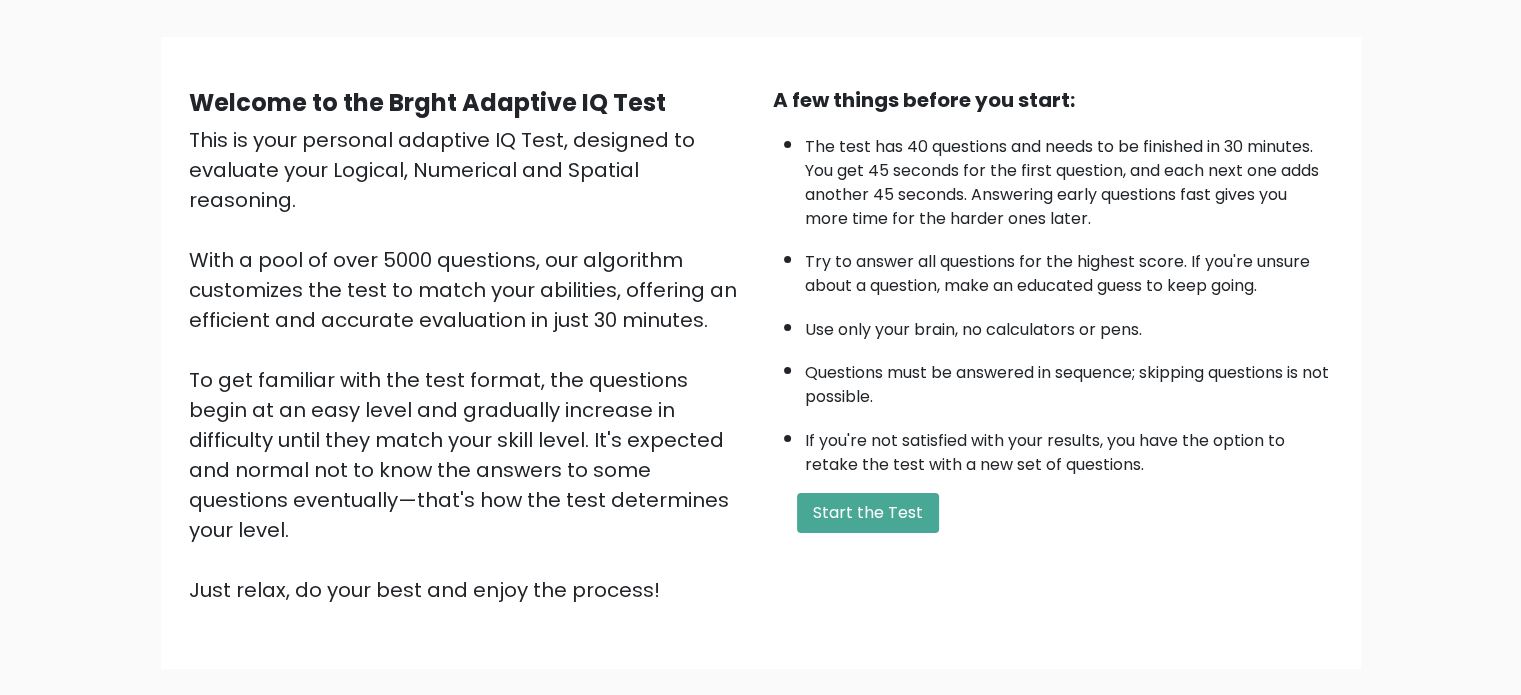 scroll, scrollTop: 133, scrollLeft: 0, axis: vertical 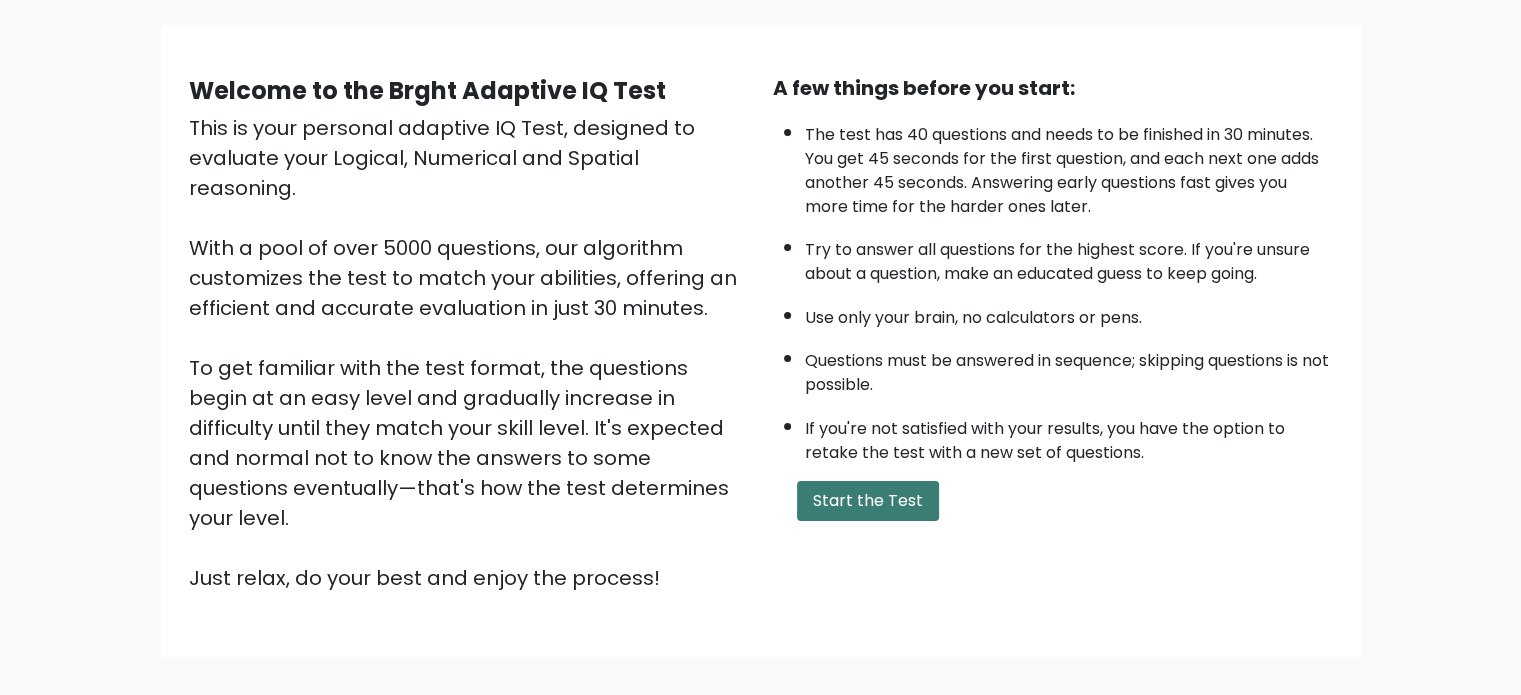 click on "Start the Test" at bounding box center [868, 501] 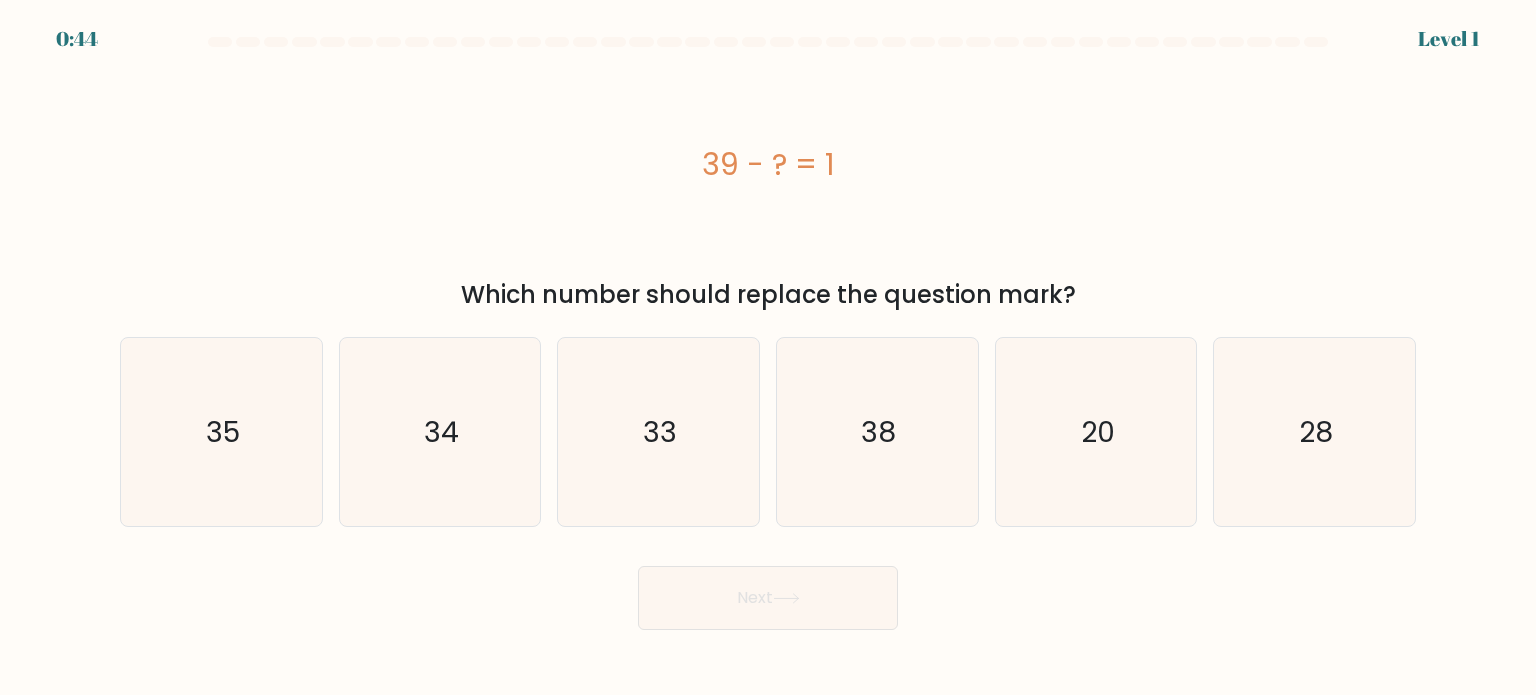scroll, scrollTop: 0, scrollLeft: 0, axis: both 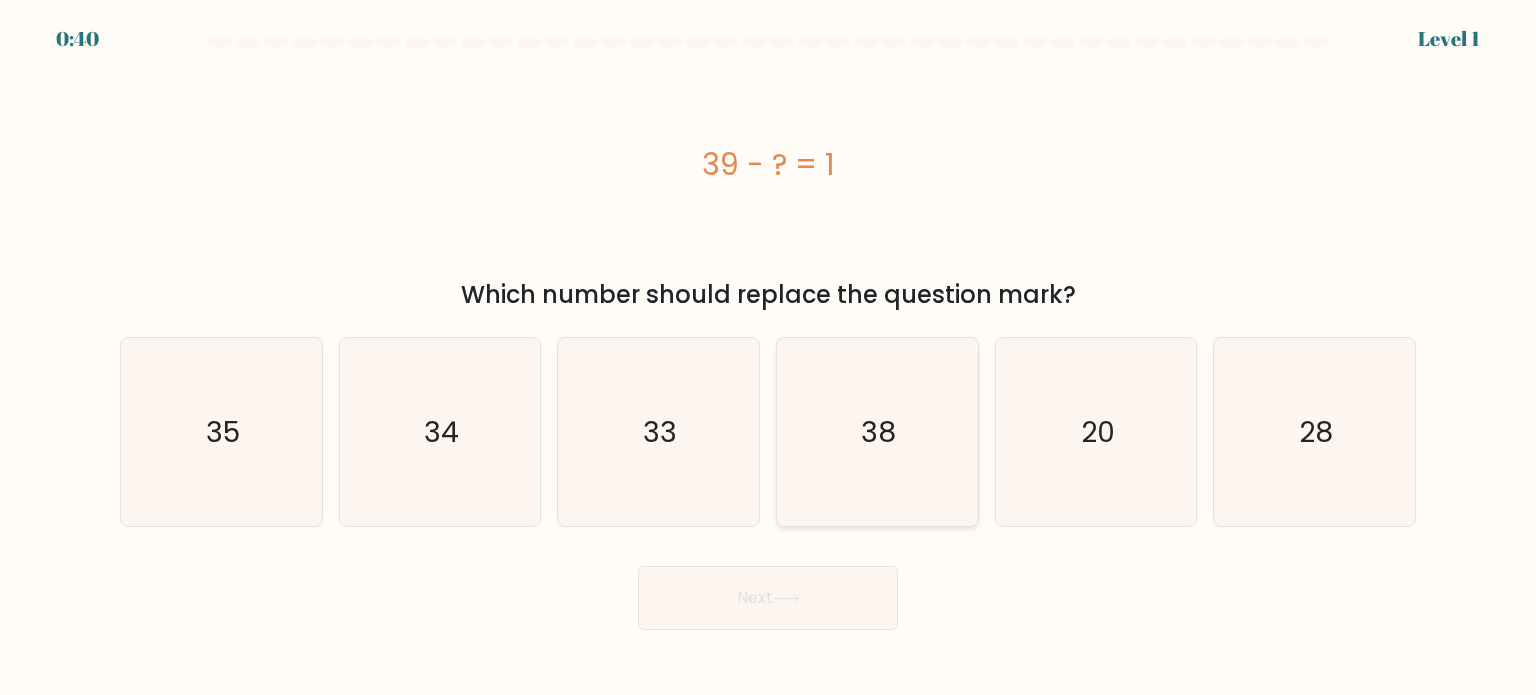 click on "38" 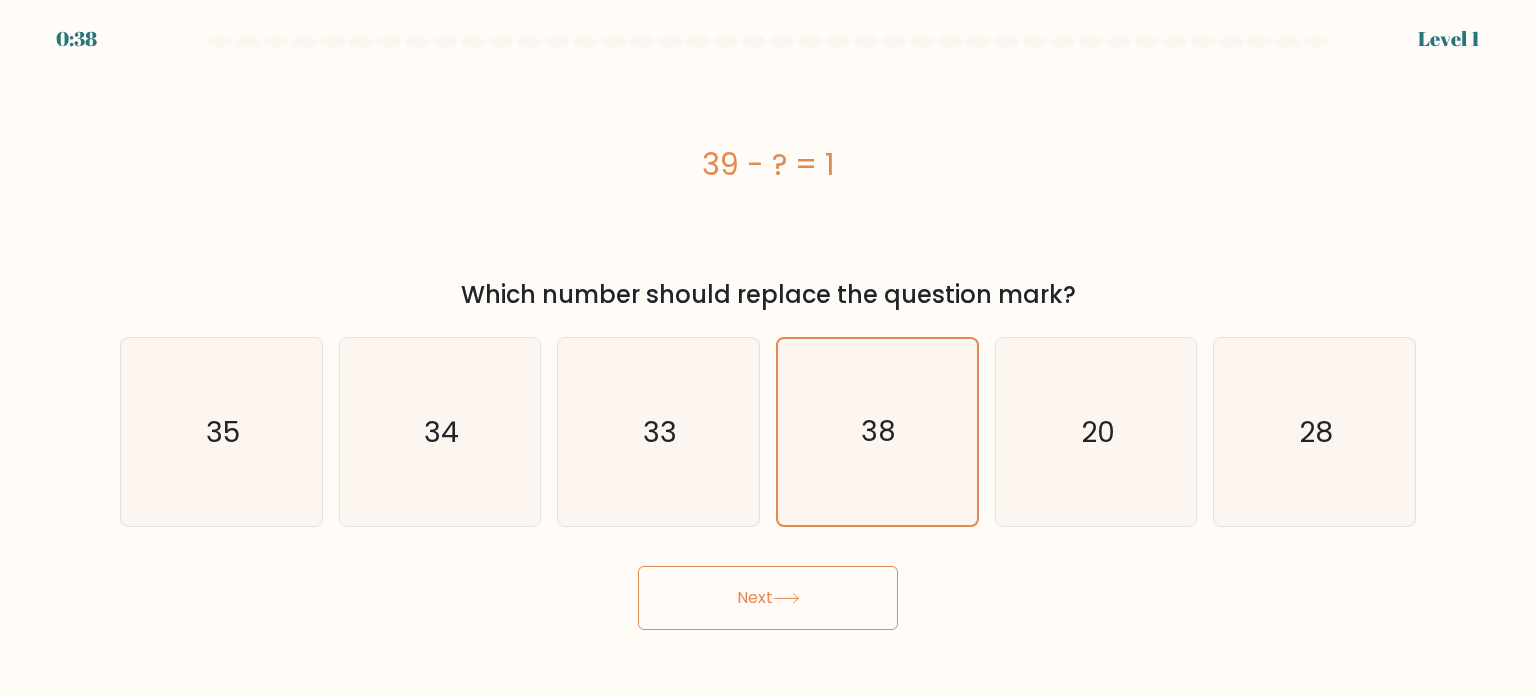 click on "Next" at bounding box center [768, 598] 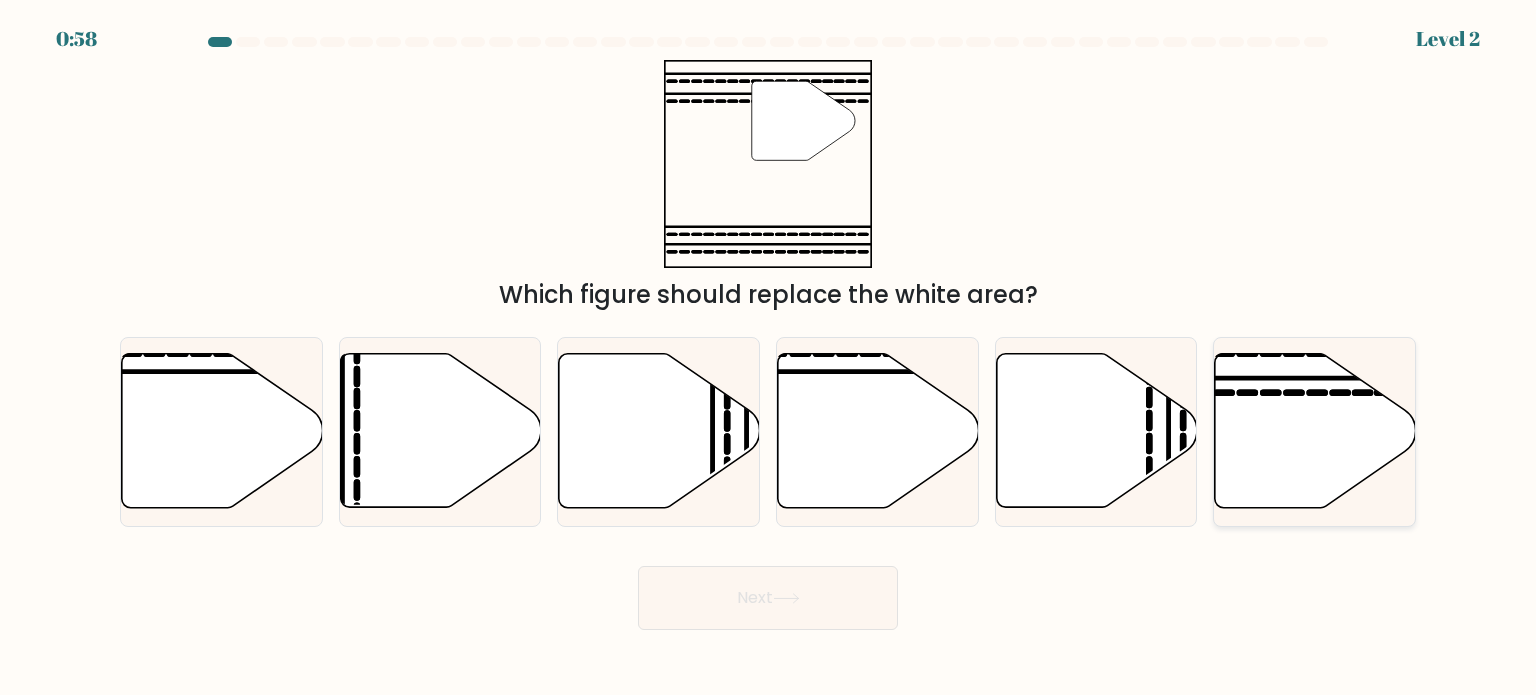 click 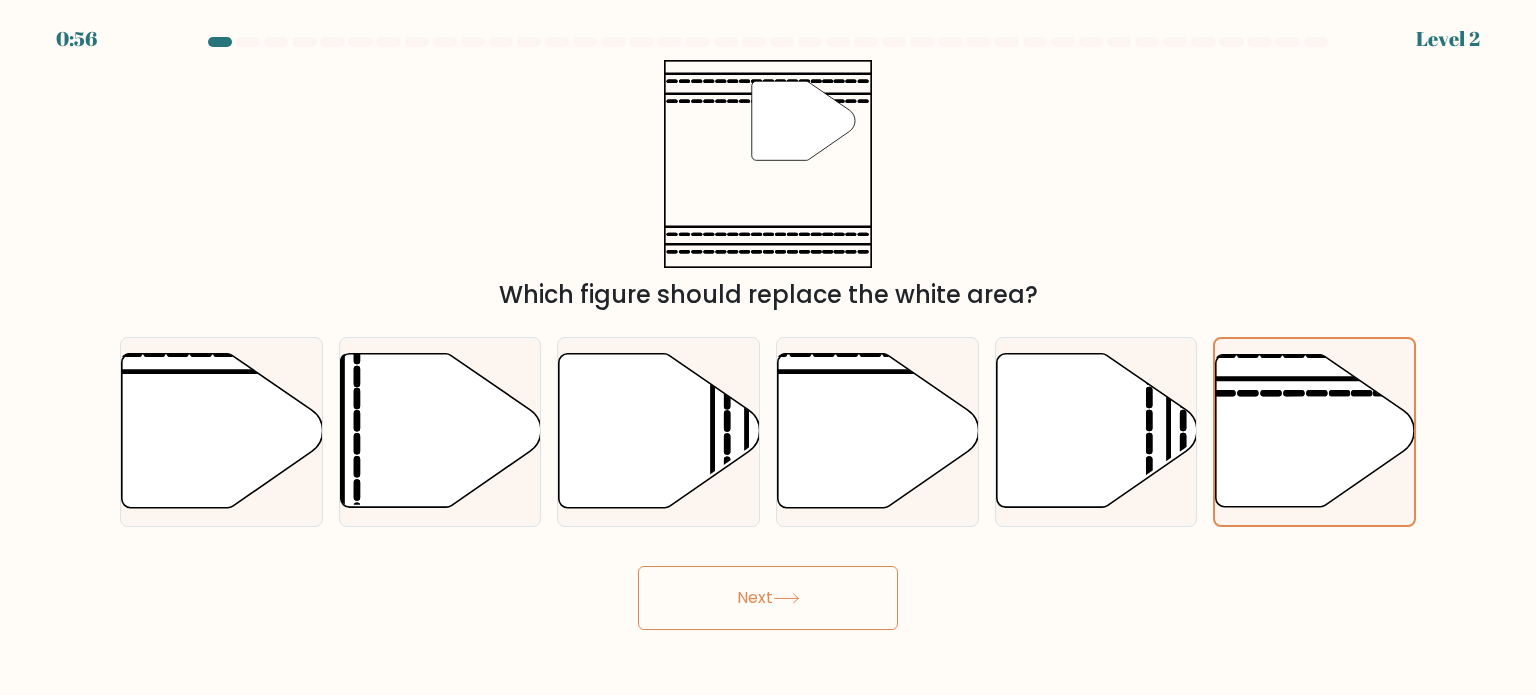 click on "Next" at bounding box center (768, 598) 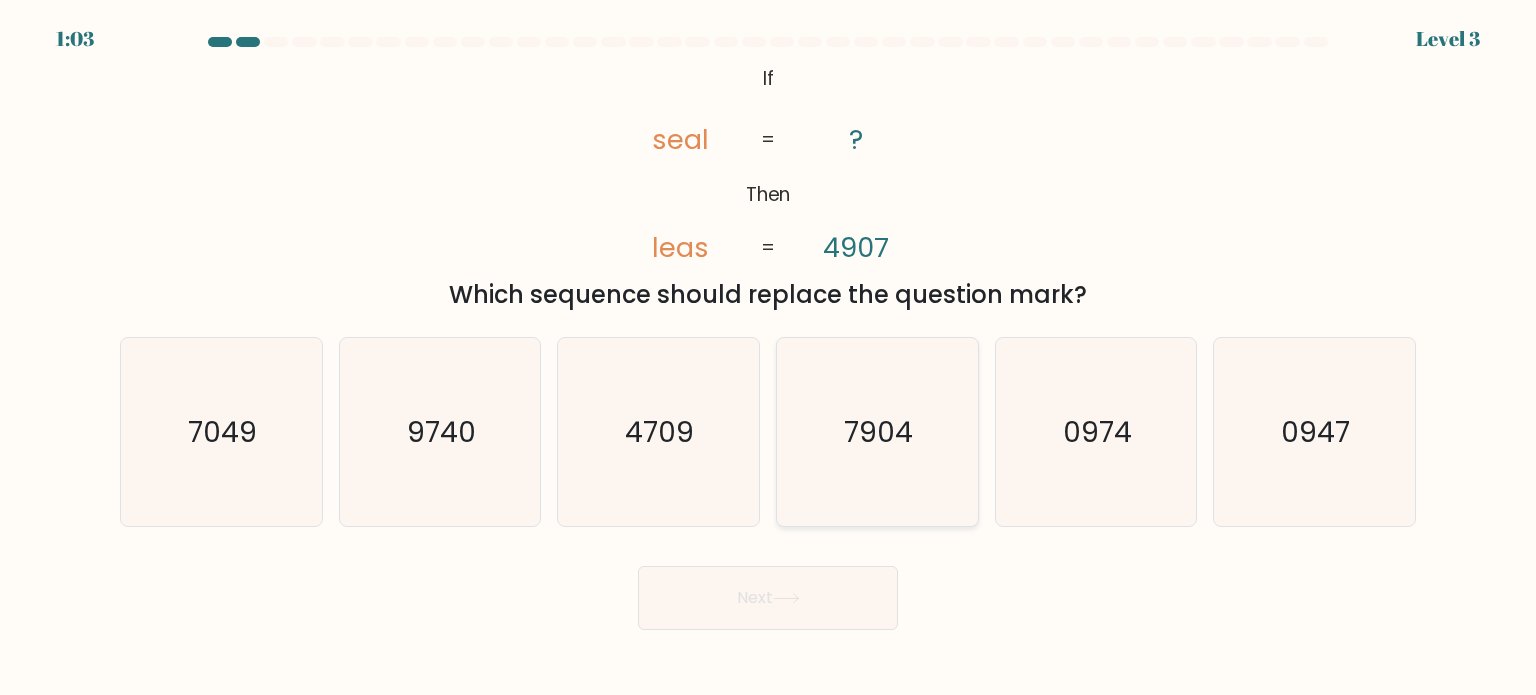 drag, startPoint x: 845, startPoint y: 415, endPoint x: 840, endPoint y: 435, distance: 20.615528 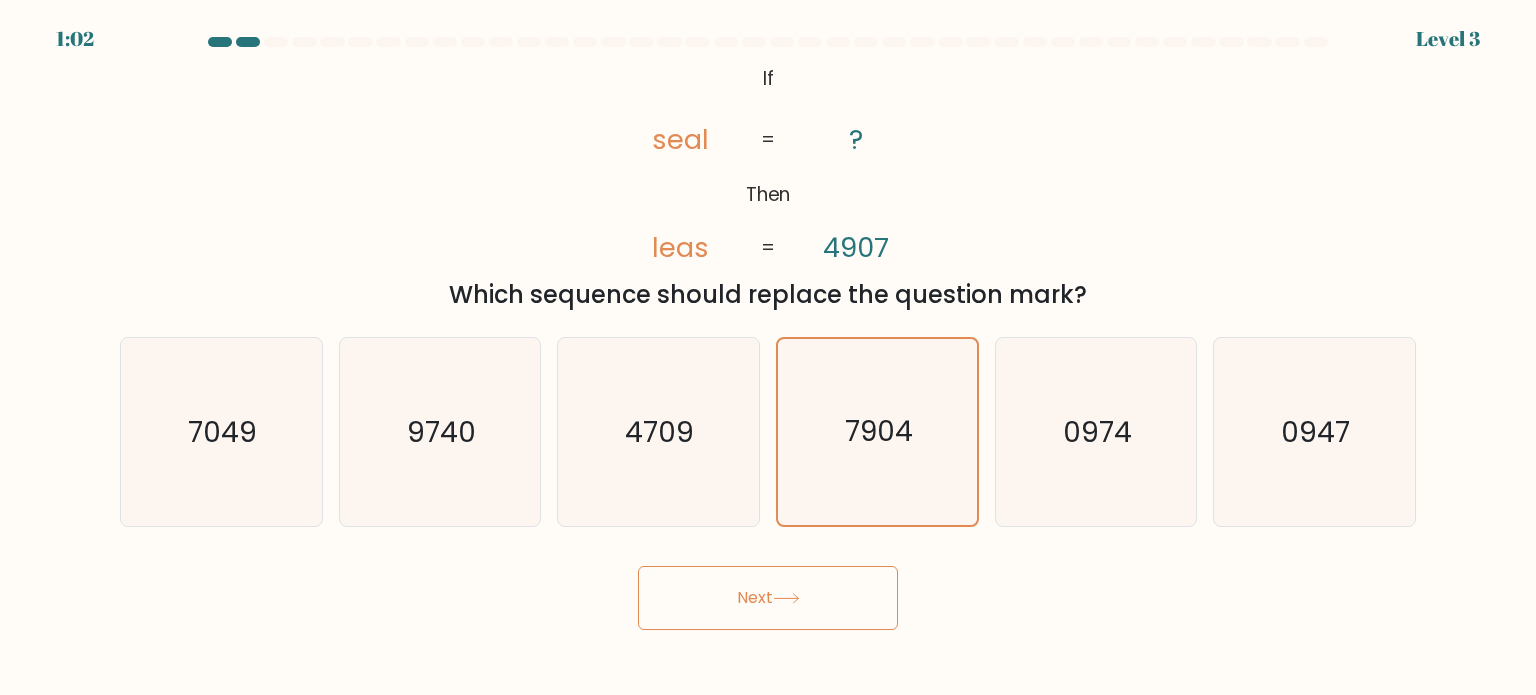 click on "Next" at bounding box center (768, 598) 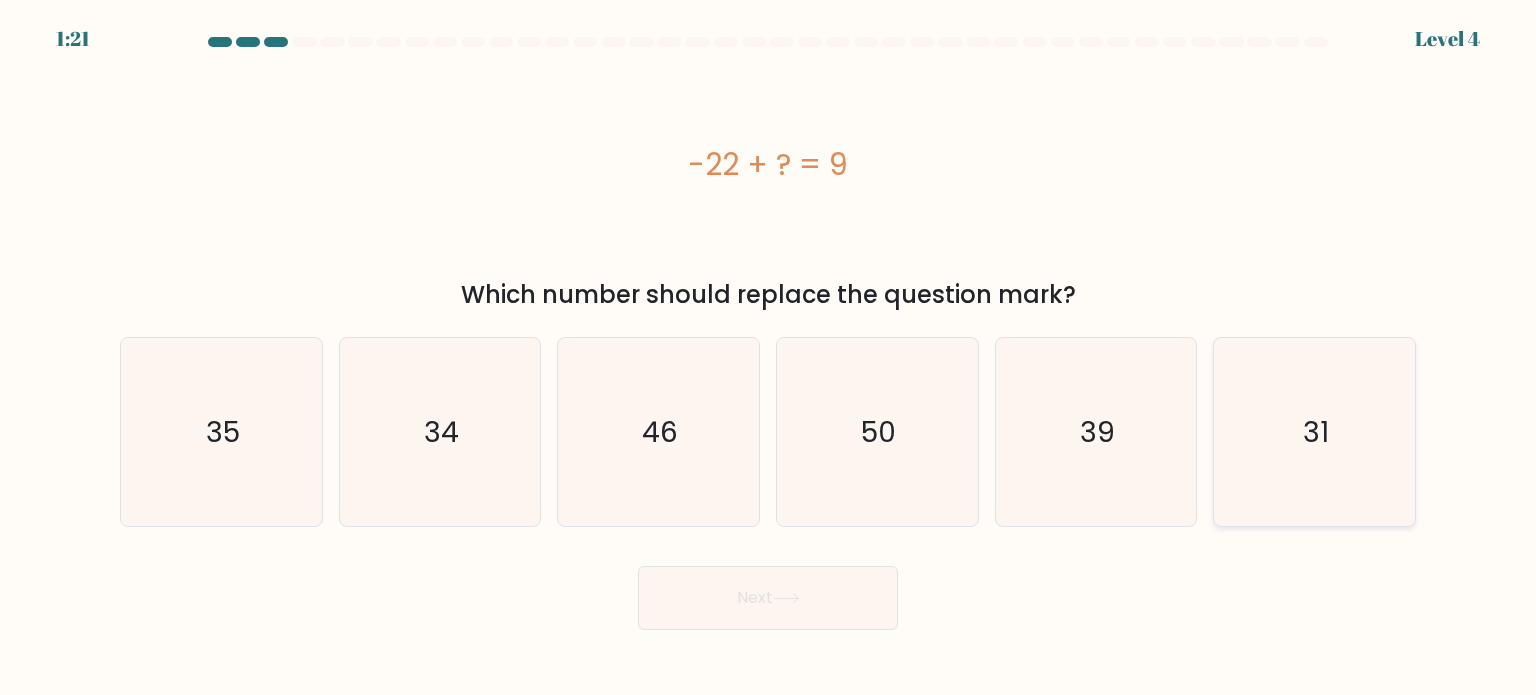 click on "31" 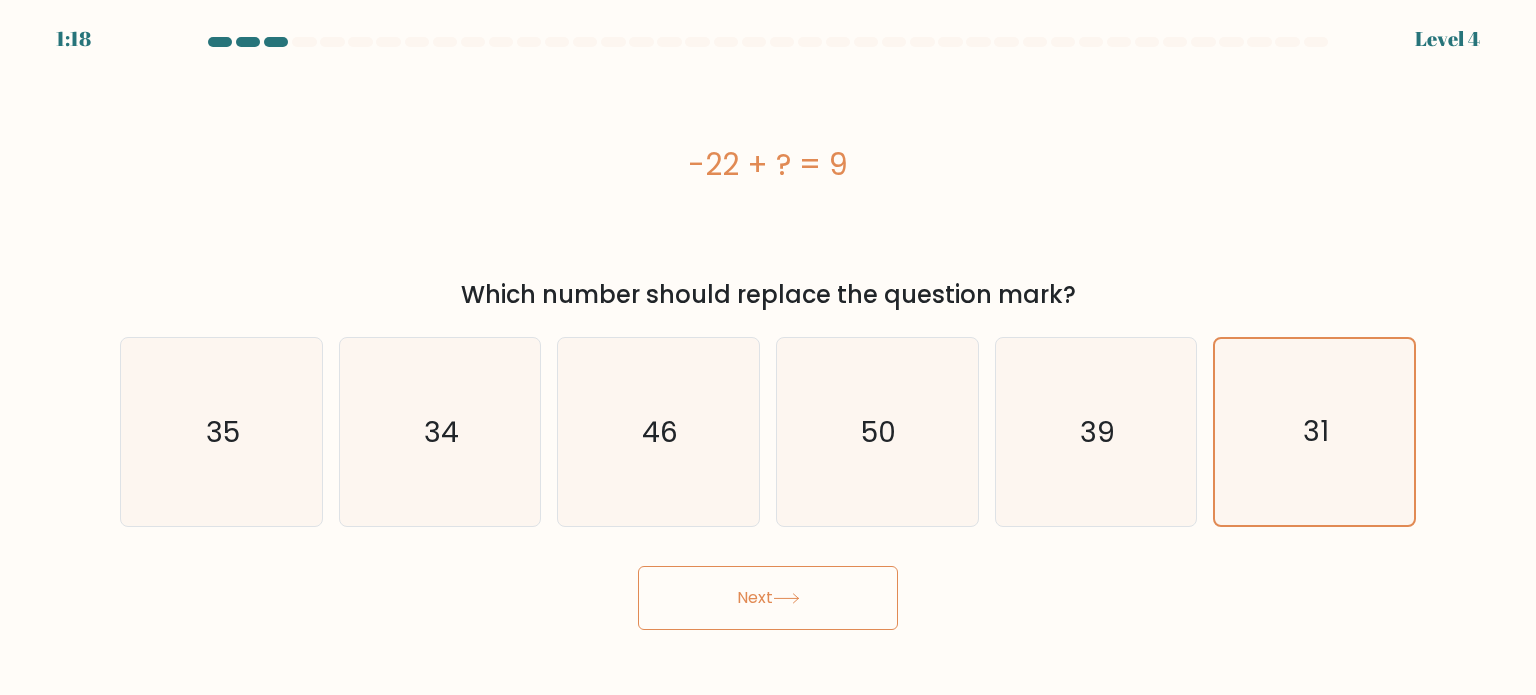 click on "Next" at bounding box center (768, 598) 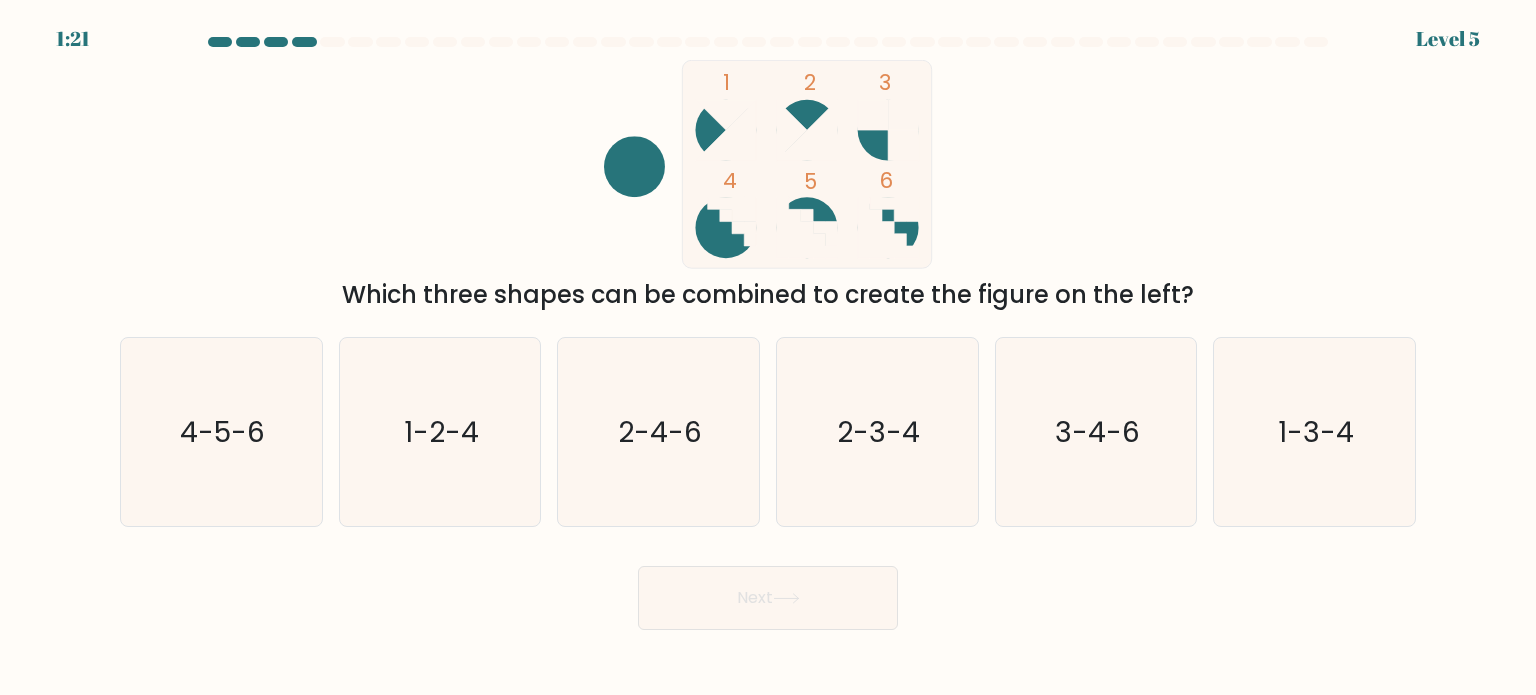 click on "1
2
3
4
5
6" 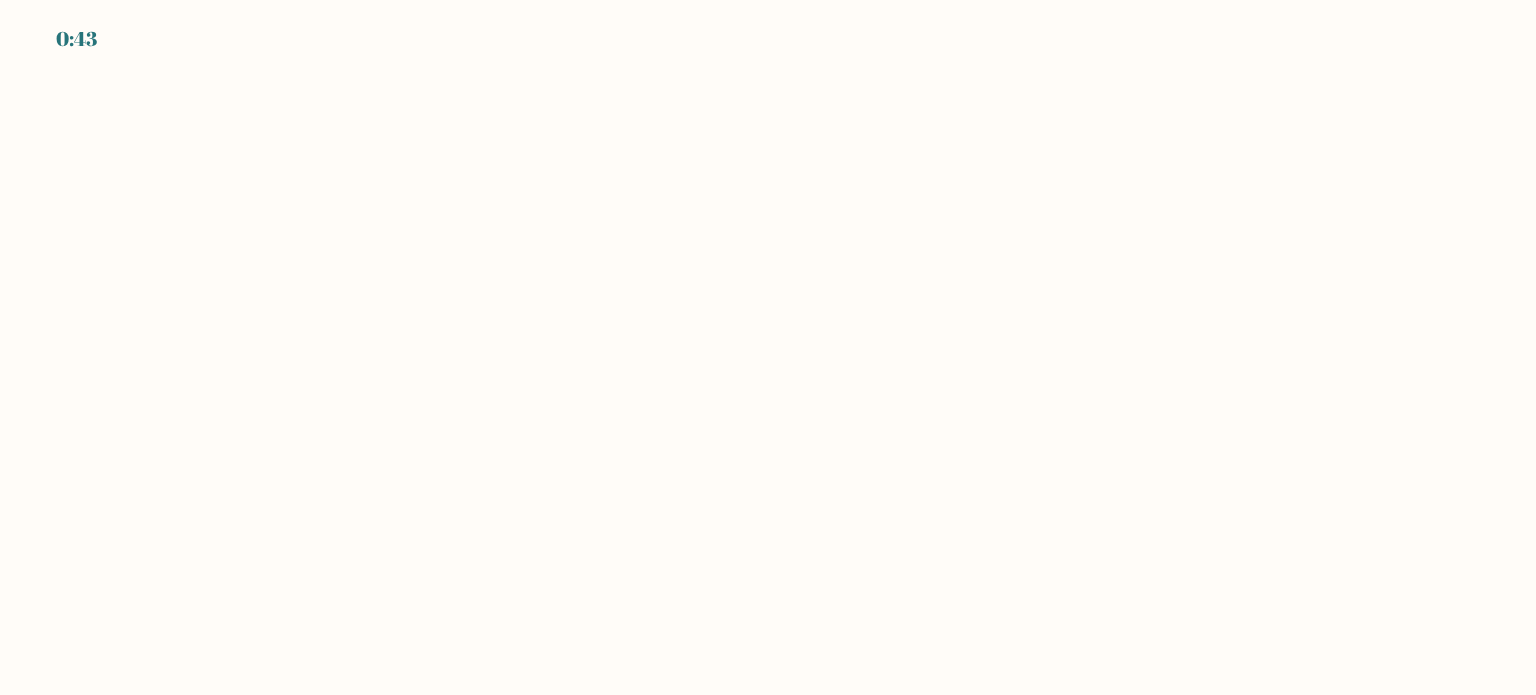 scroll, scrollTop: 0, scrollLeft: 0, axis: both 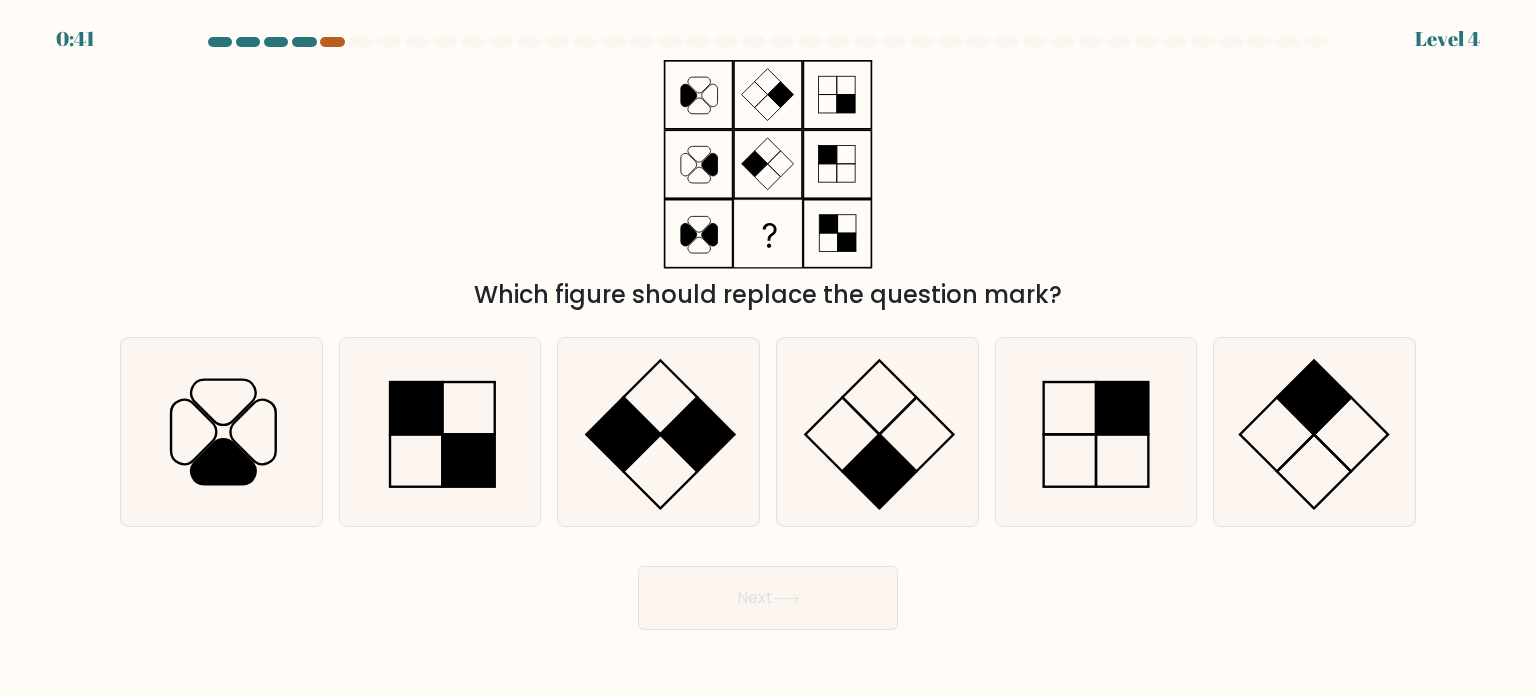 click at bounding box center [332, 42] 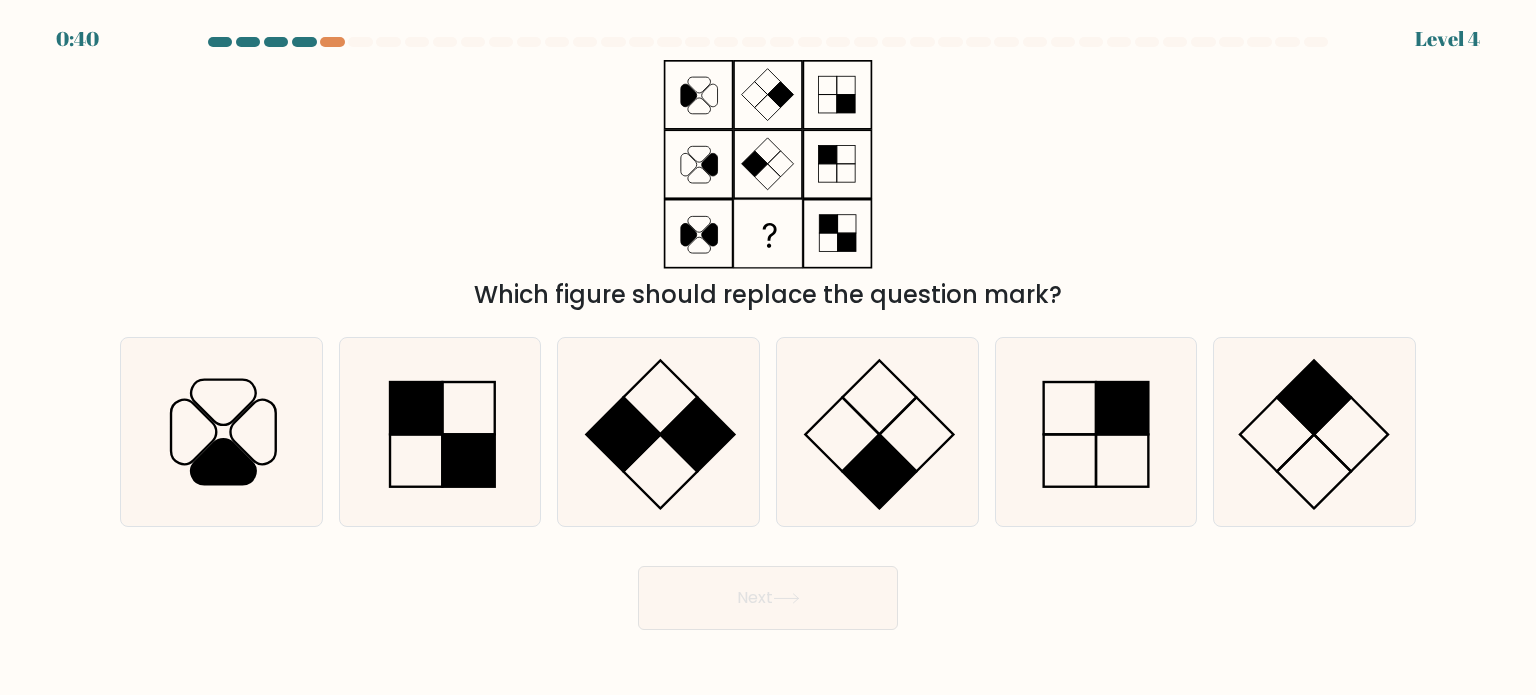 click at bounding box center (304, 42) 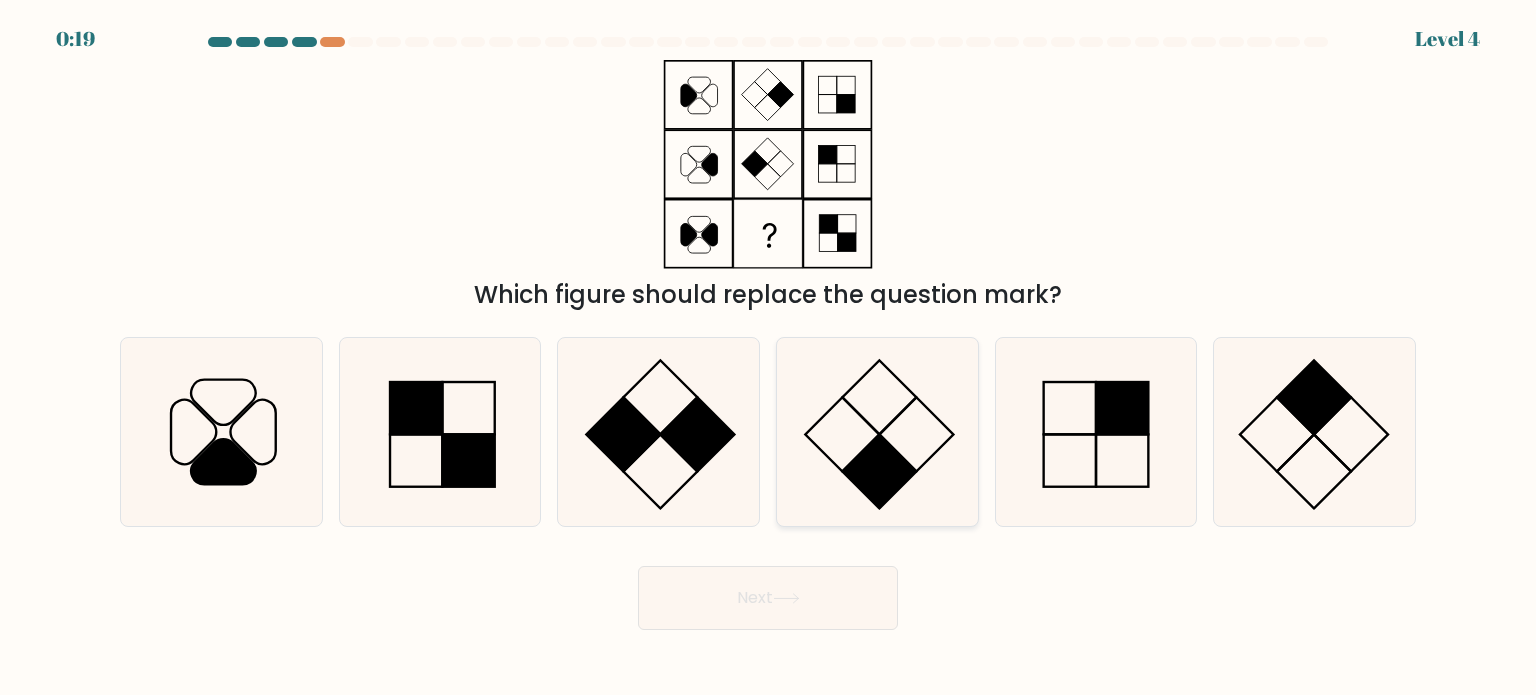 click 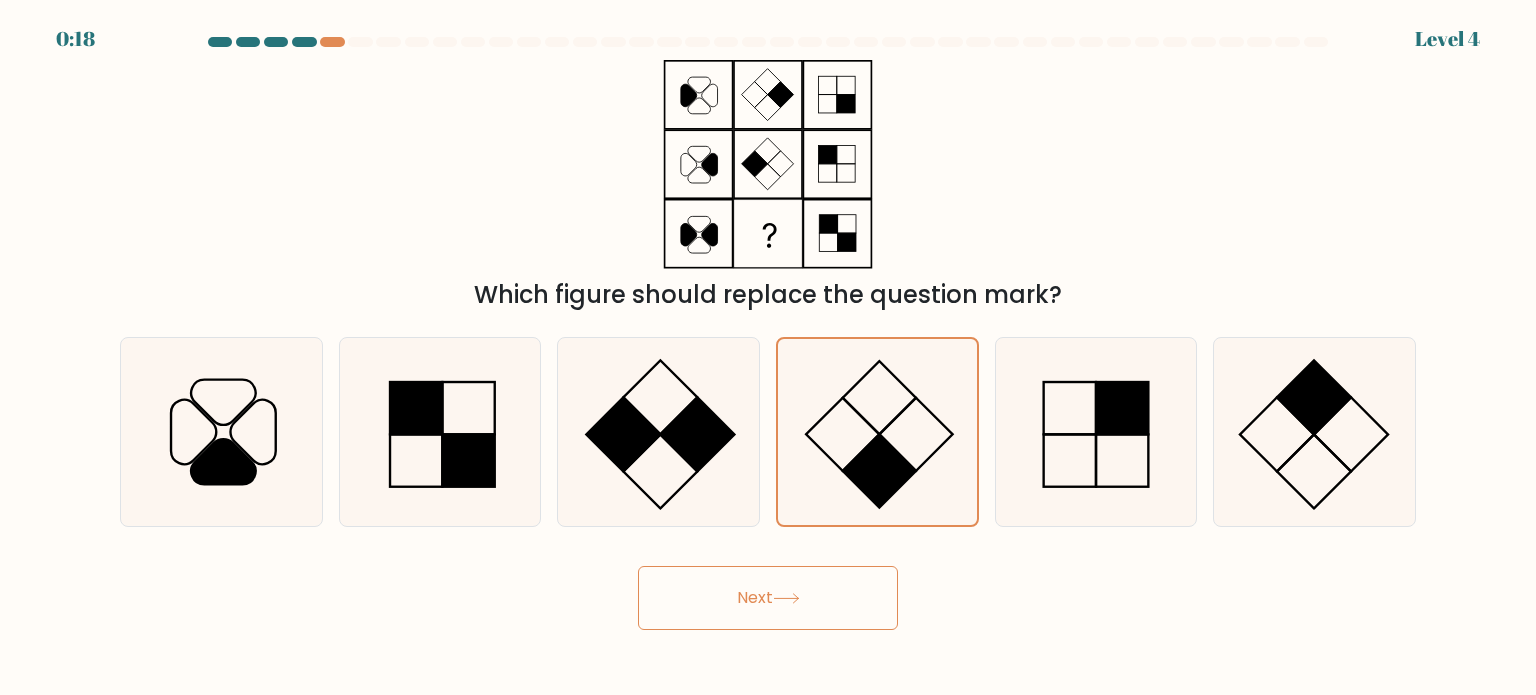 click on "Next" at bounding box center (768, 598) 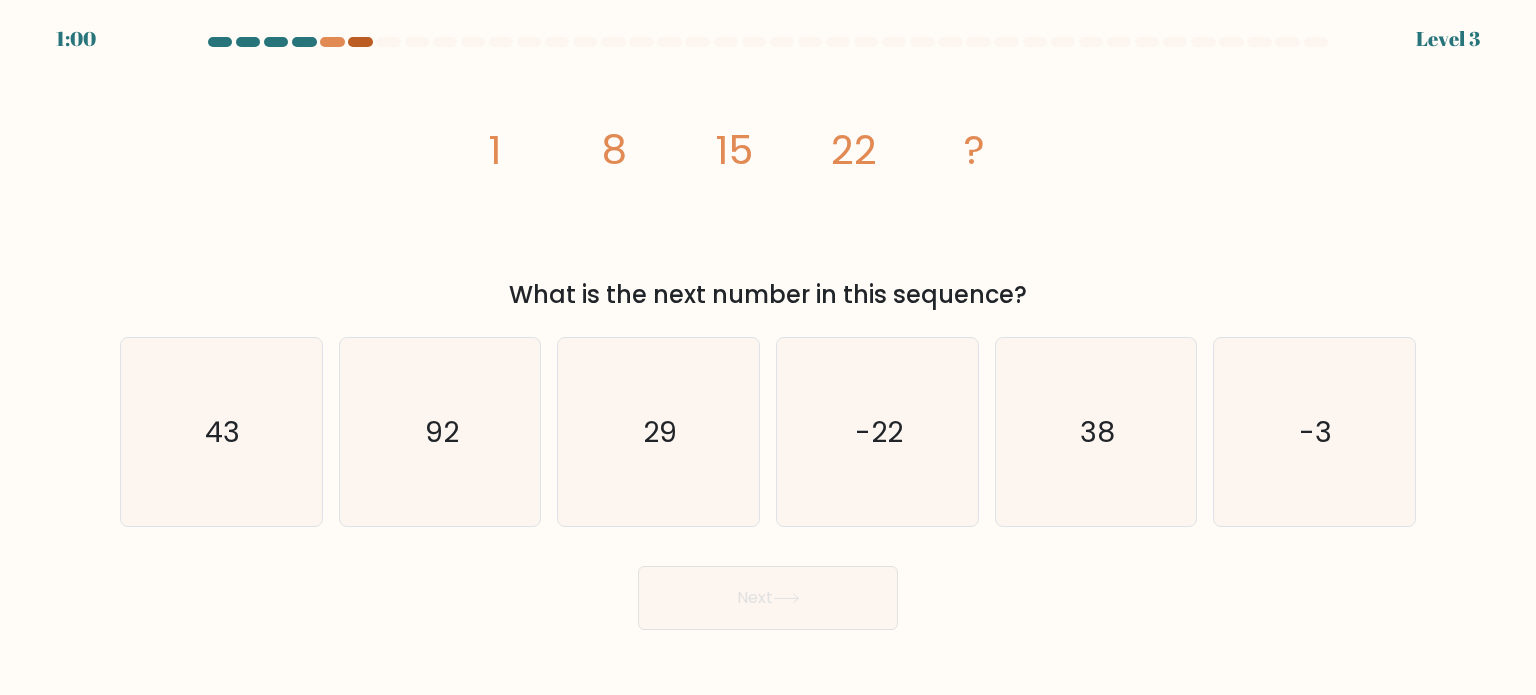 click at bounding box center (360, 42) 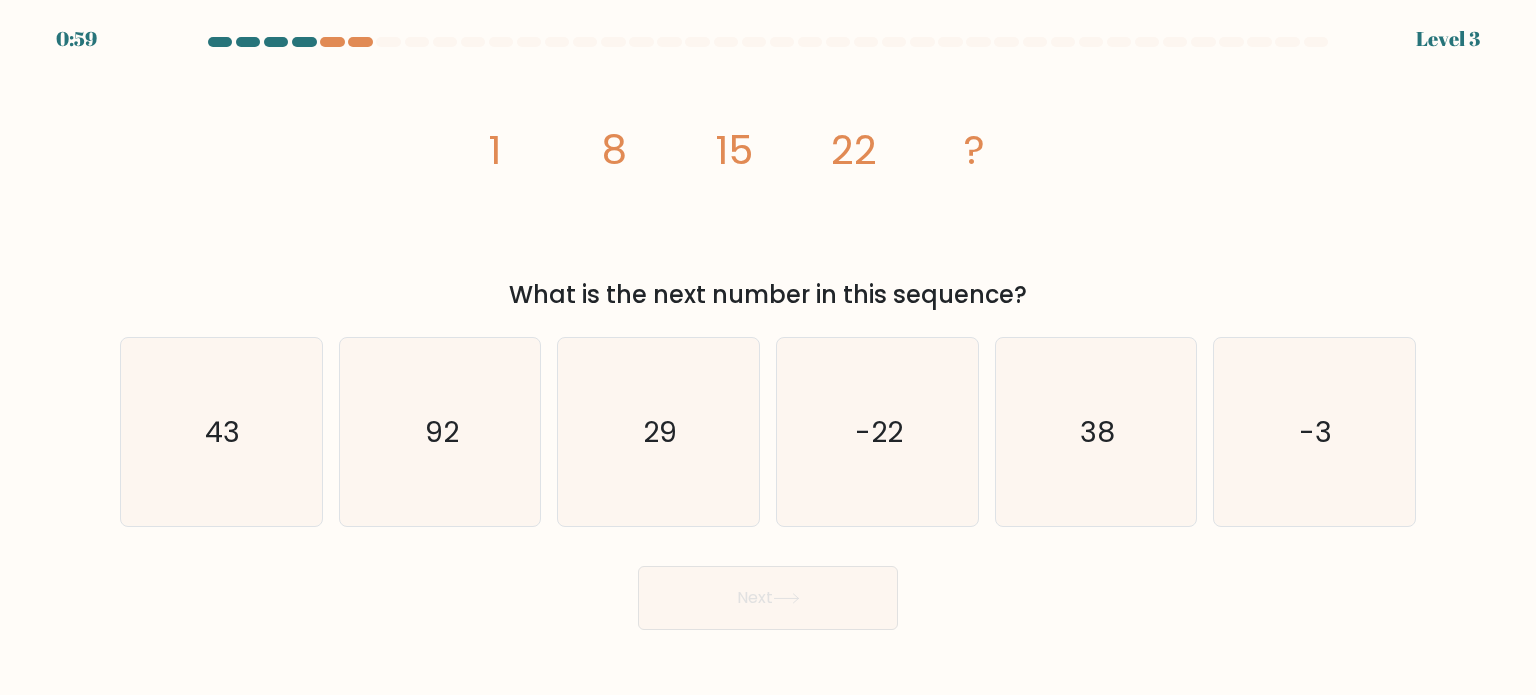 drag, startPoint x: 356, startPoint y: 48, endPoint x: 479, endPoint y: 50, distance: 123.01626 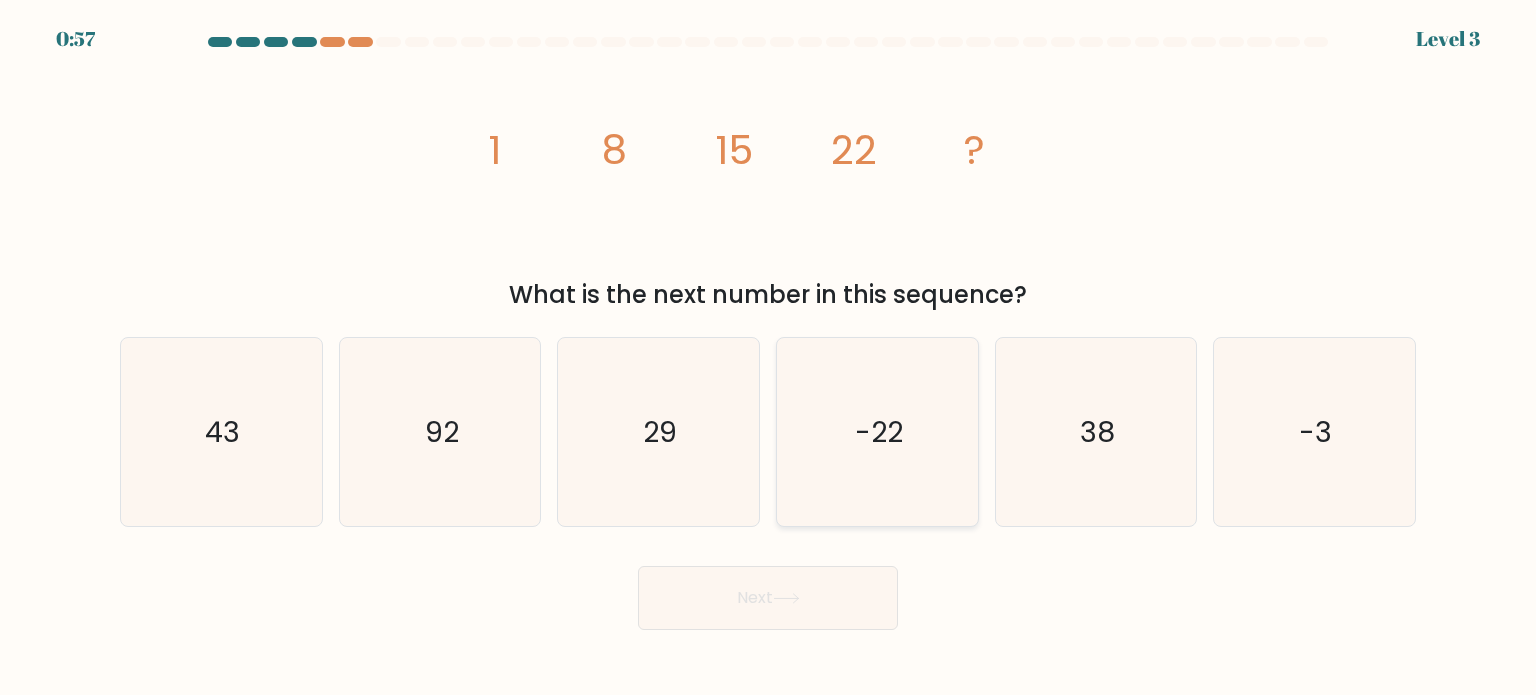 click on "-22" 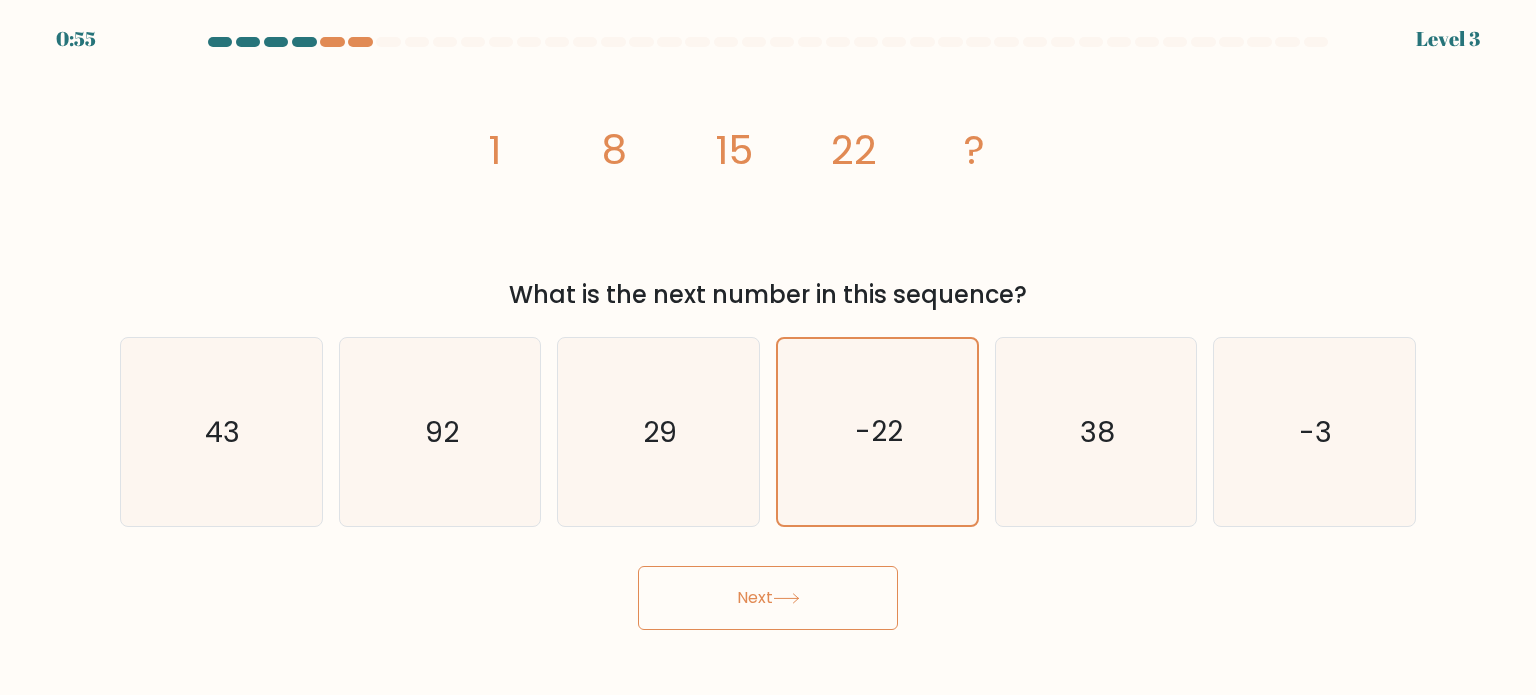 click on "Next" at bounding box center (768, 598) 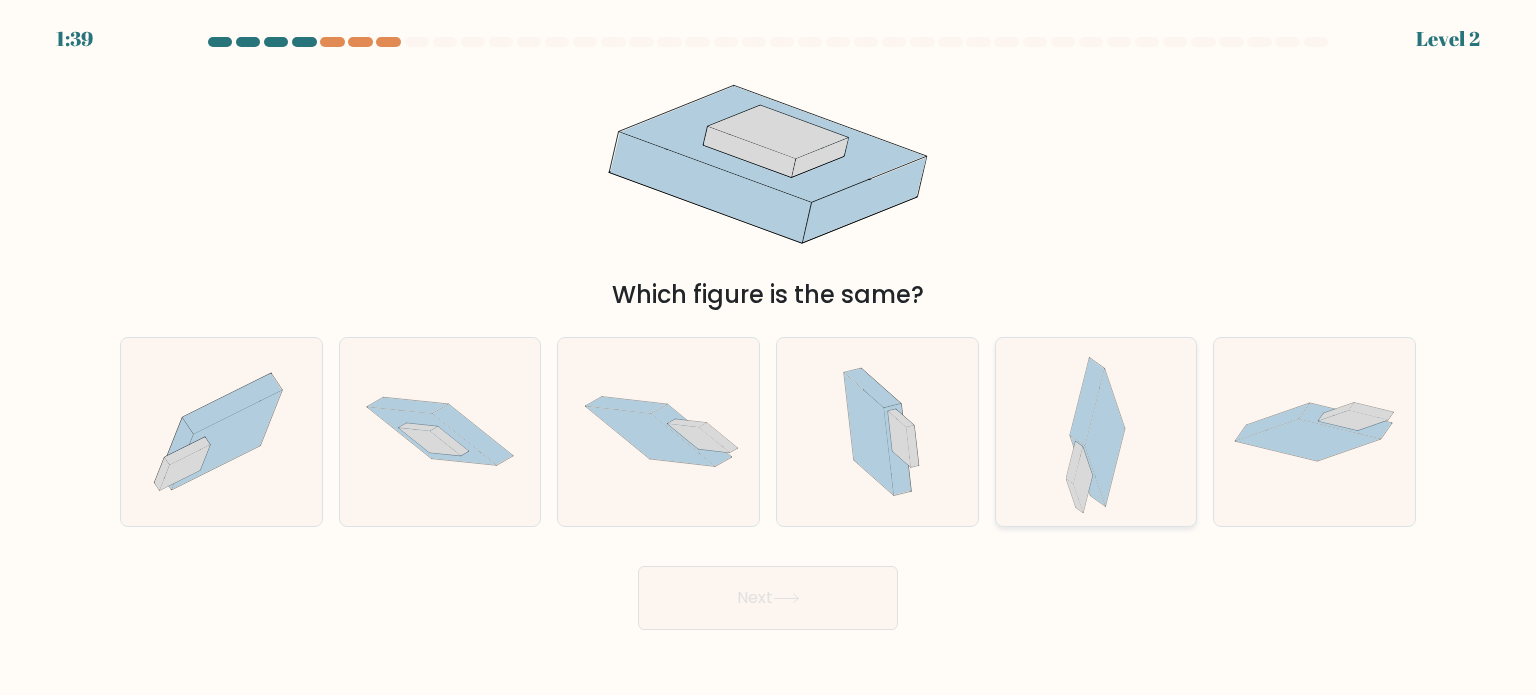 click at bounding box center (1096, 432) 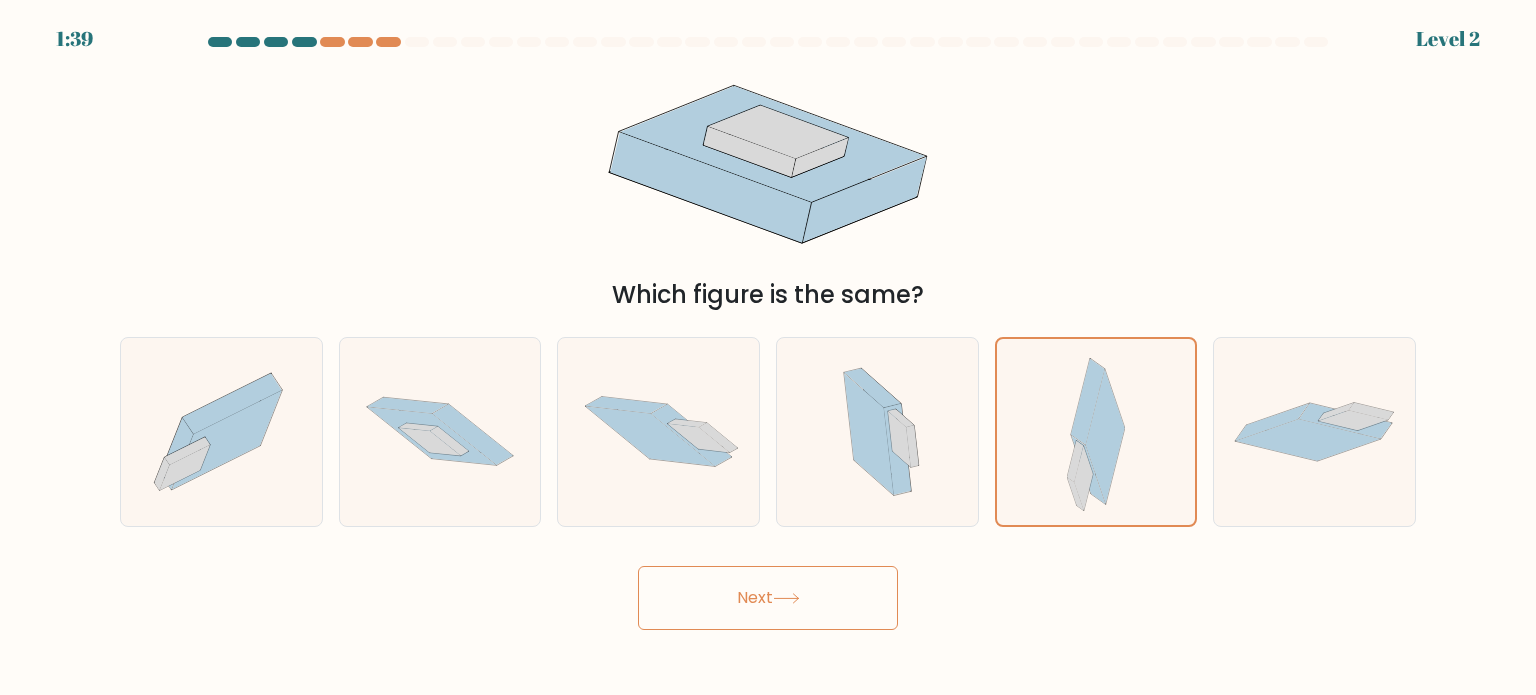 click on "Next" at bounding box center (768, 598) 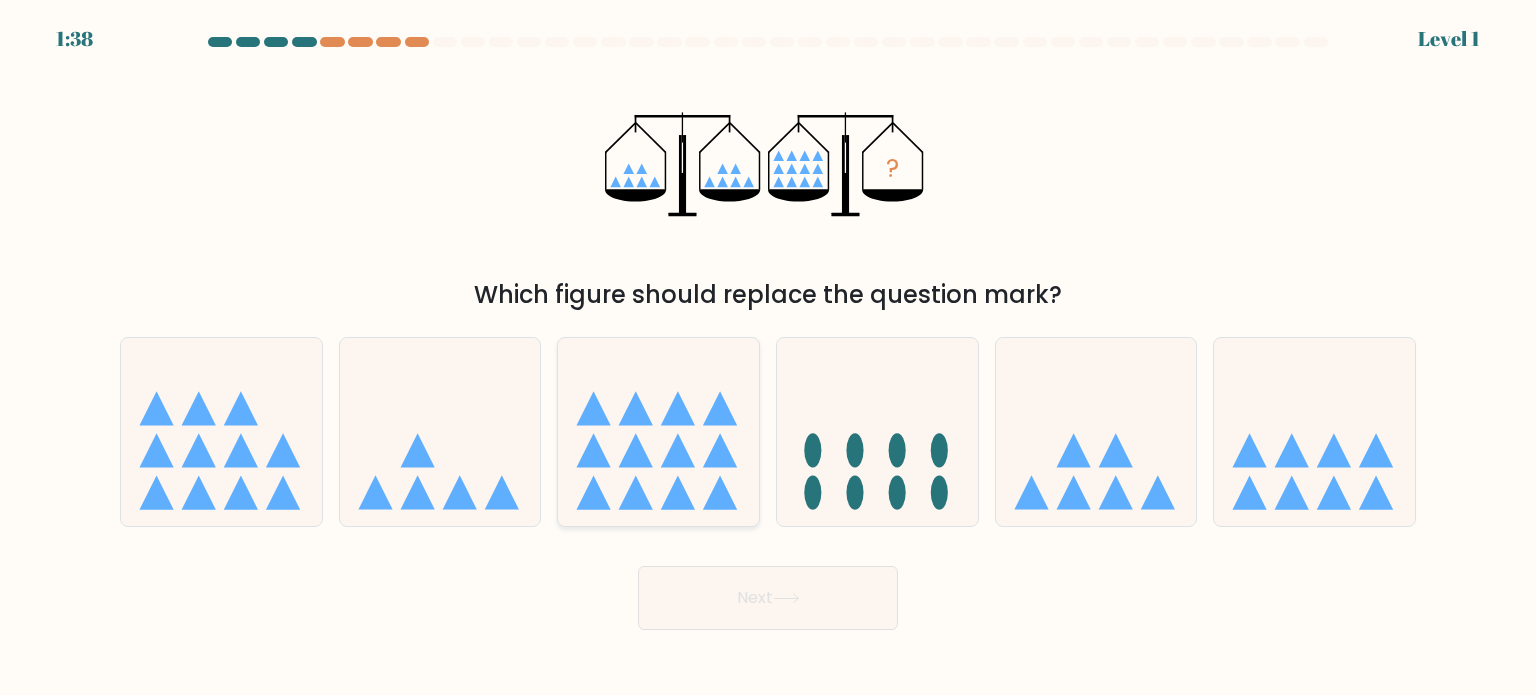 click 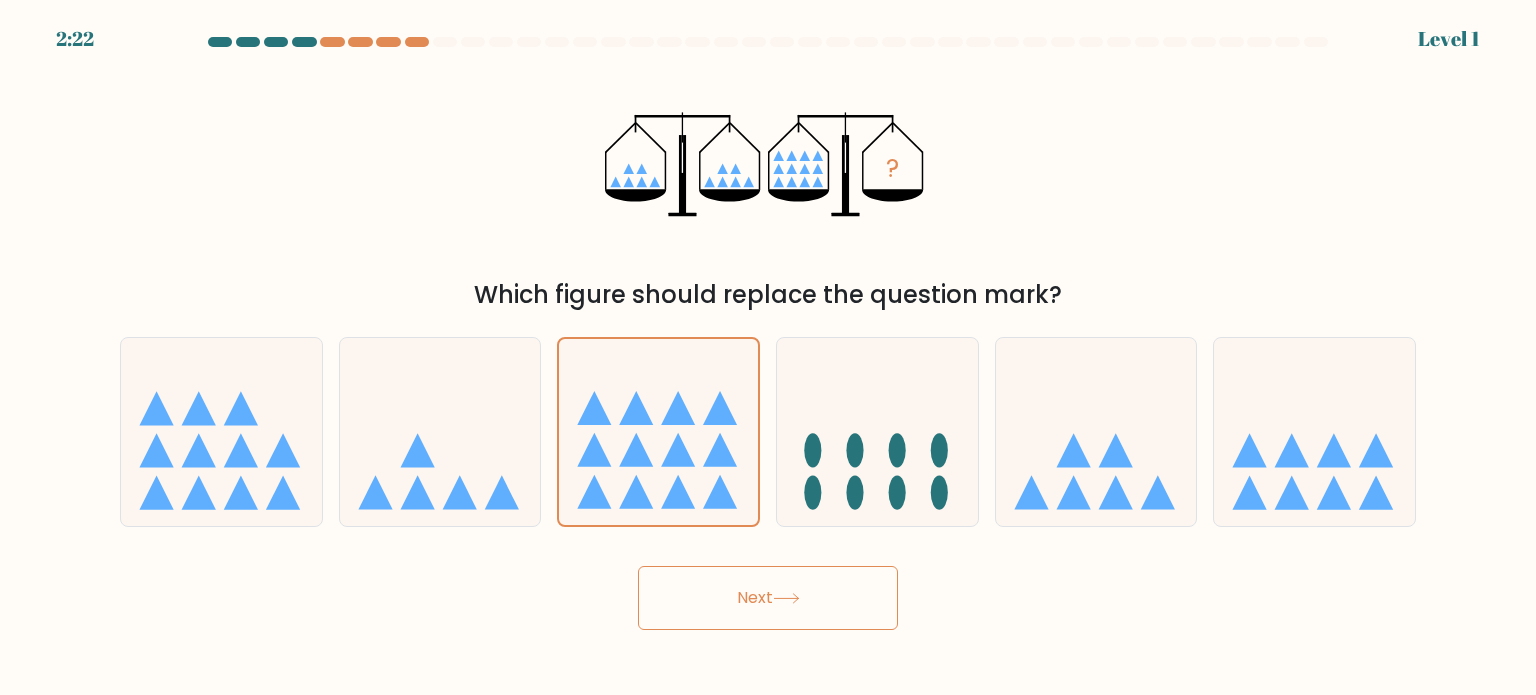 click on "2:22
Level 1" at bounding box center (768, 347) 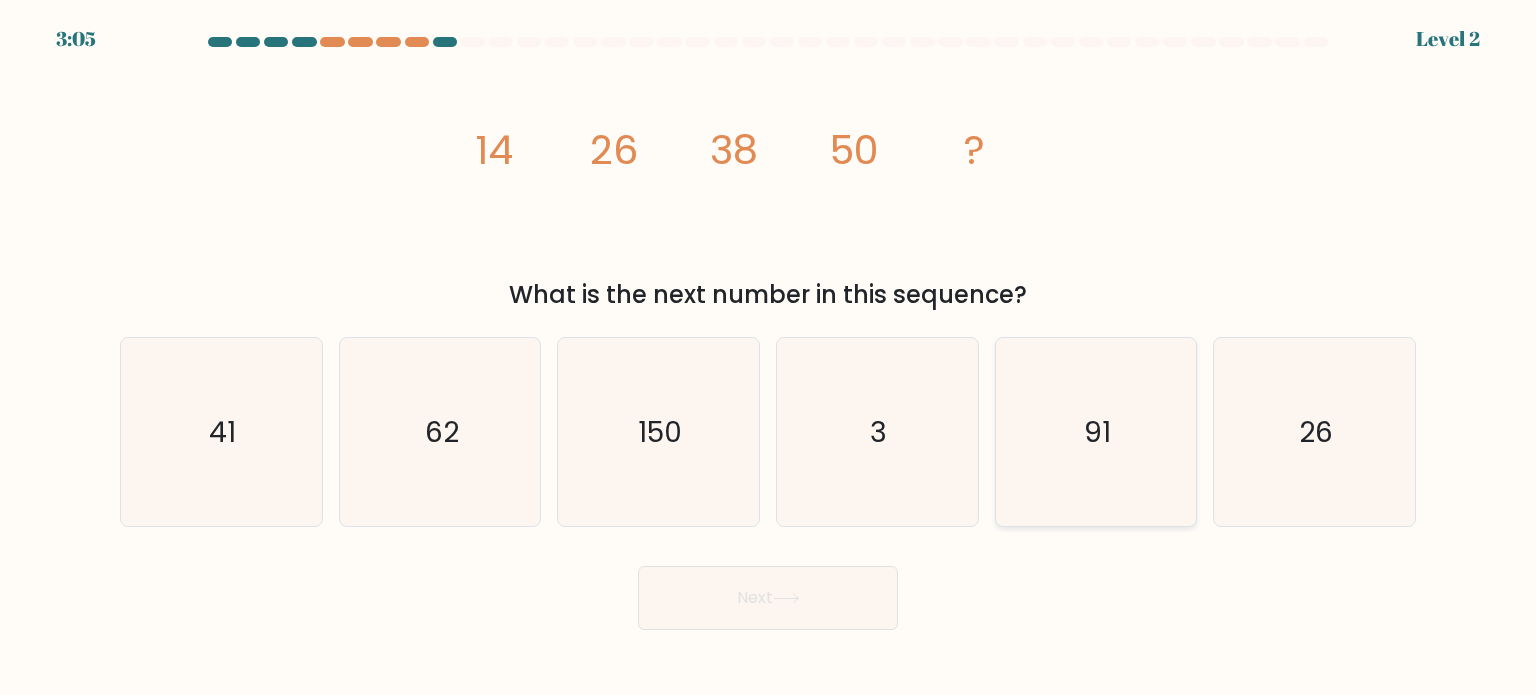 click on "91" 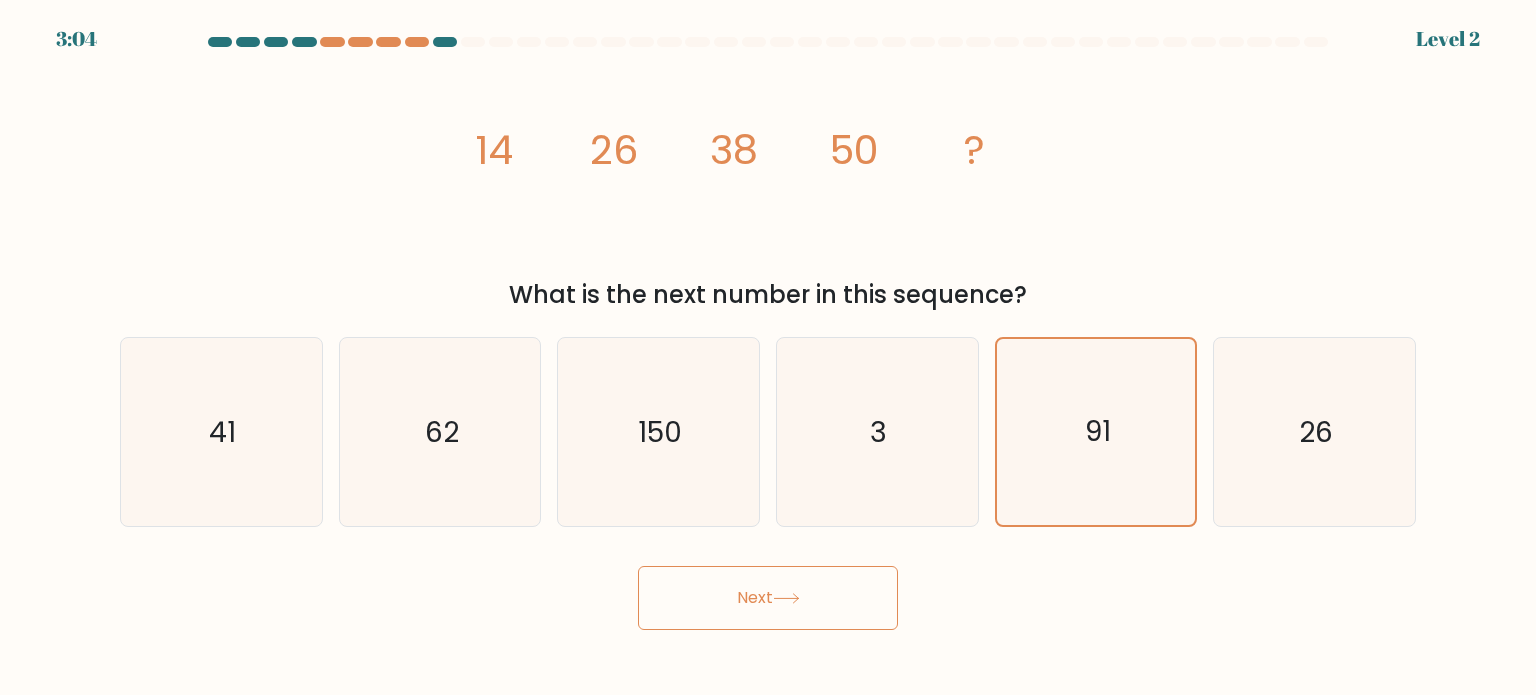 click 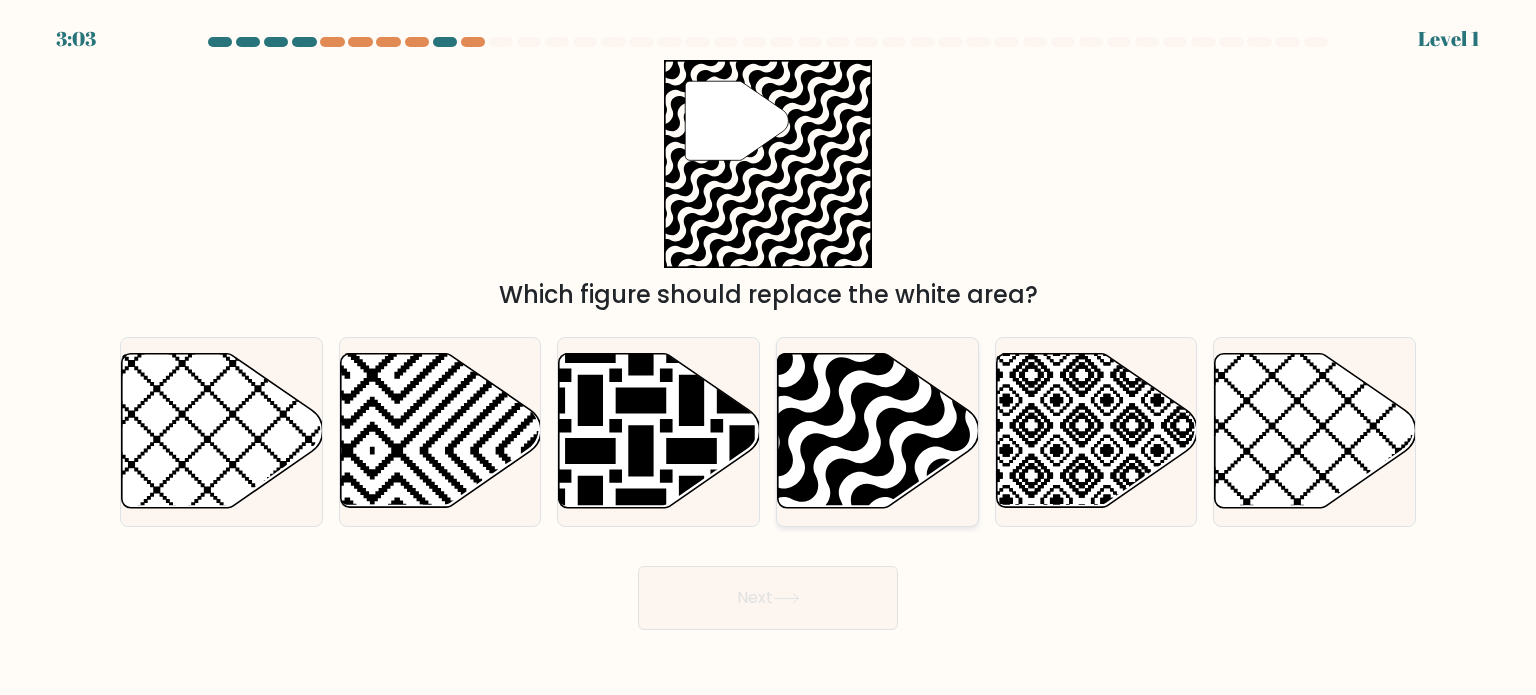 click 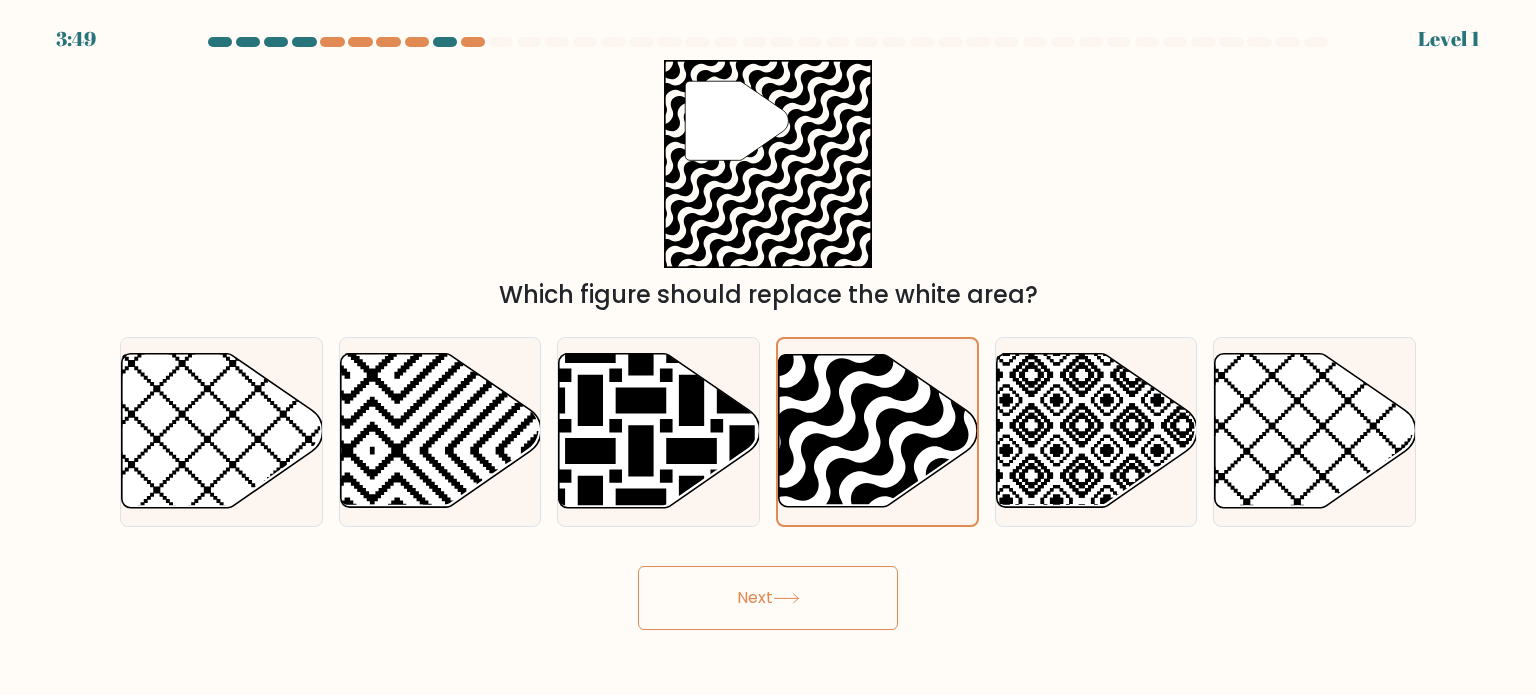 click on "Next" at bounding box center [768, 598] 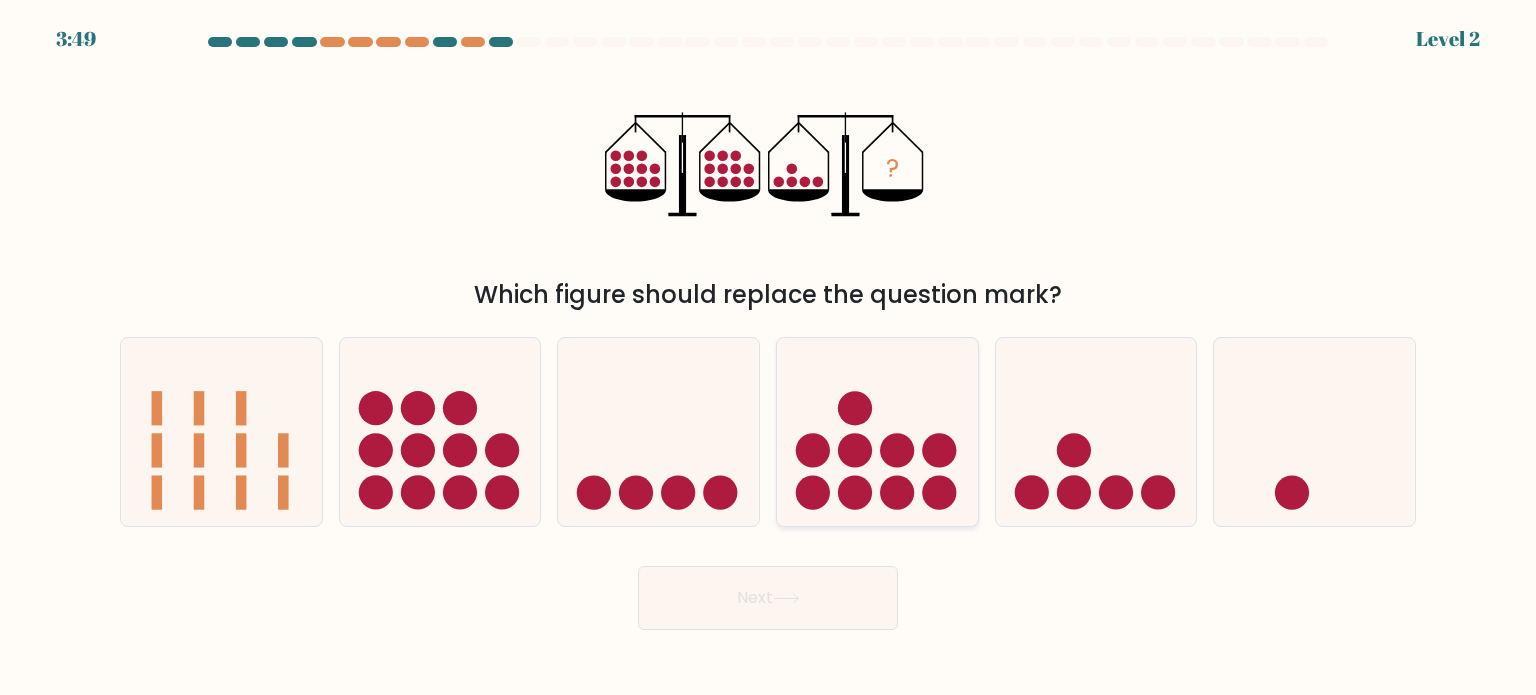 click 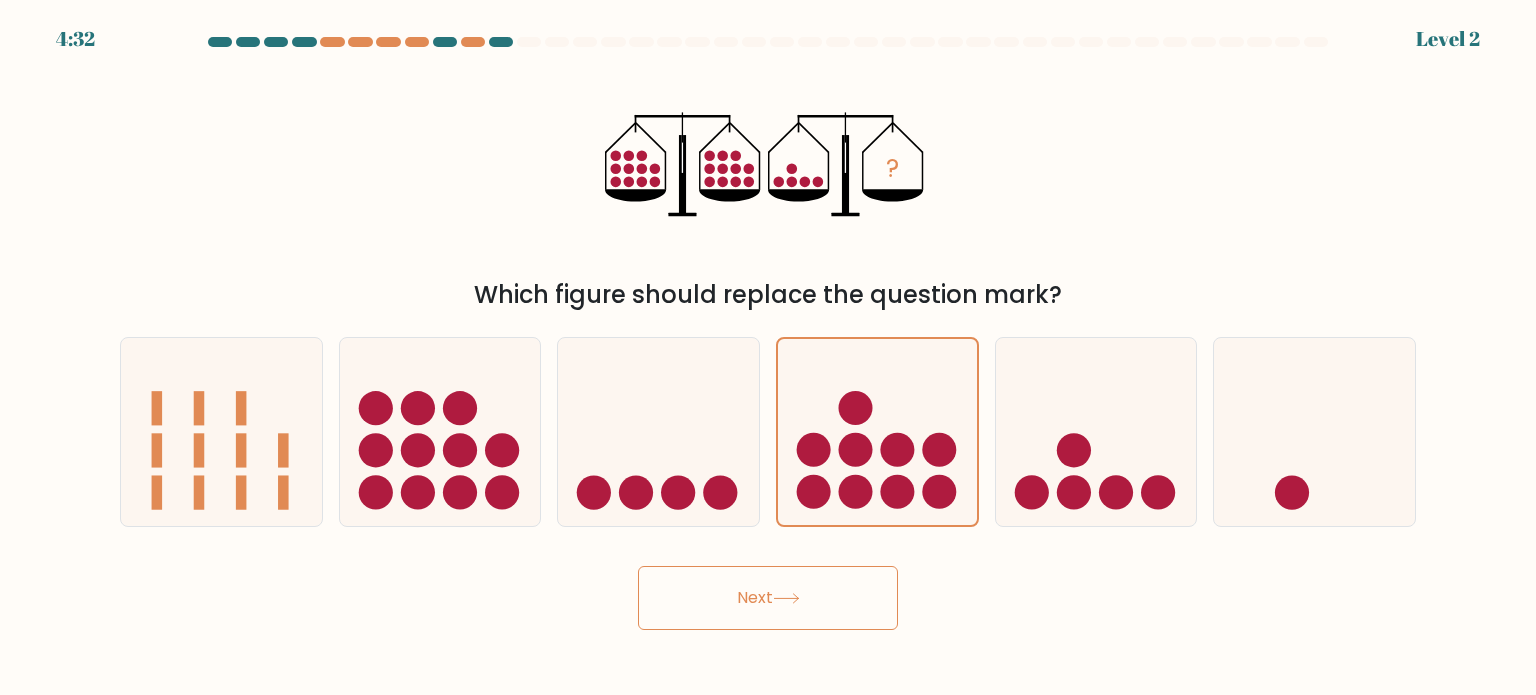click on "Next" at bounding box center [768, 598] 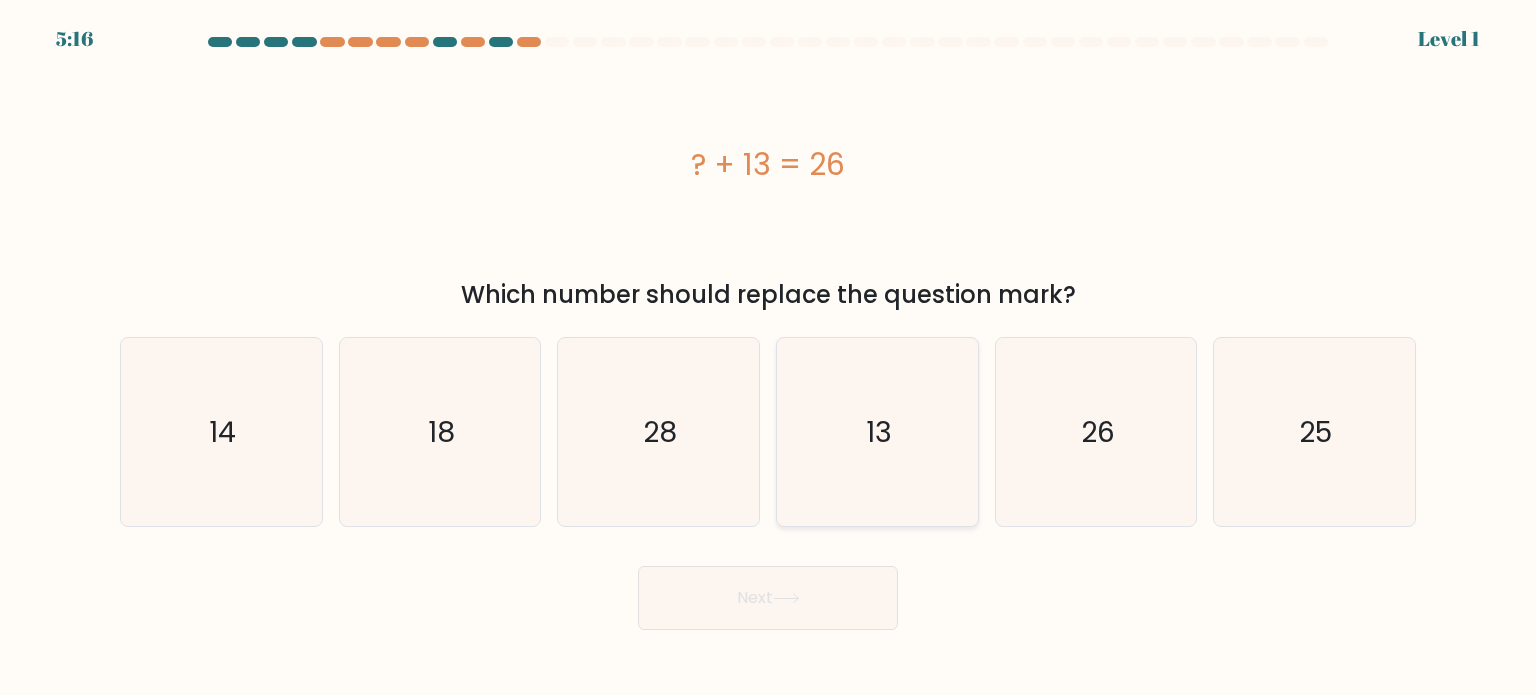 click on "13" 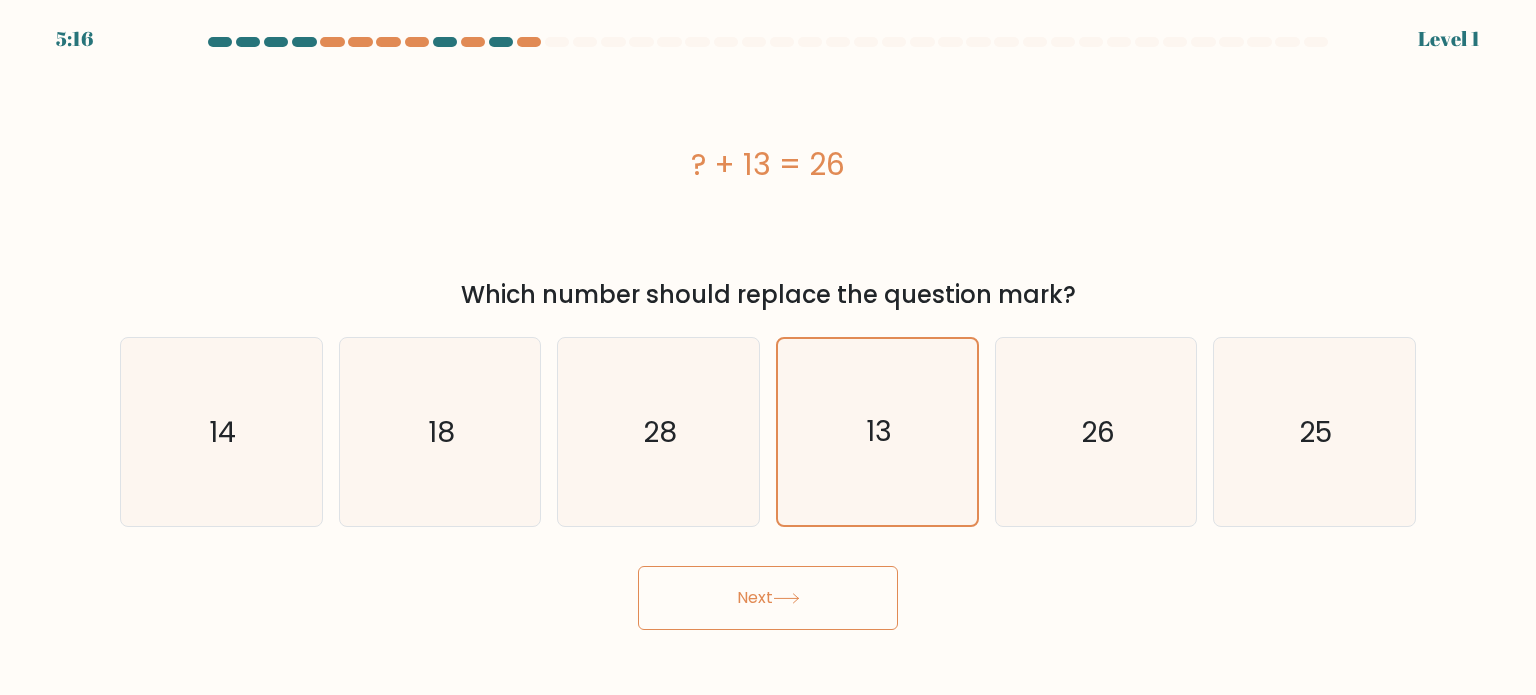 click on "Next" at bounding box center [768, 598] 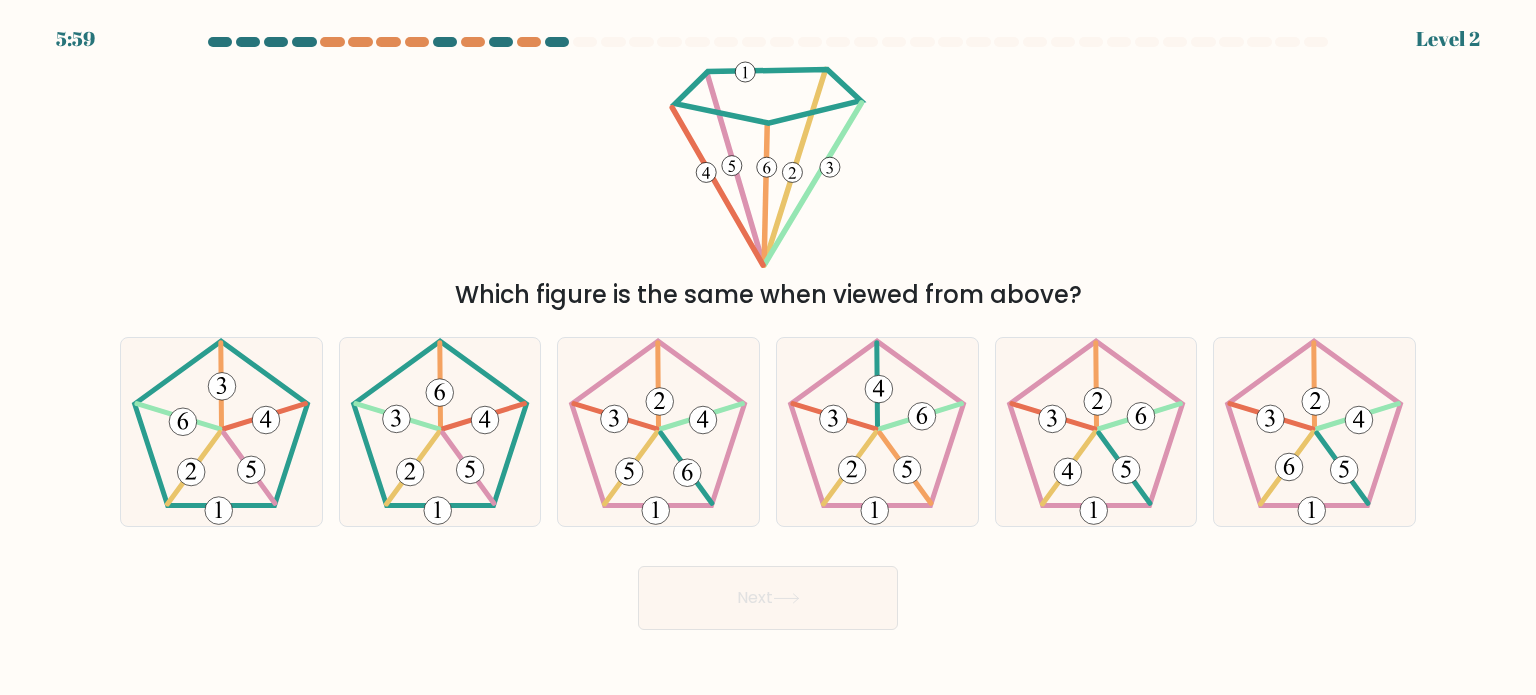 click on "e." at bounding box center (1096, 432) 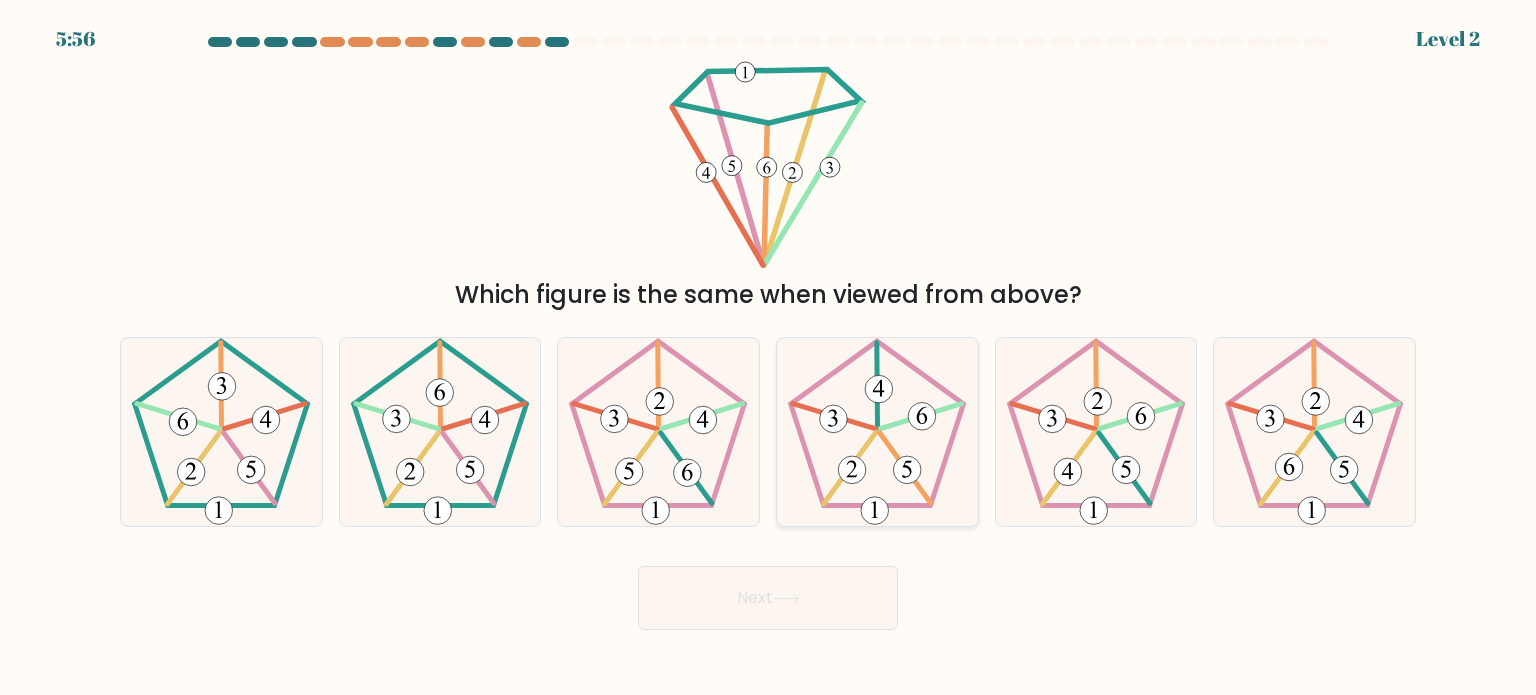 click 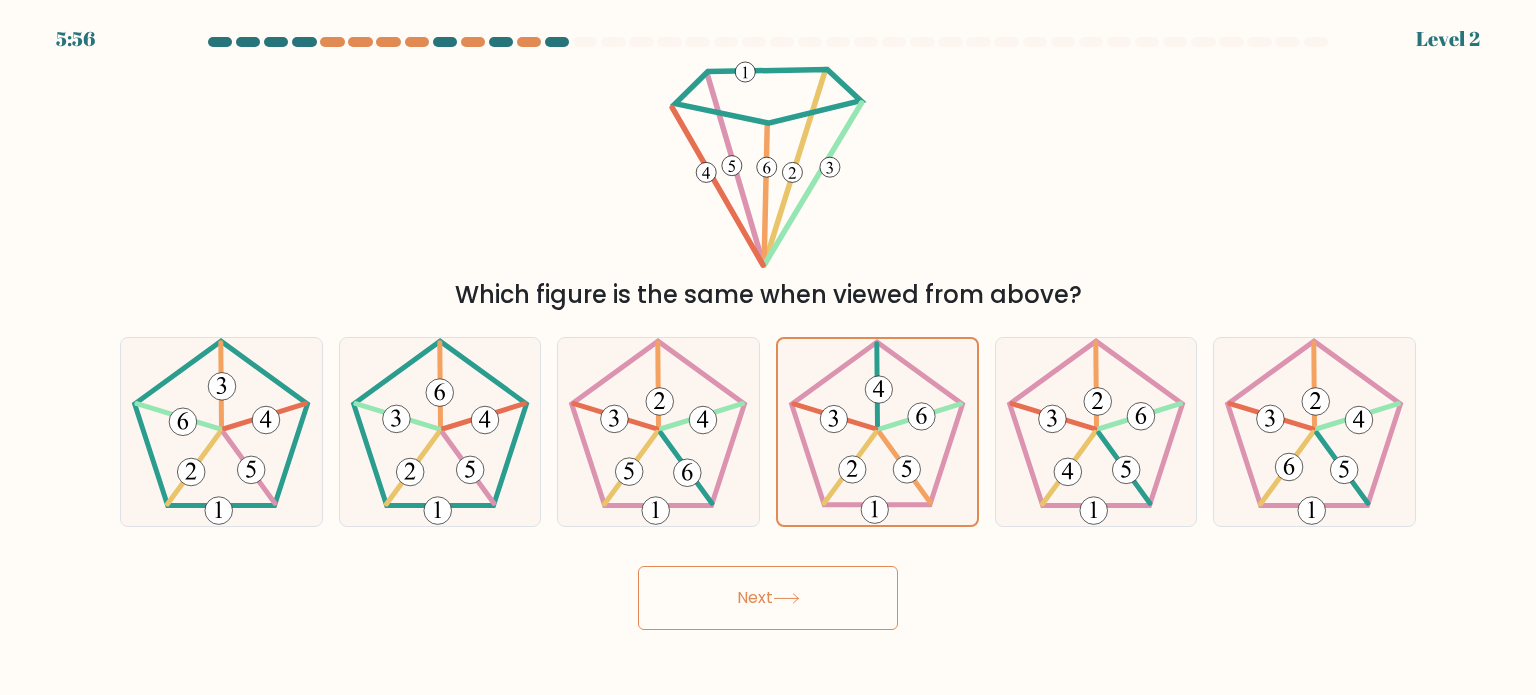 click on "Next" at bounding box center [768, 598] 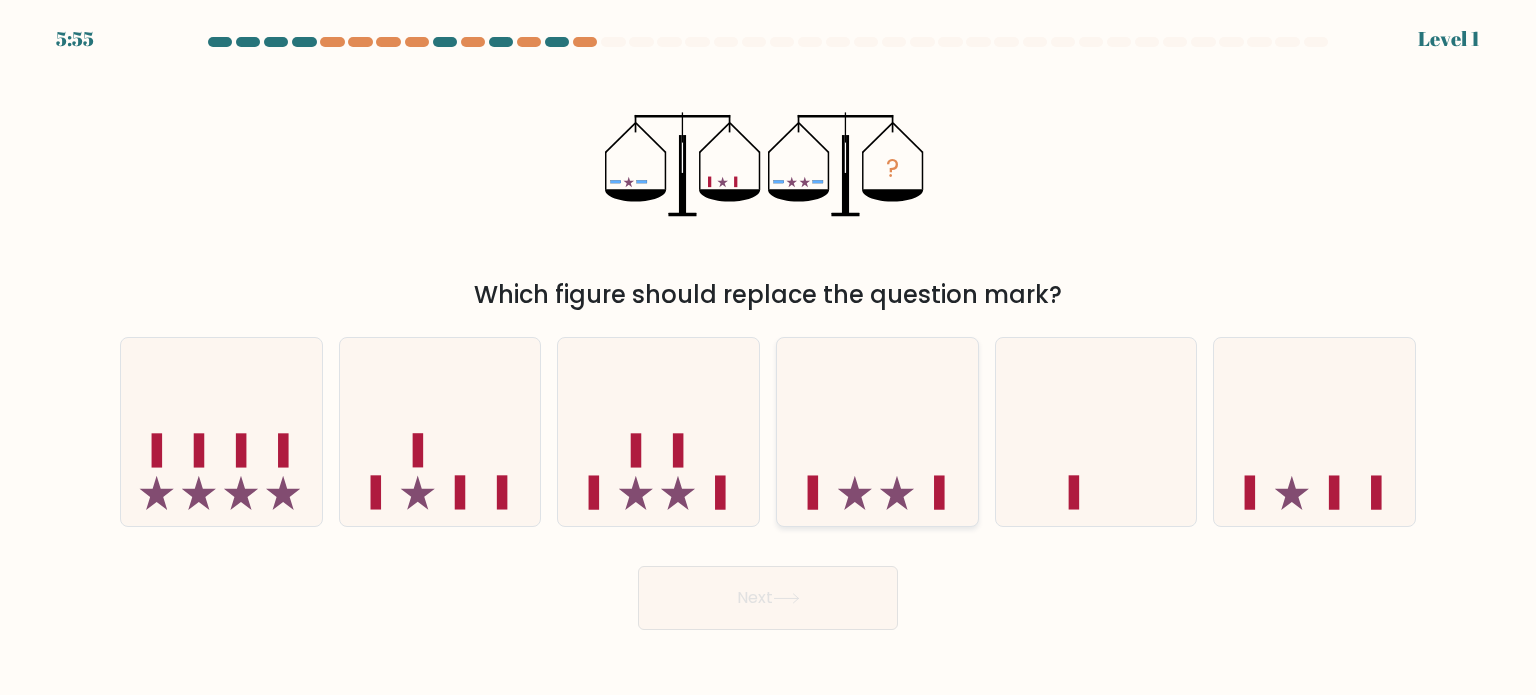 click 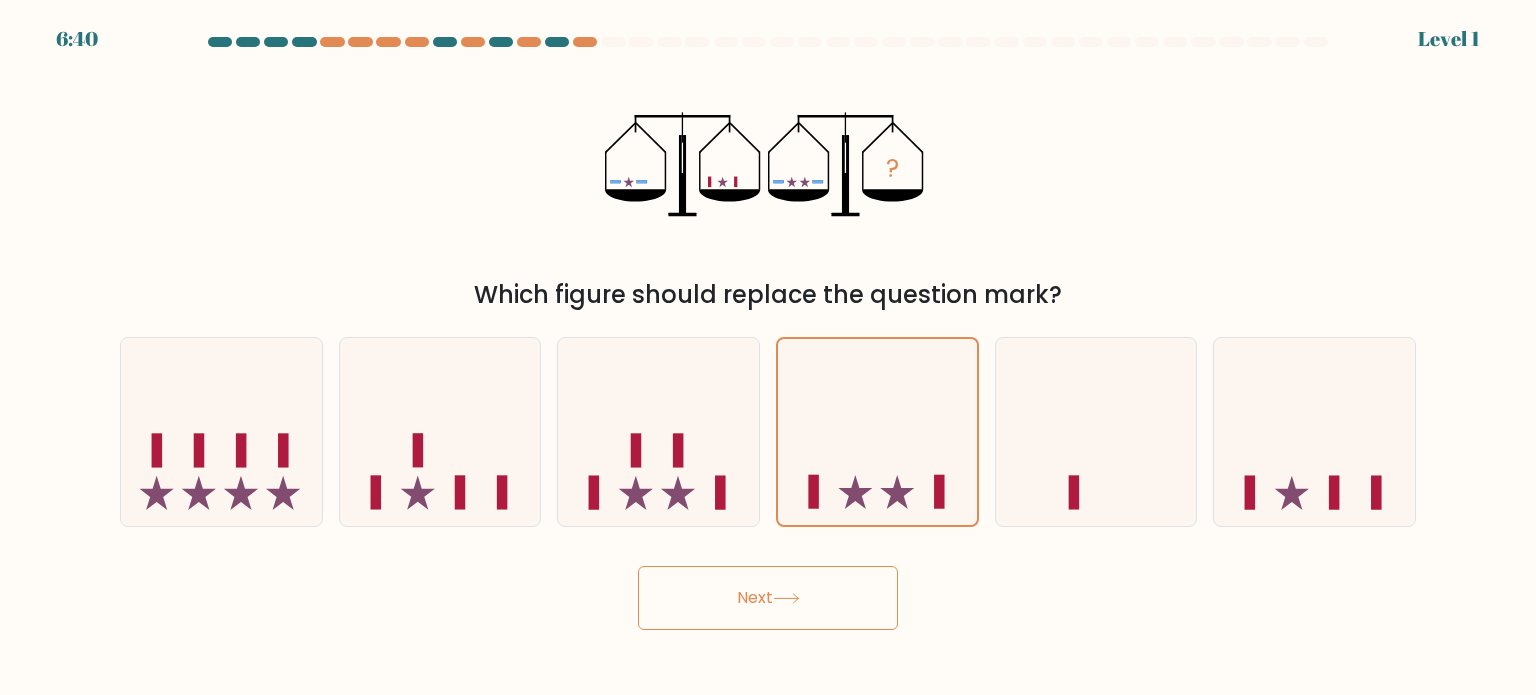 click on "Next" at bounding box center [768, 598] 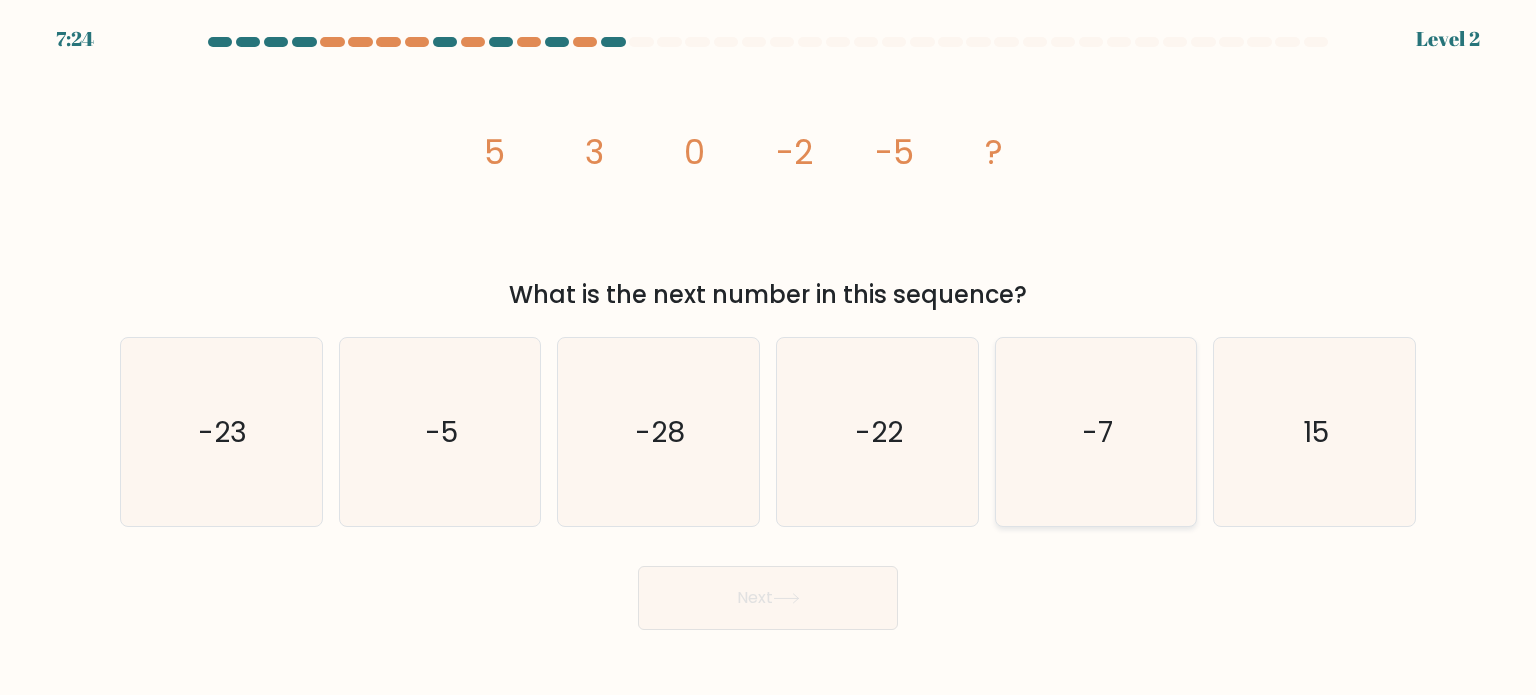 click on "-7" 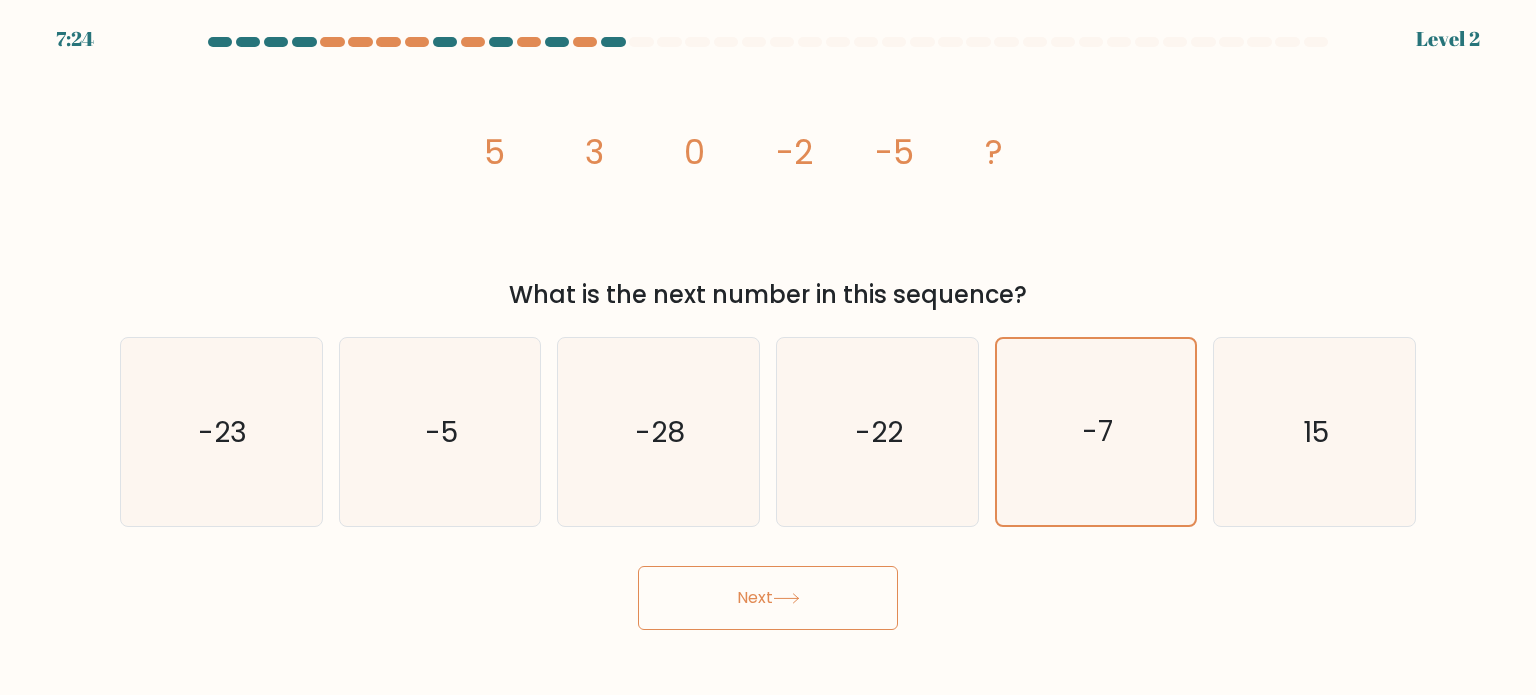 click on "Next" at bounding box center (768, 598) 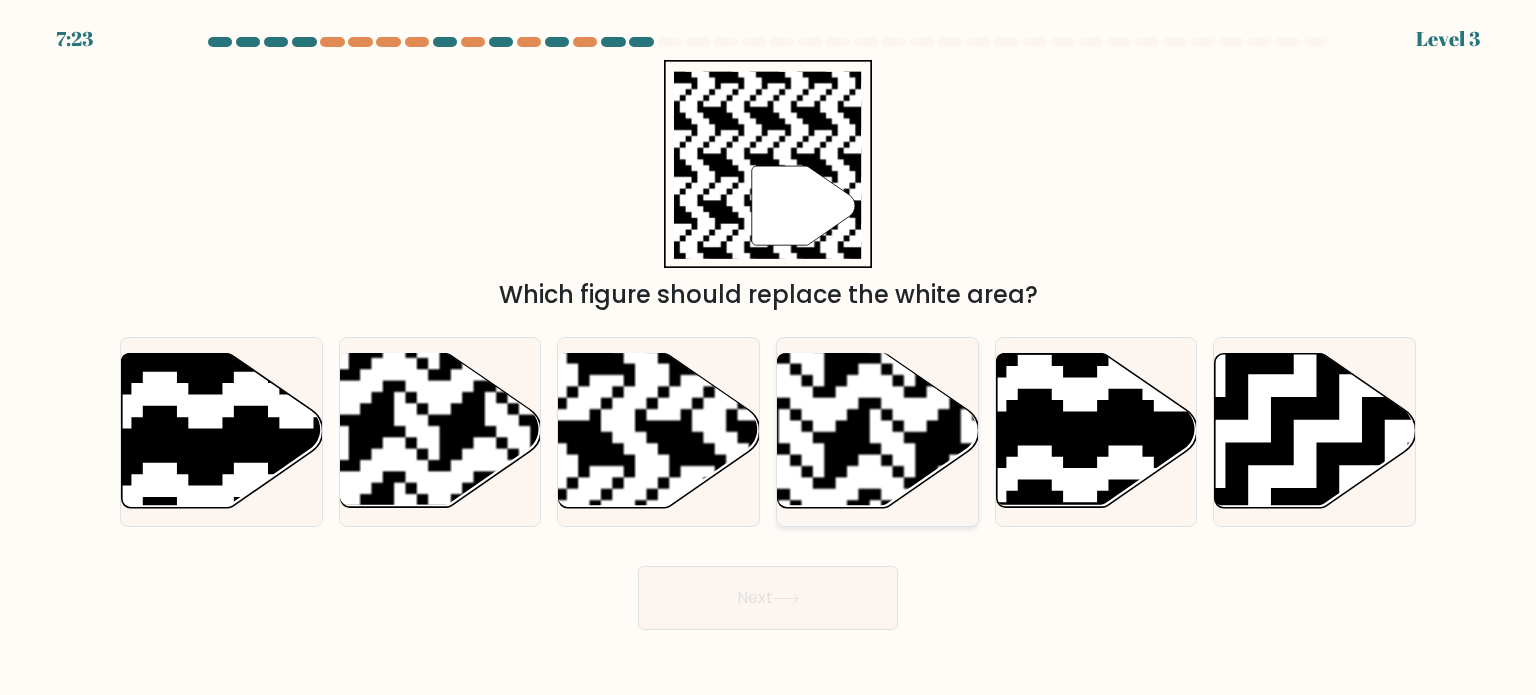 click 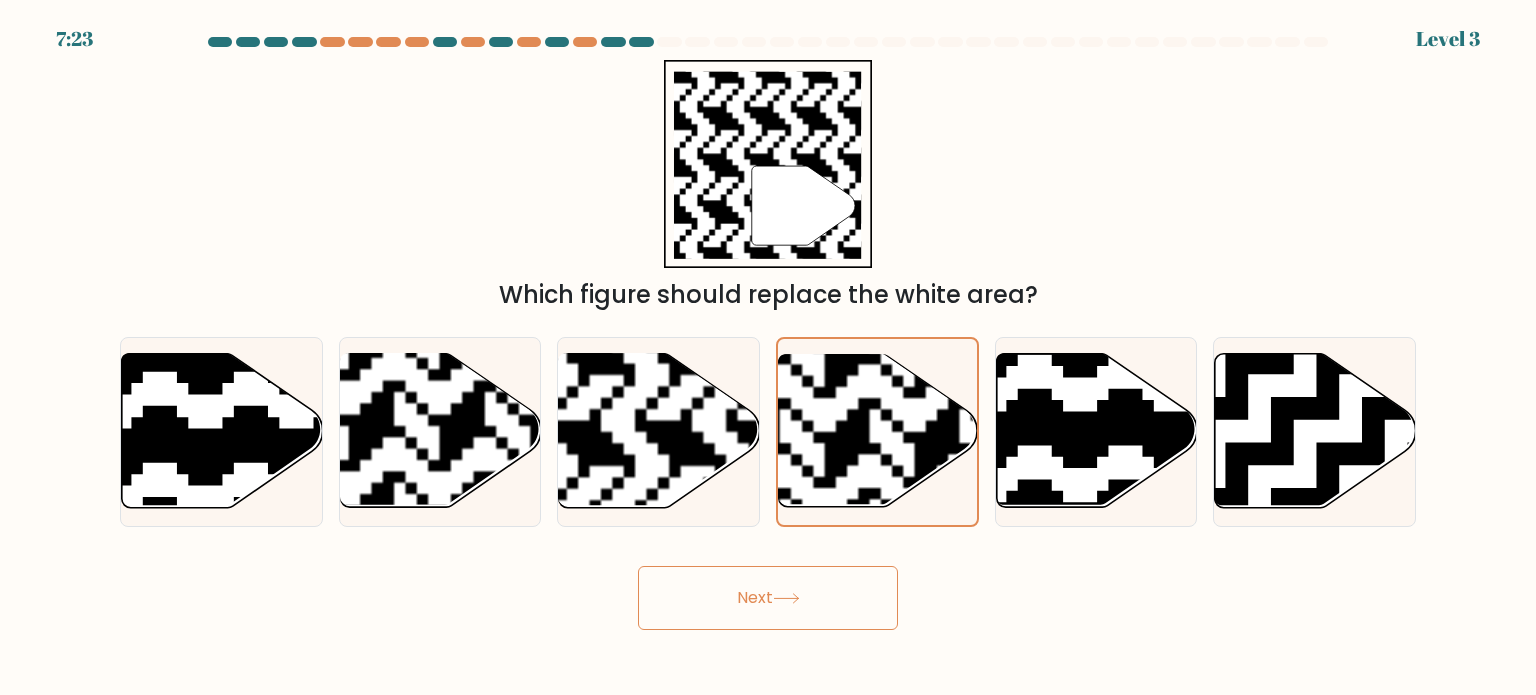 click on "Next" at bounding box center [768, 598] 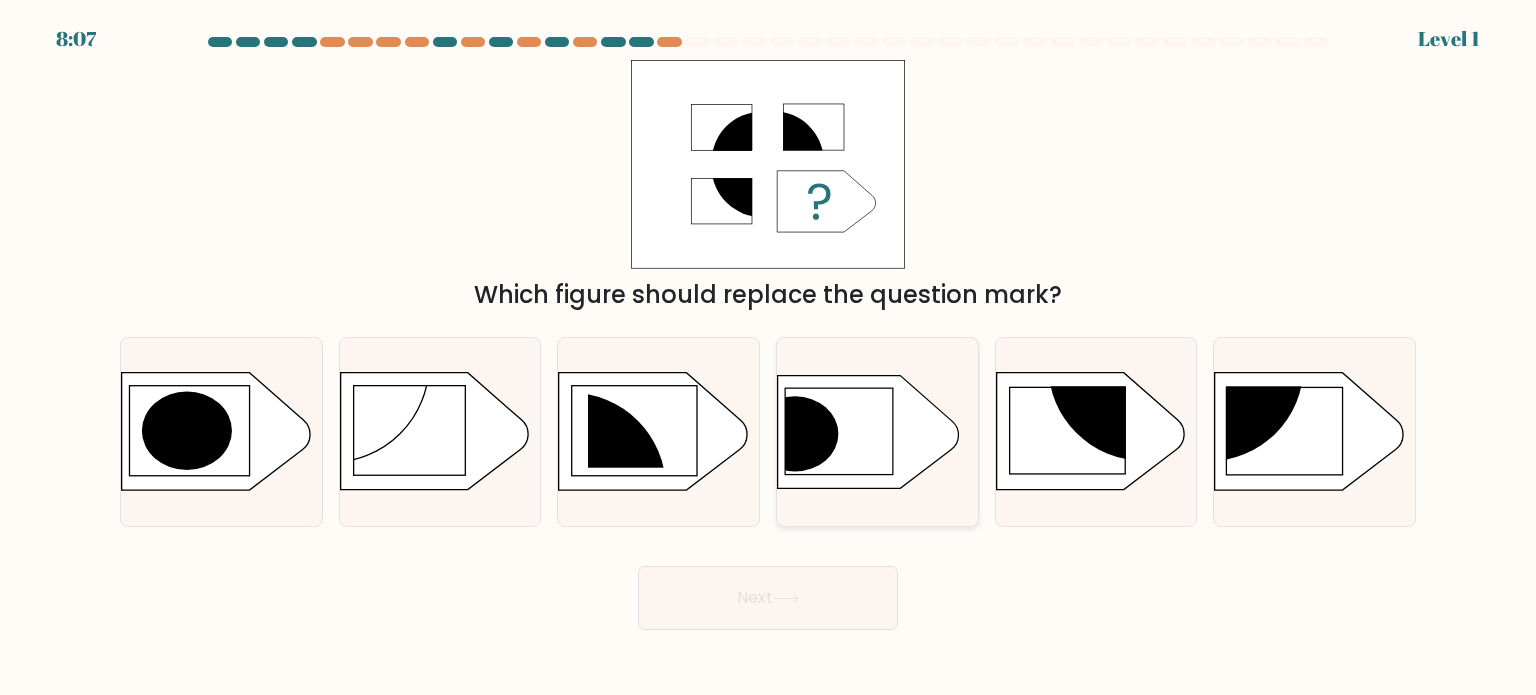 click 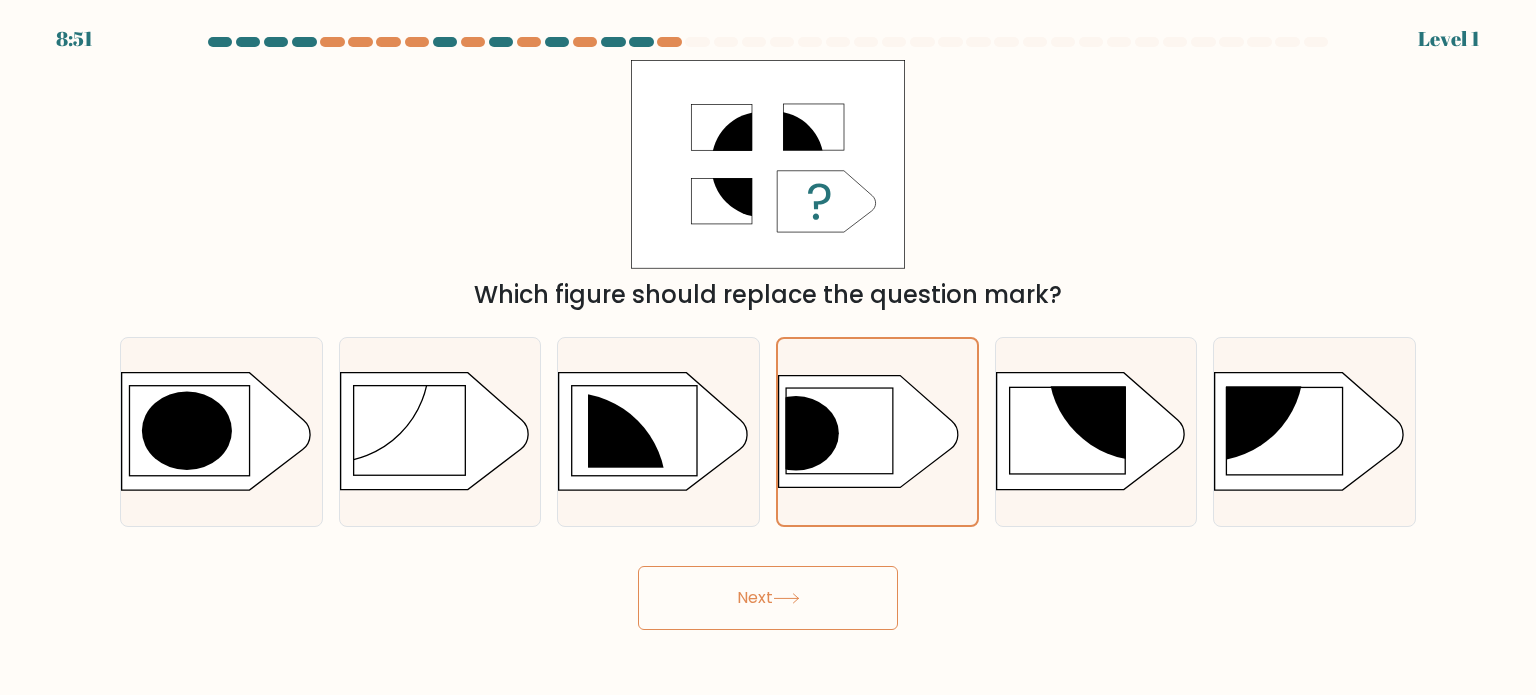 click on "Next" at bounding box center (768, 598) 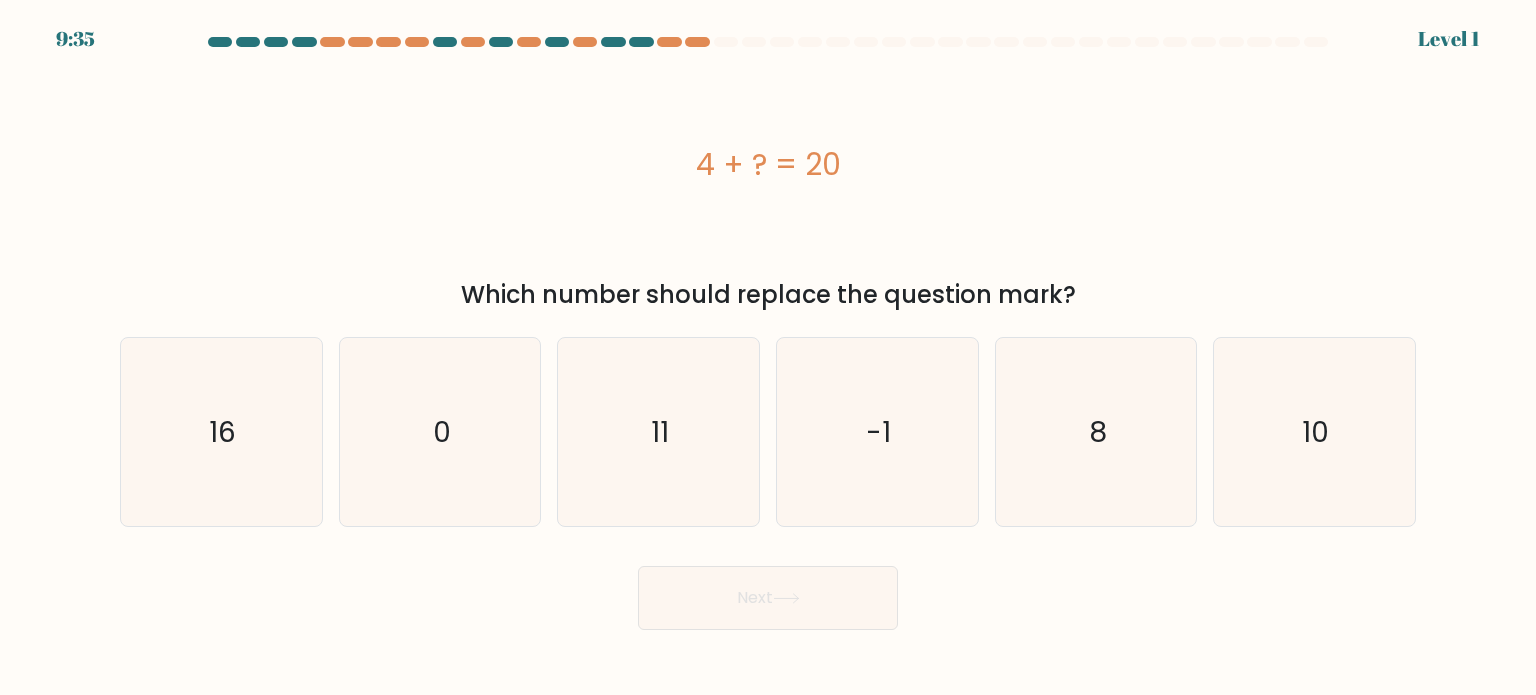 click on "e.
8" at bounding box center [1096, 432] 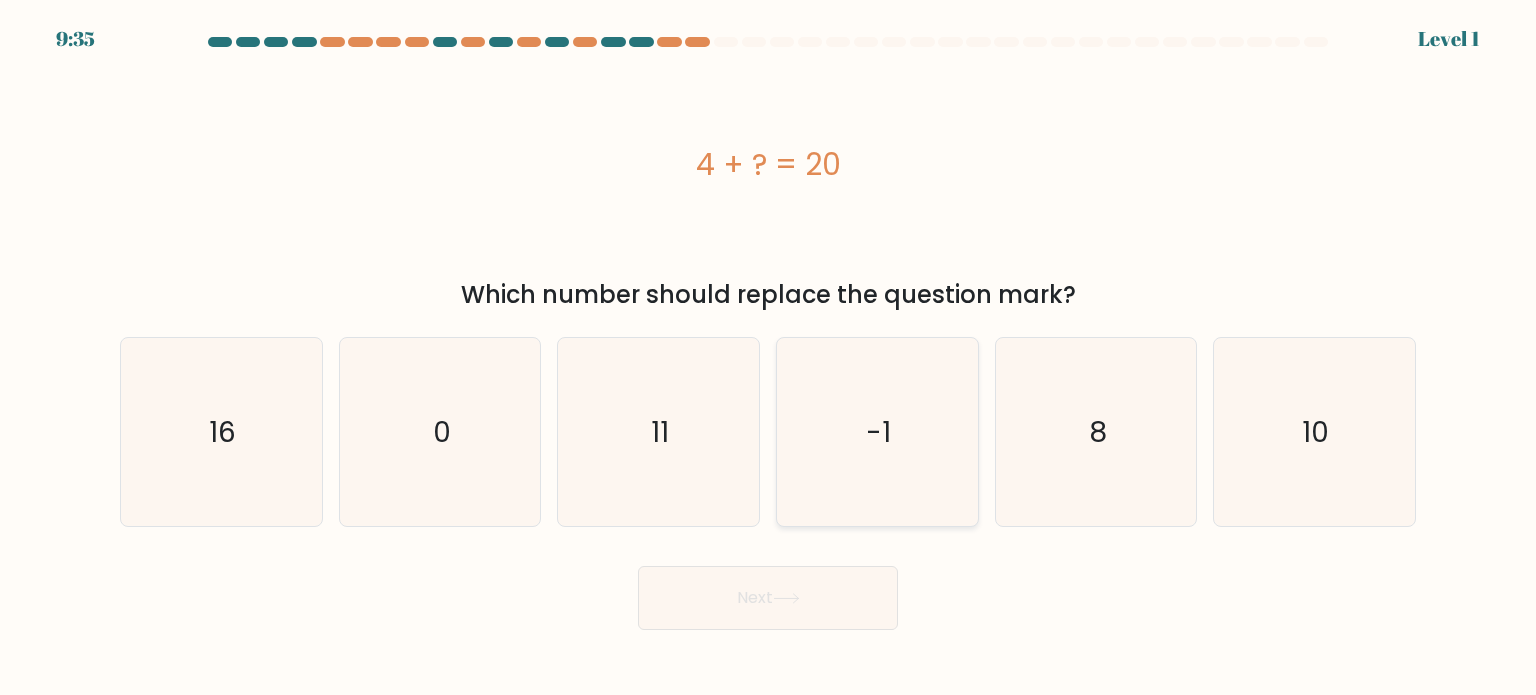 click on "-1" 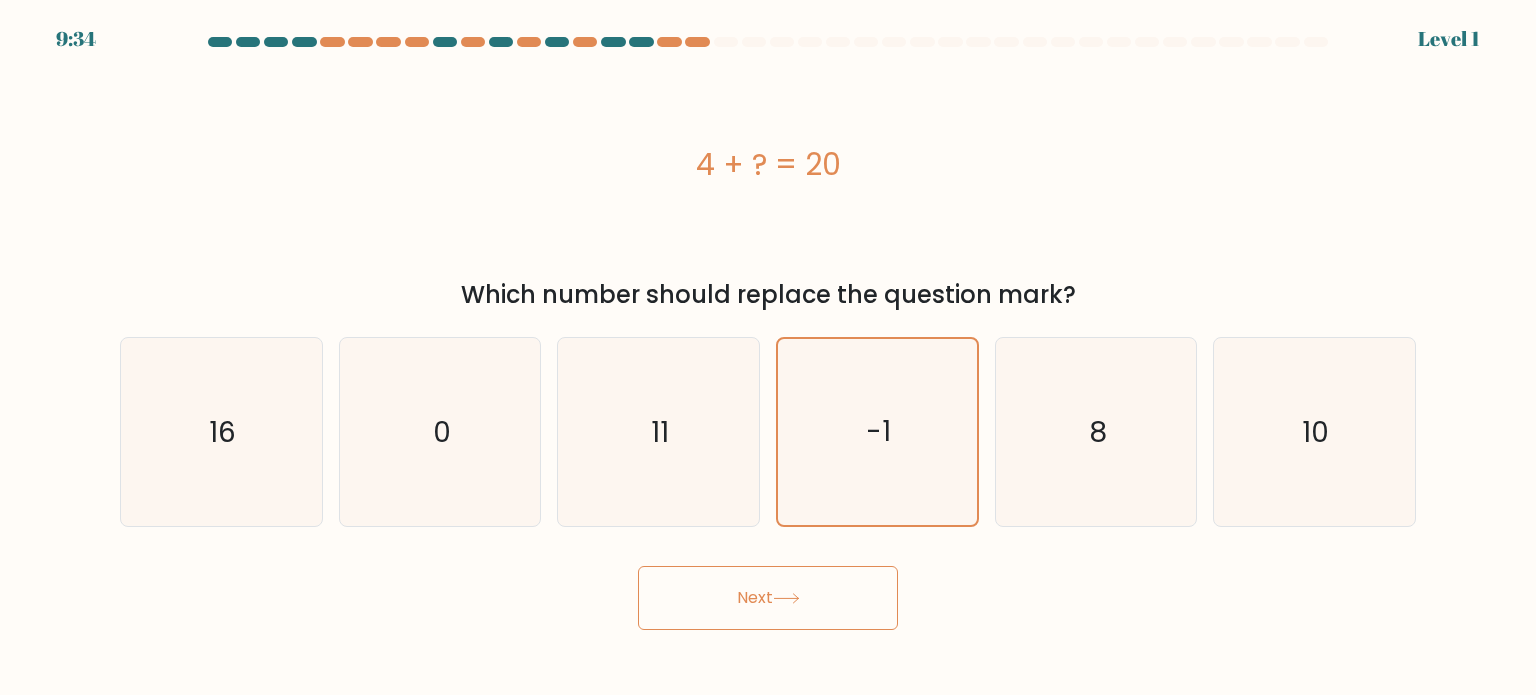 click on "Next" at bounding box center [768, 598] 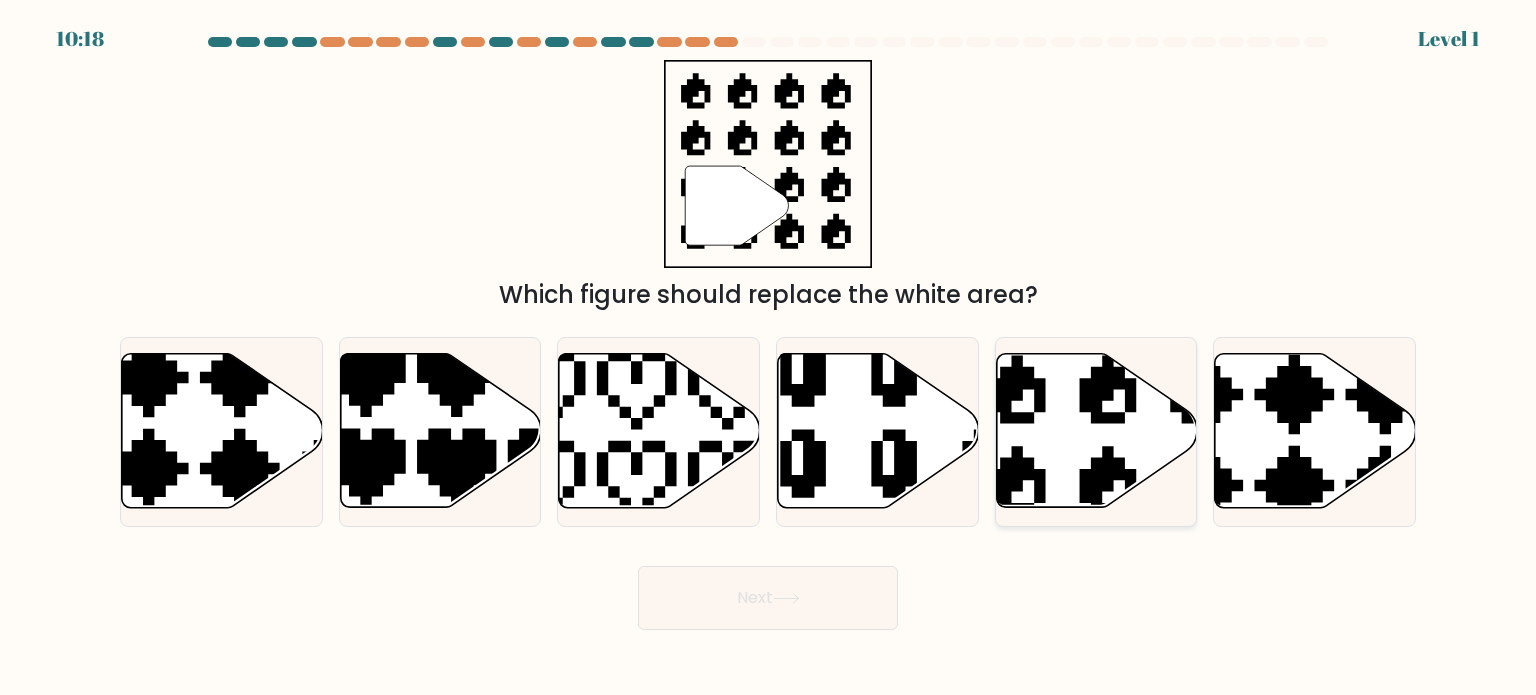 click 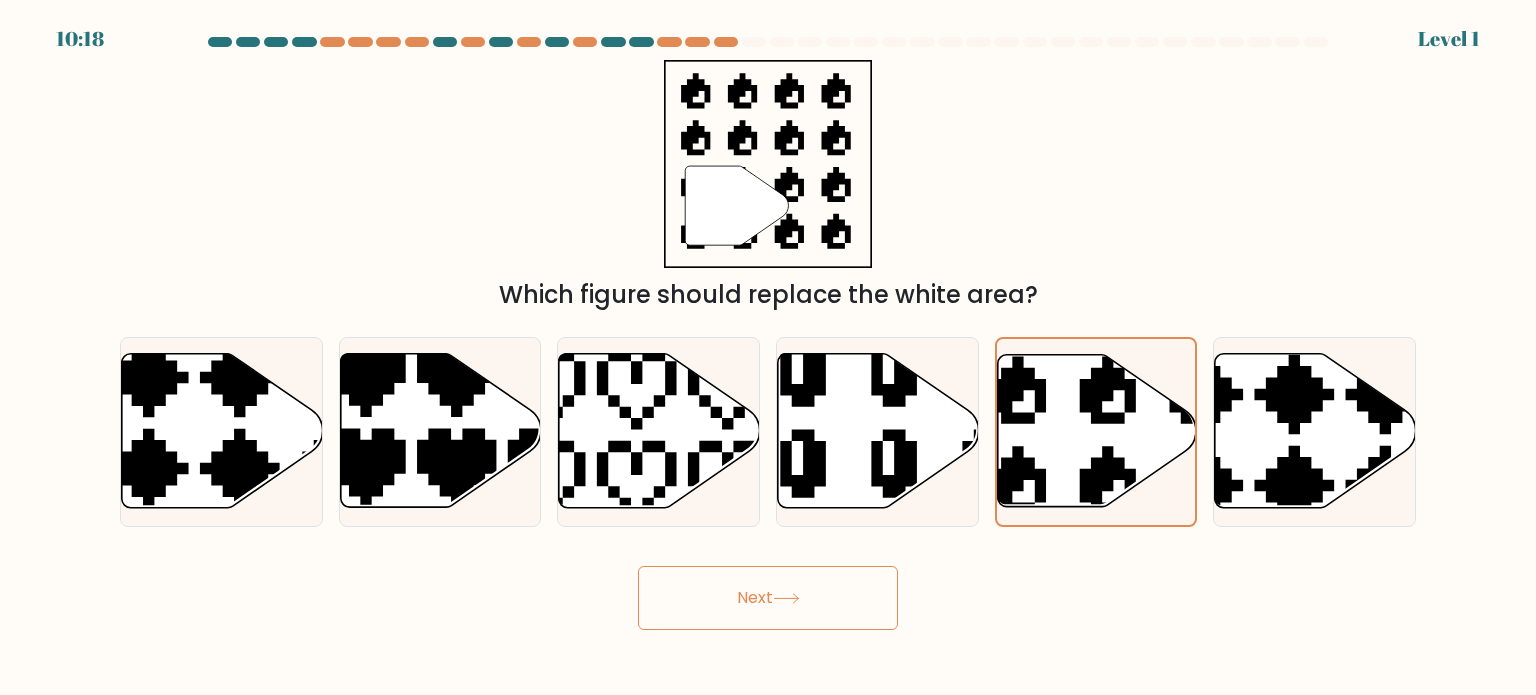 click on "Next" at bounding box center [768, 598] 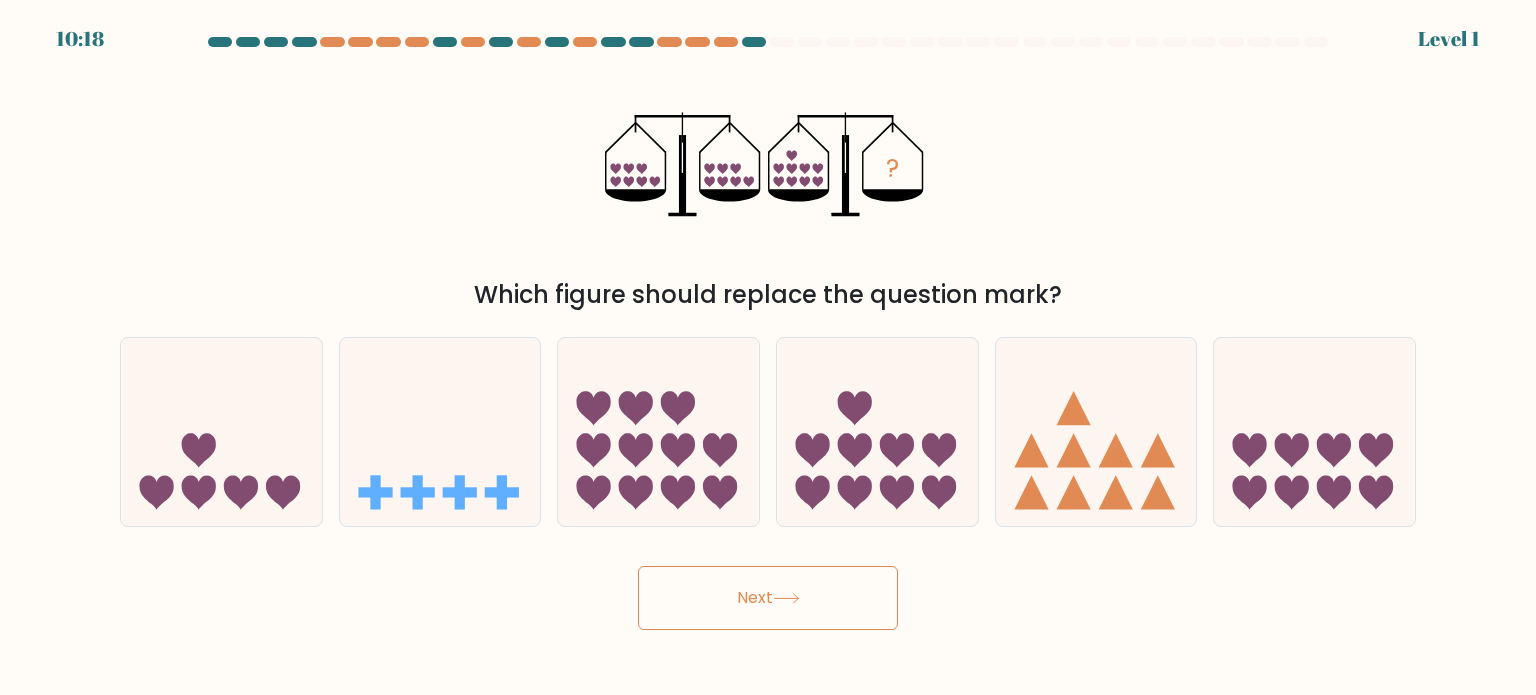 click on "Next" at bounding box center (768, 598) 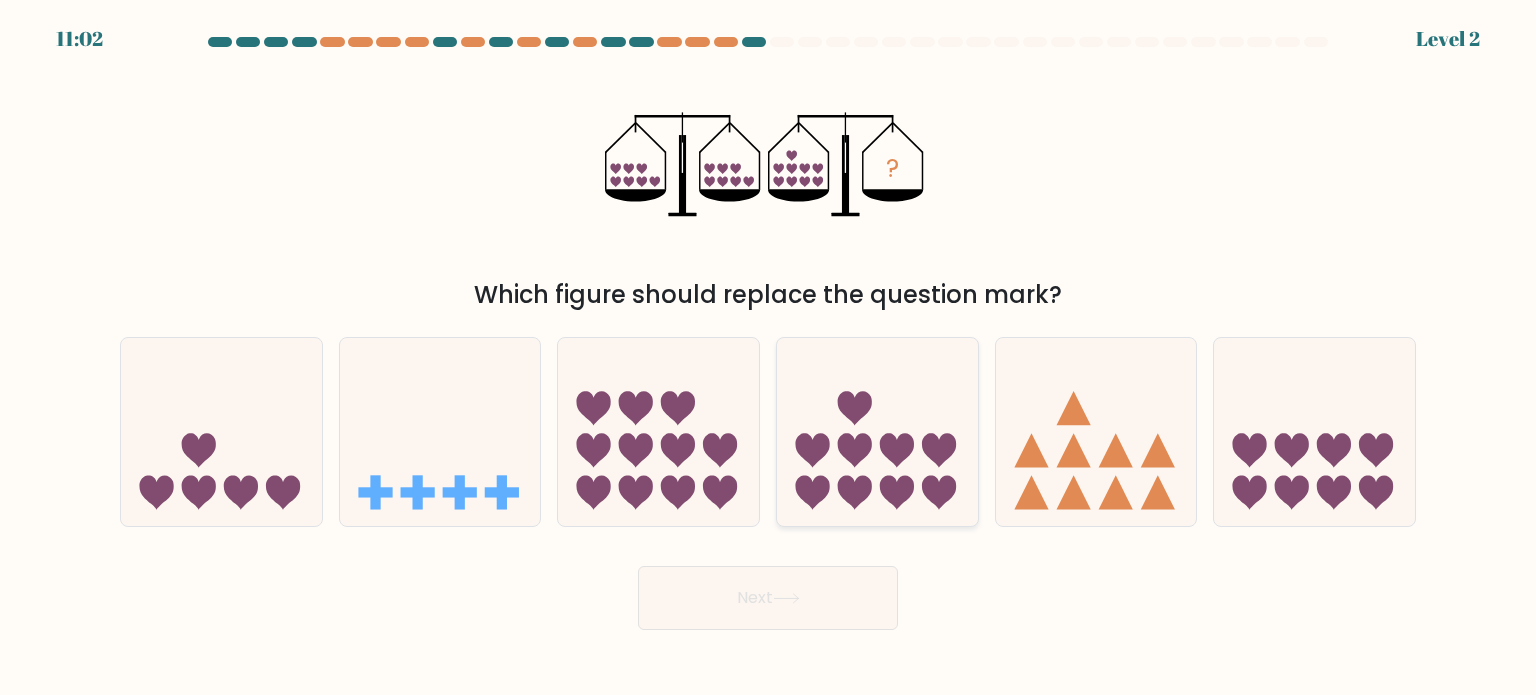 click 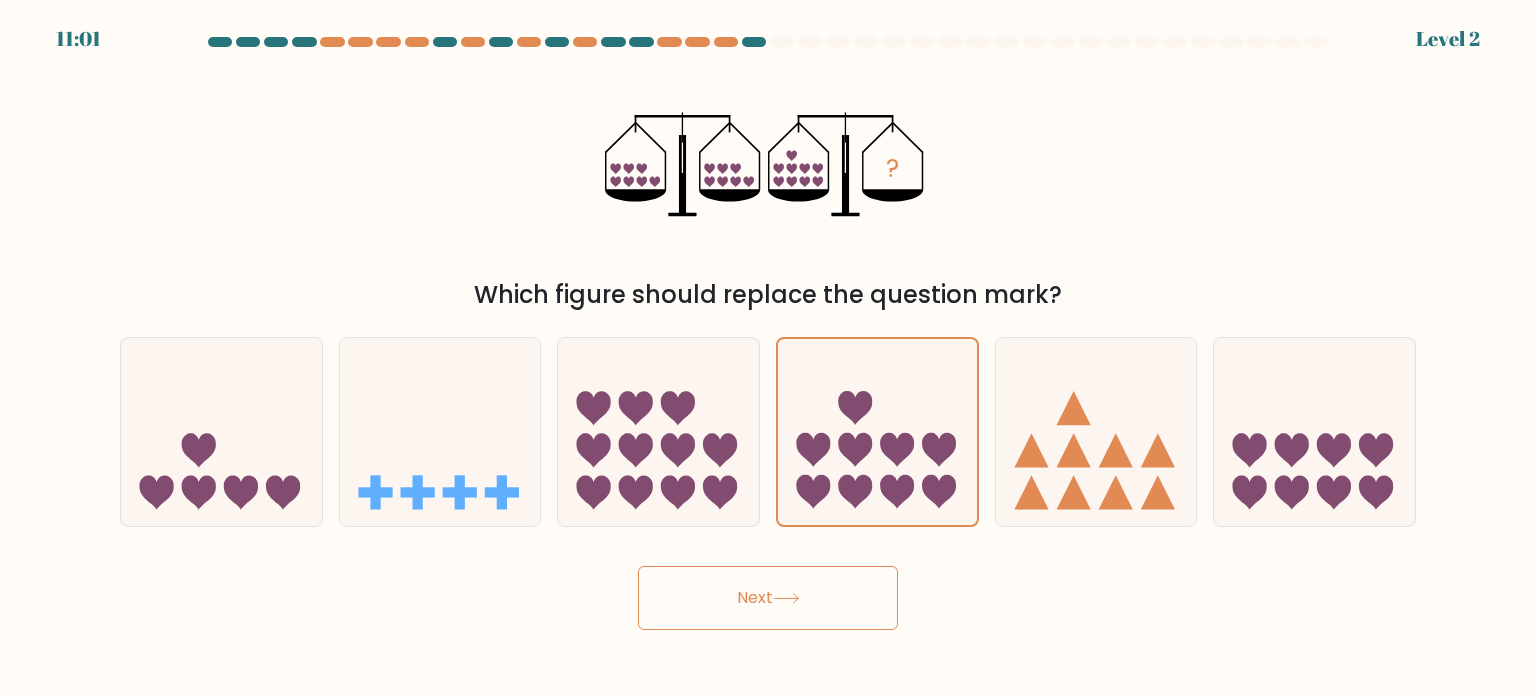 click on "Next" at bounding box center [768, 598] 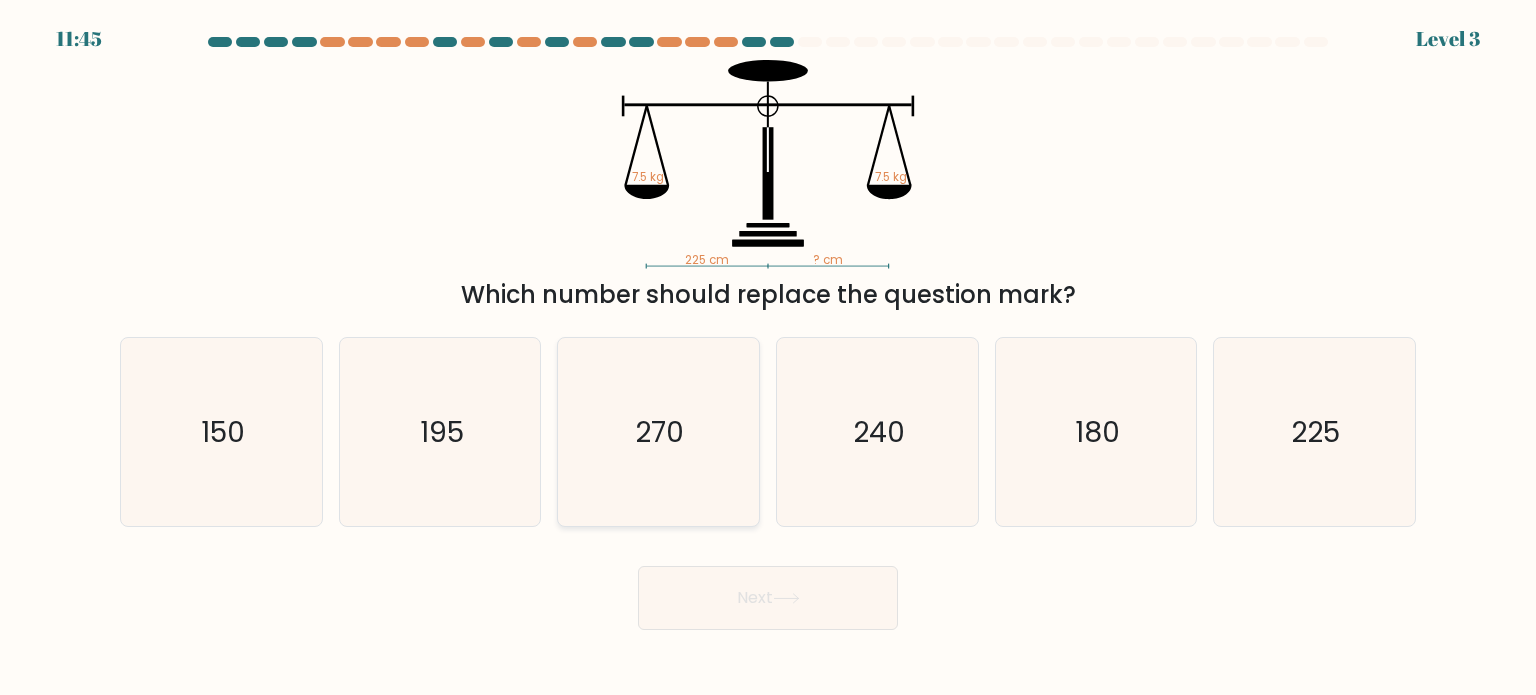 click on "270" 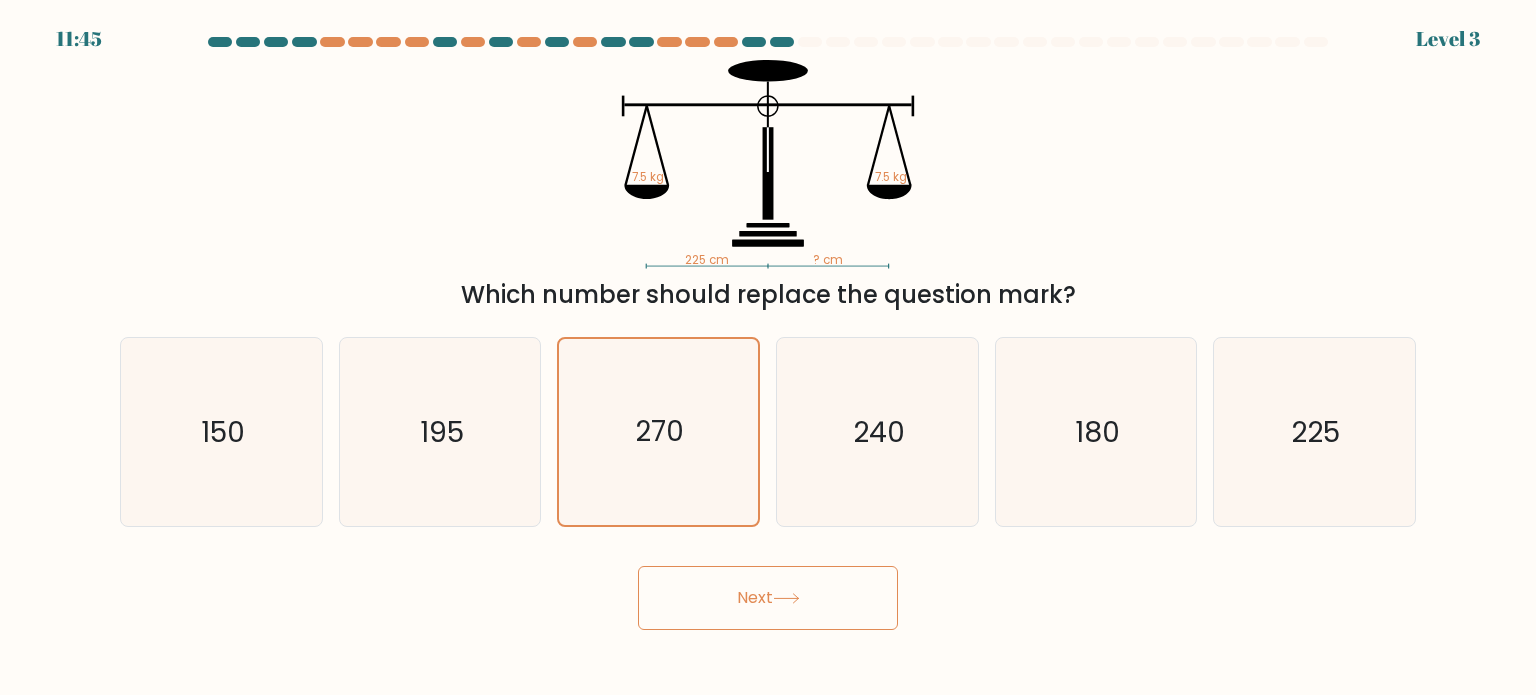 click on "Next" at bounding box center (768, 598) 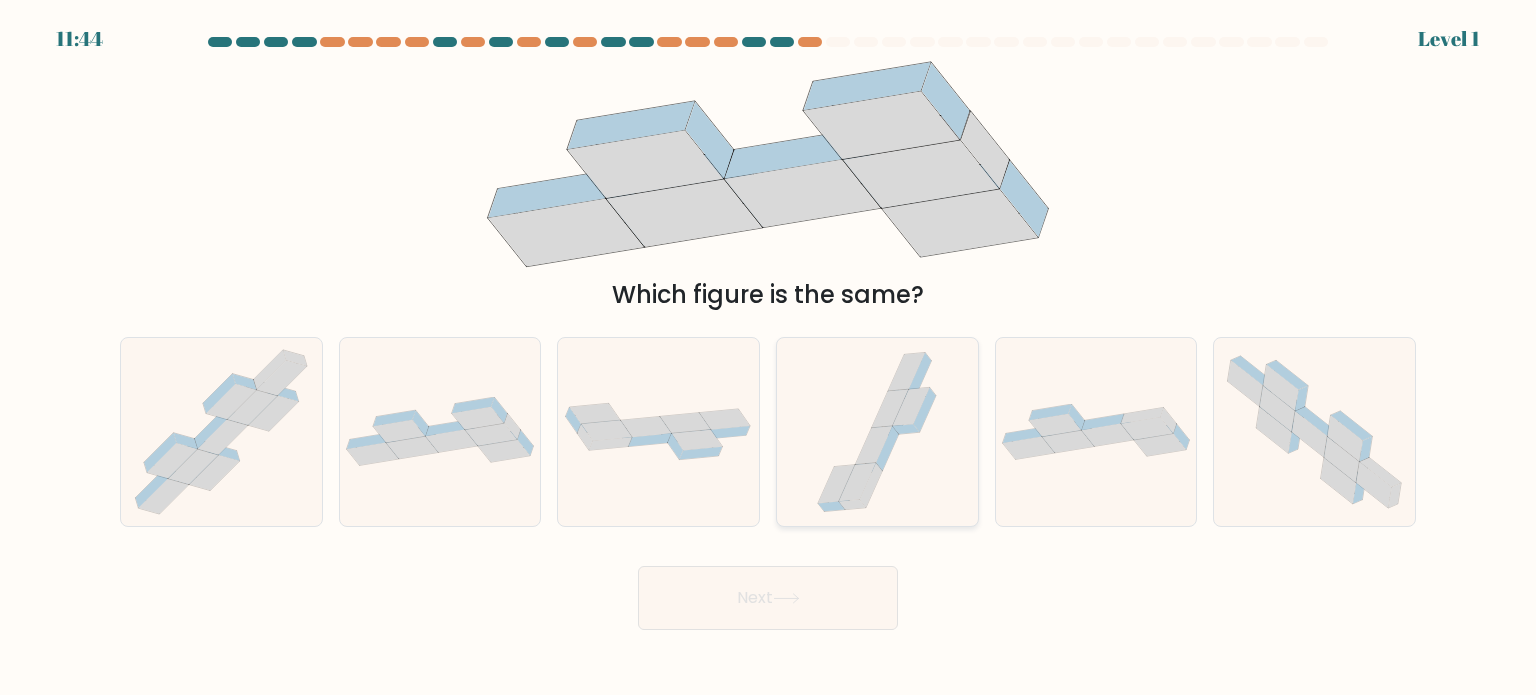 click 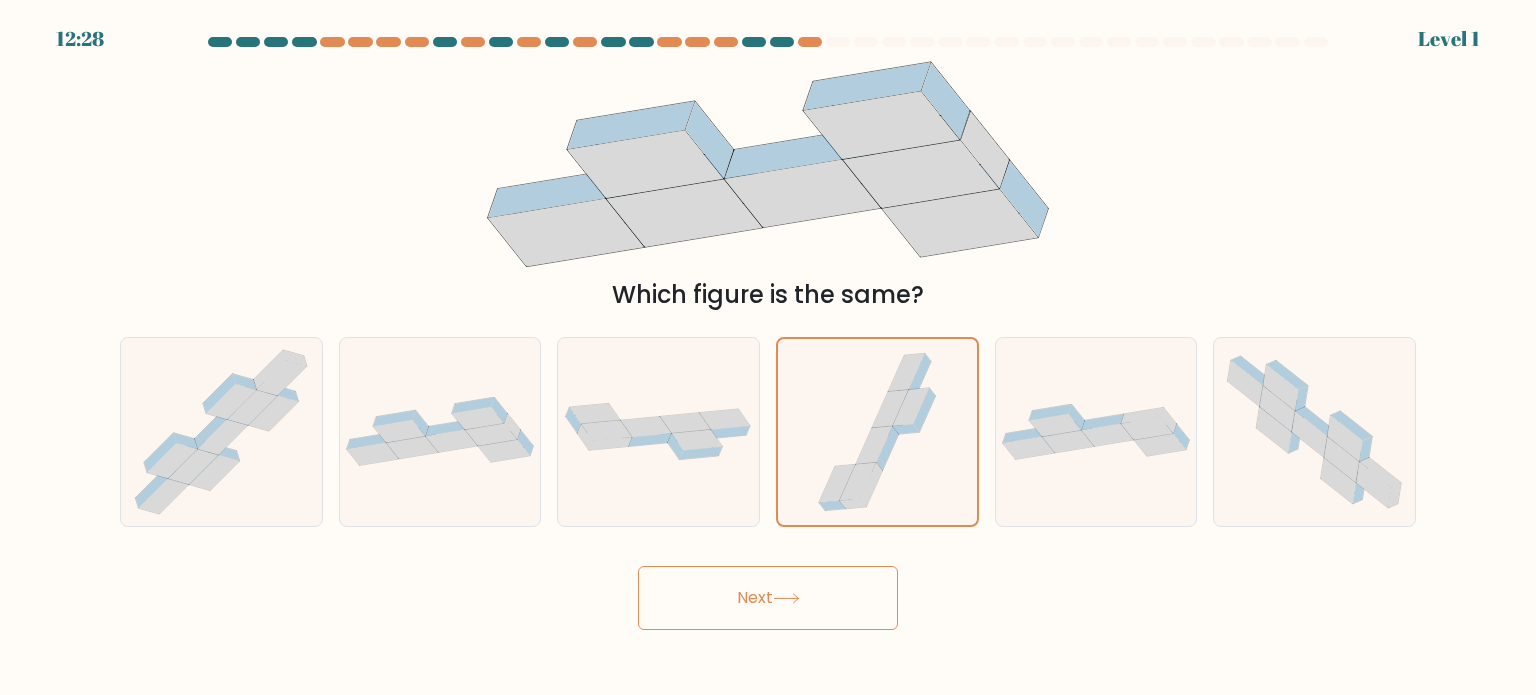 click on "12:28
Level 1" at bounding box center (768, 347) 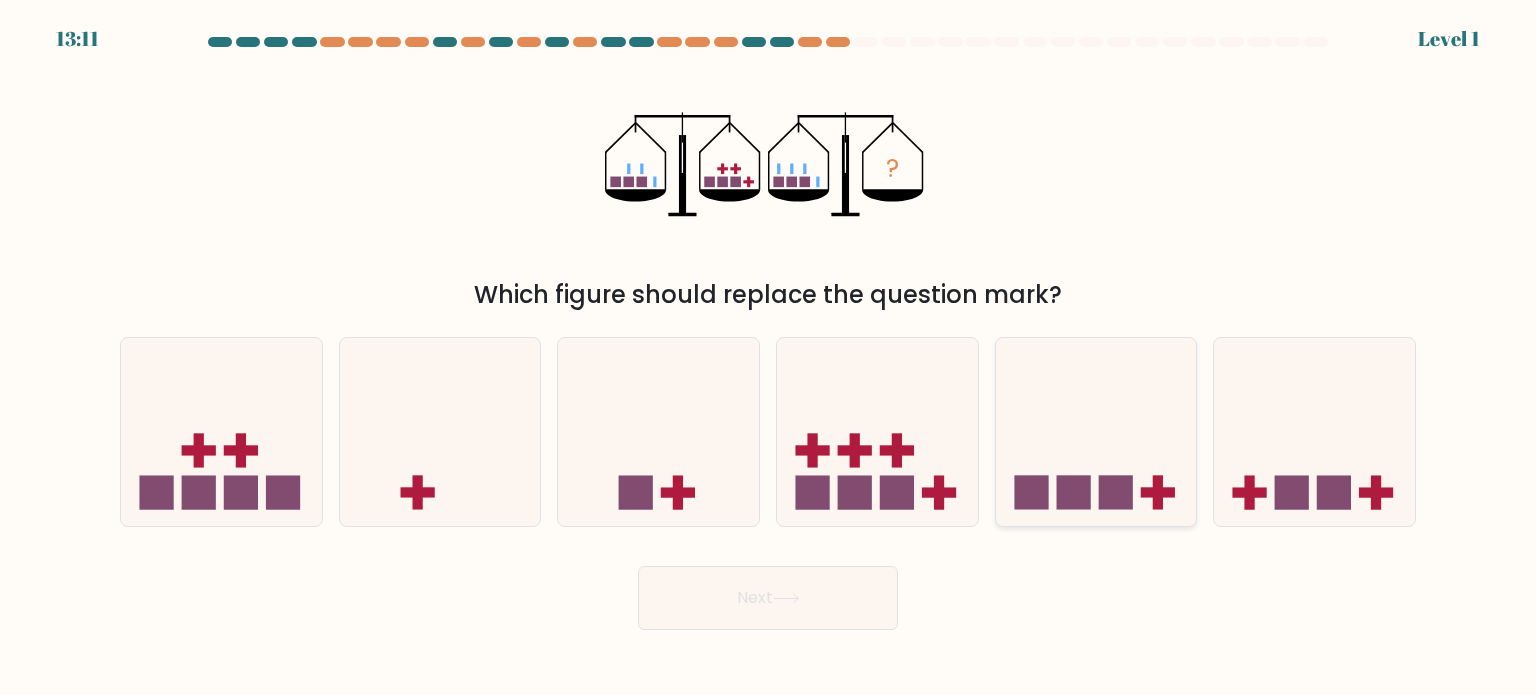 click 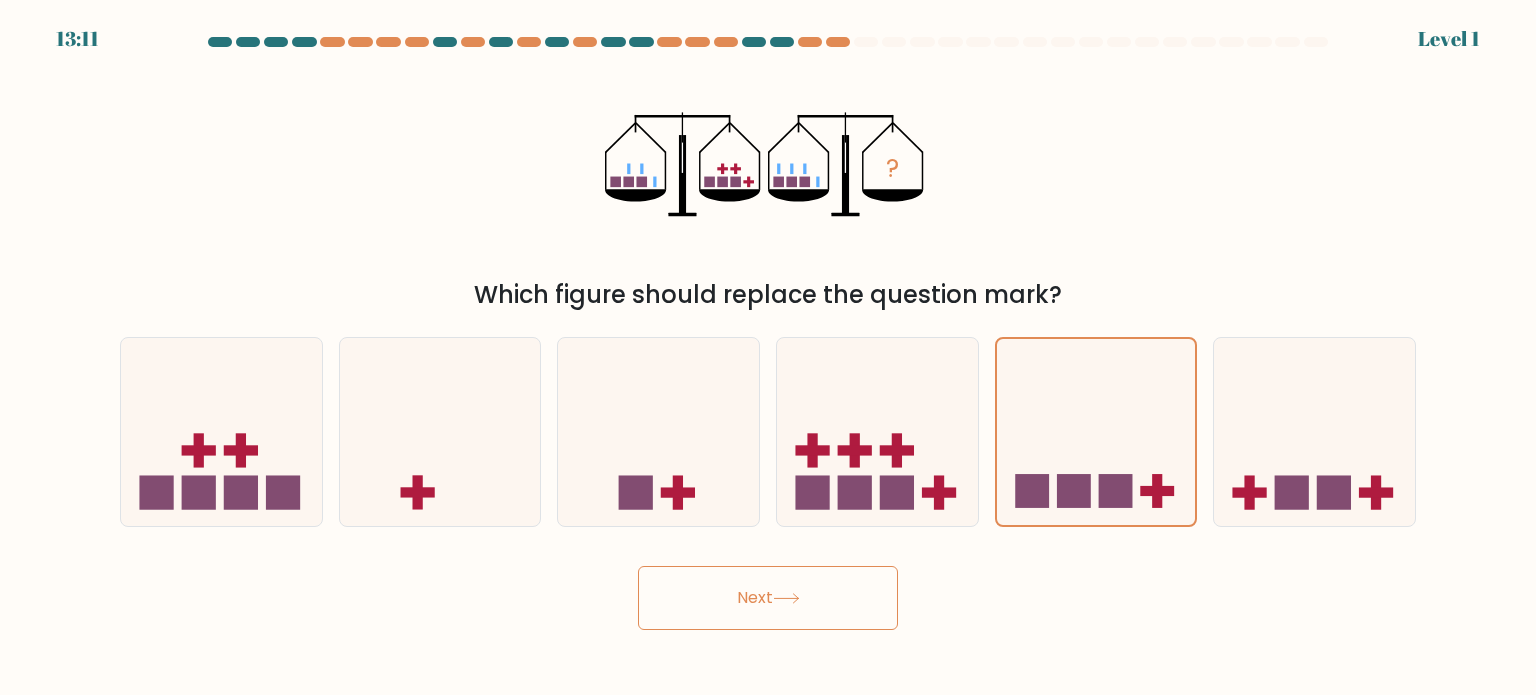click on "Next" at bounding box center (768, 598) 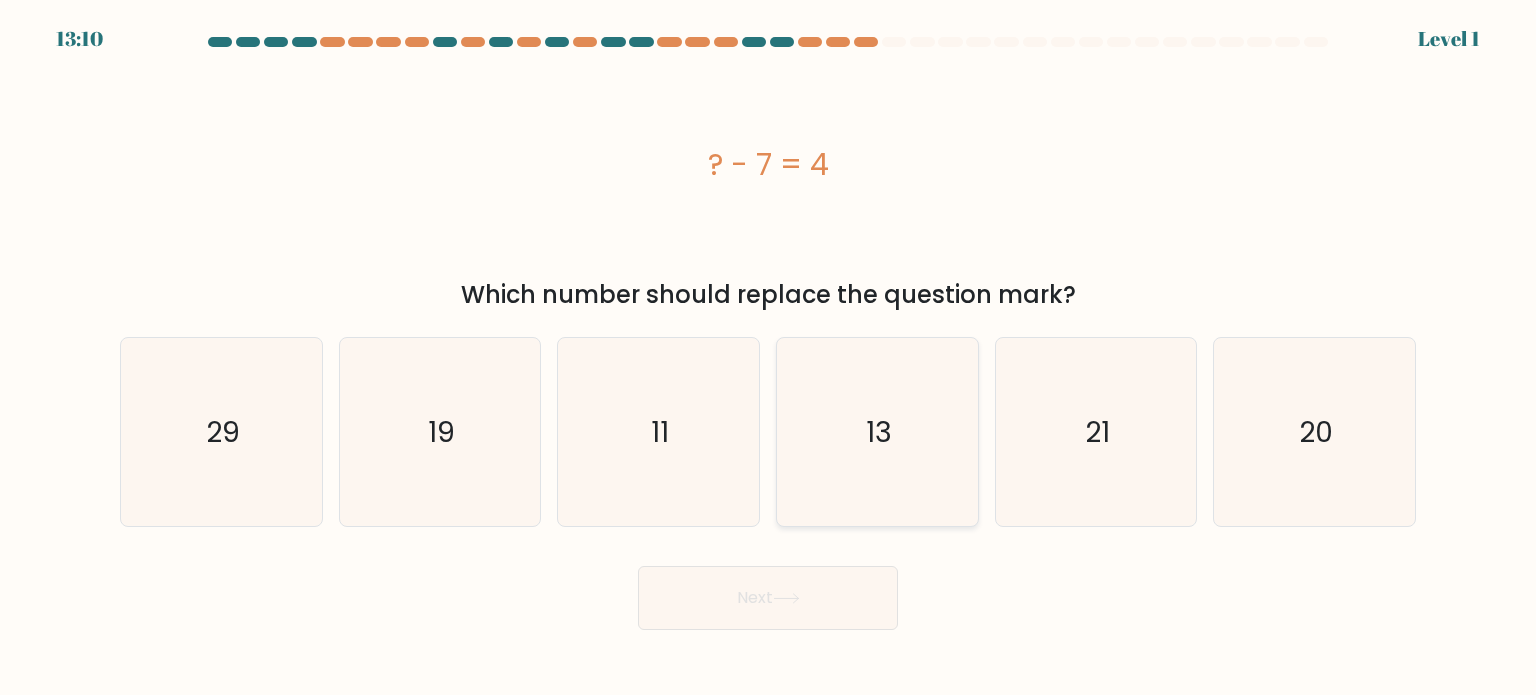 click on "13" 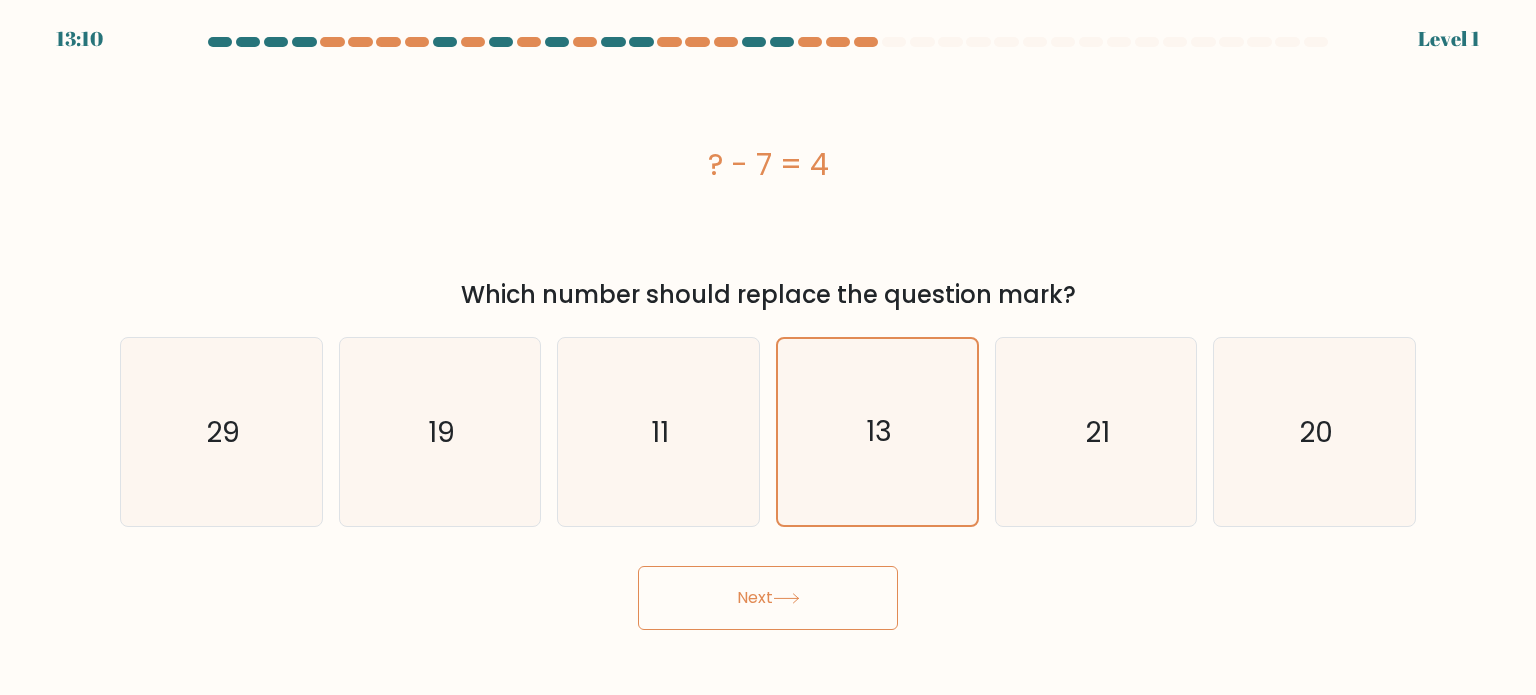 click on "Next" at bounding box center [768, 598] 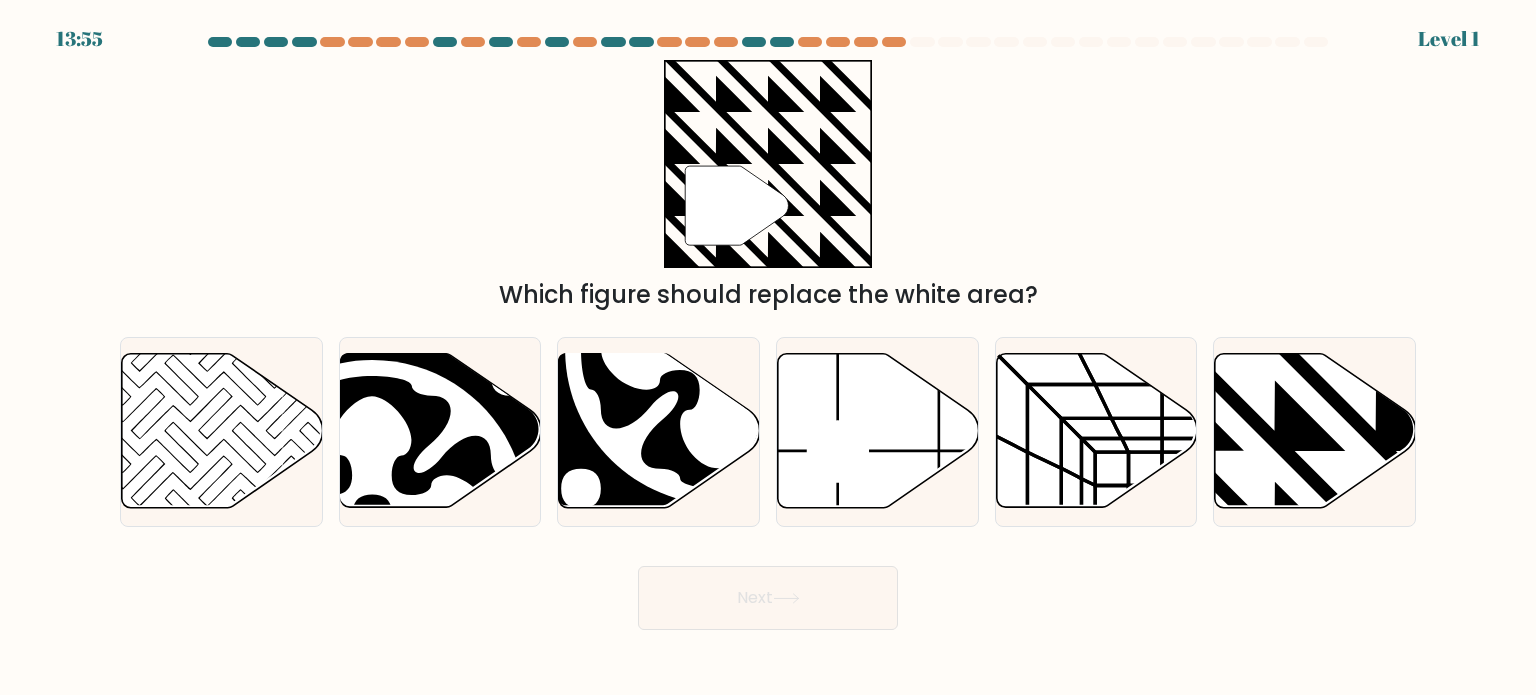 click on "Next" at bounding box center [768, 598] 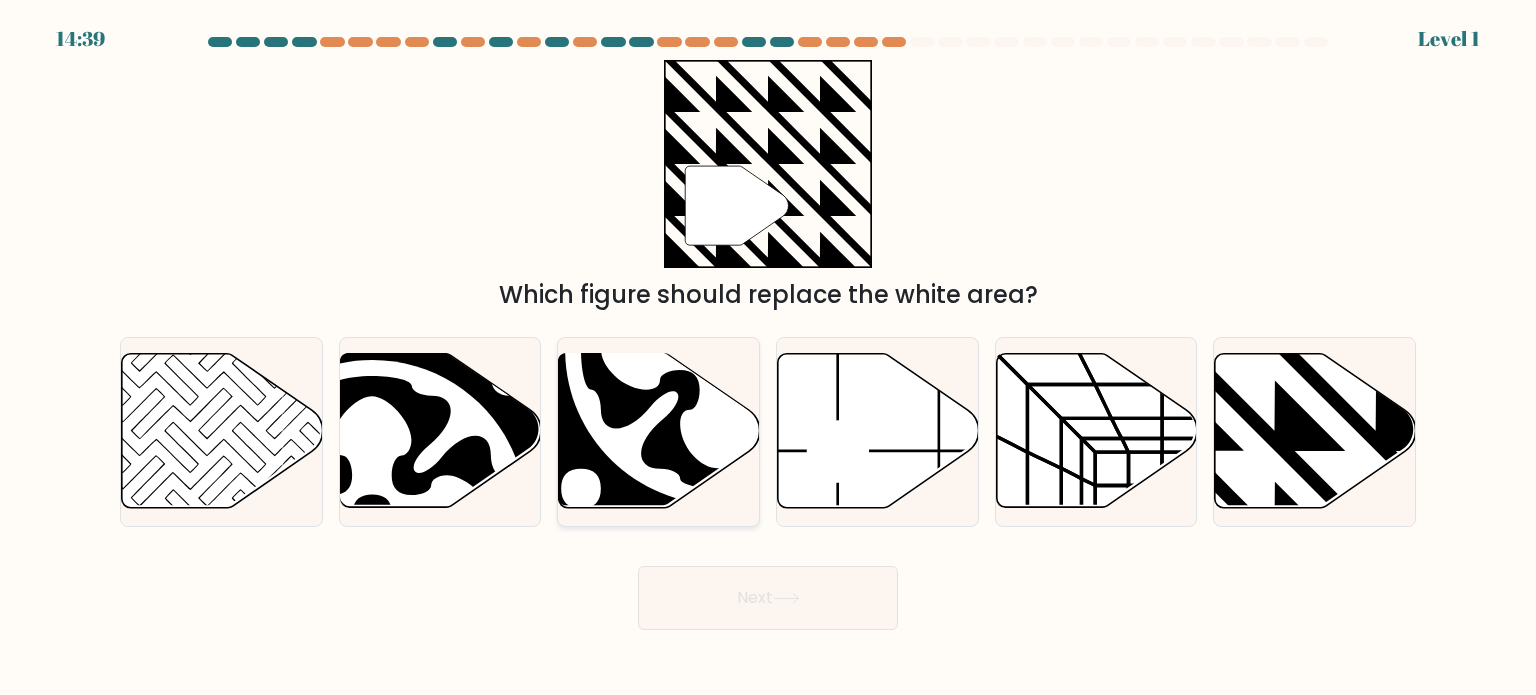 click 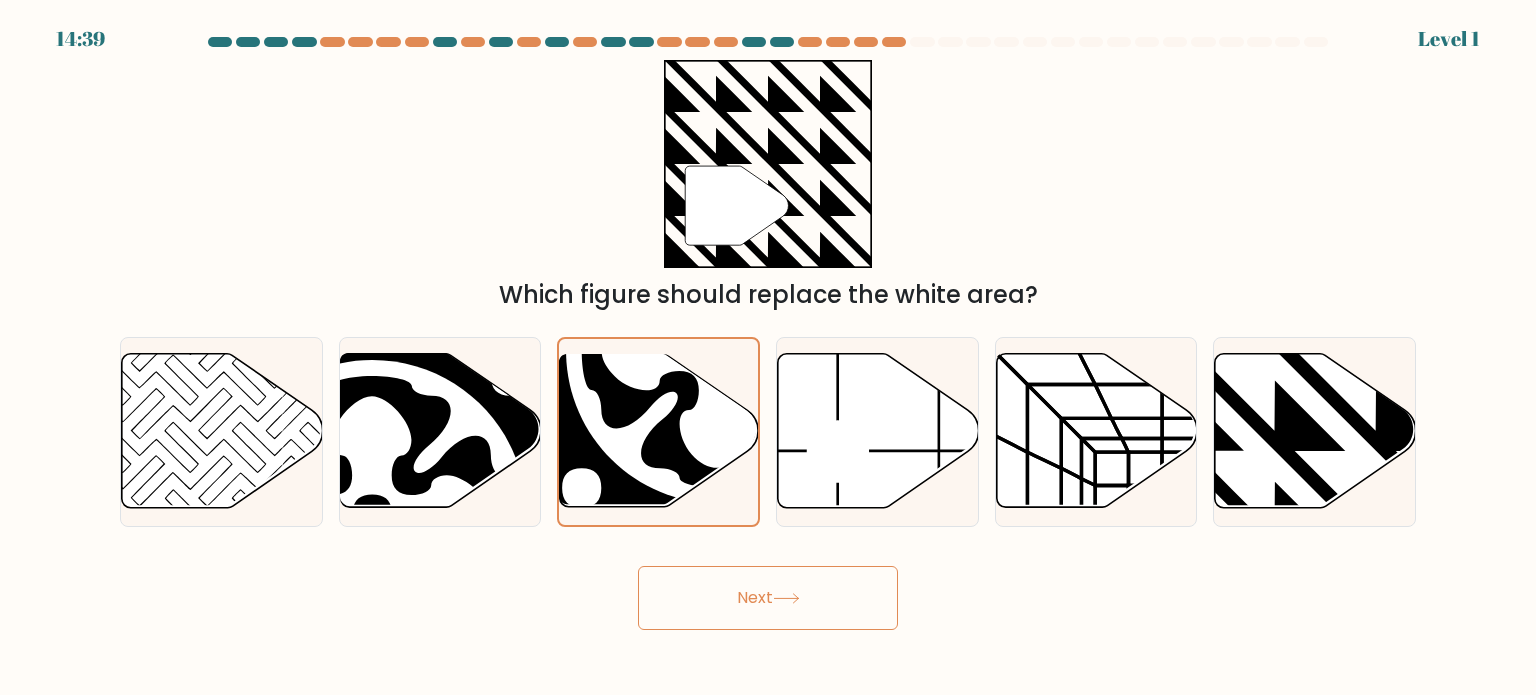 click on "Next" at bounding box center (768, 598) 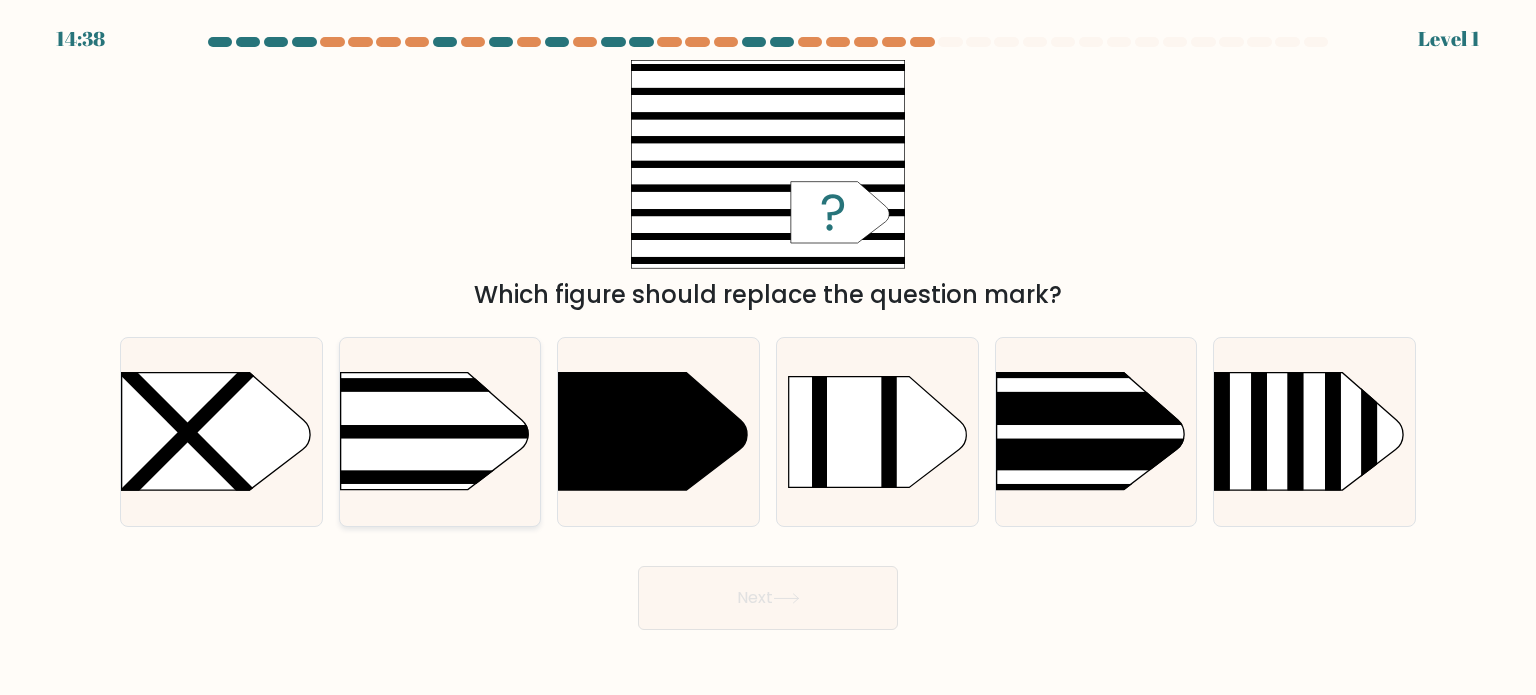 drag, startPoint x: 473, startPoint y: 435, endPoint x: 656, endPoint y: 528, distance: 205.27542 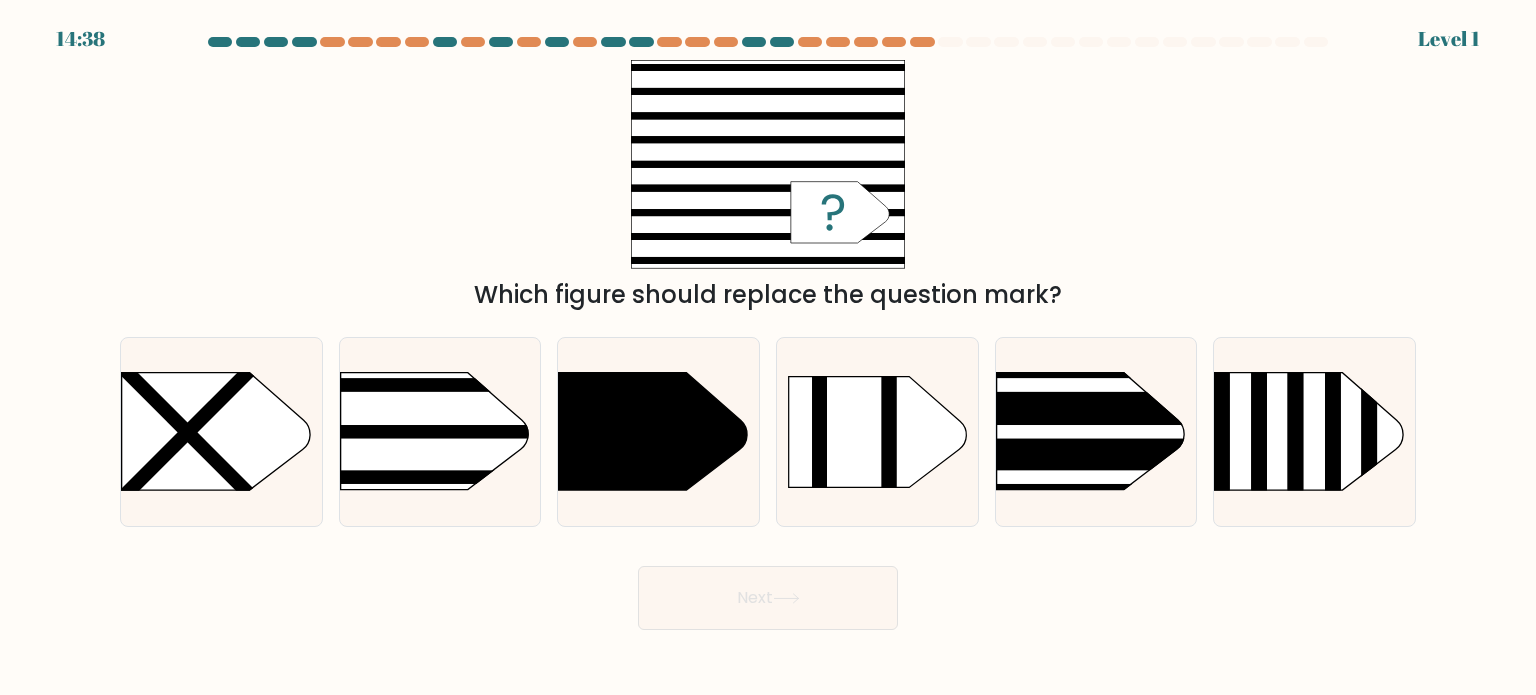 click 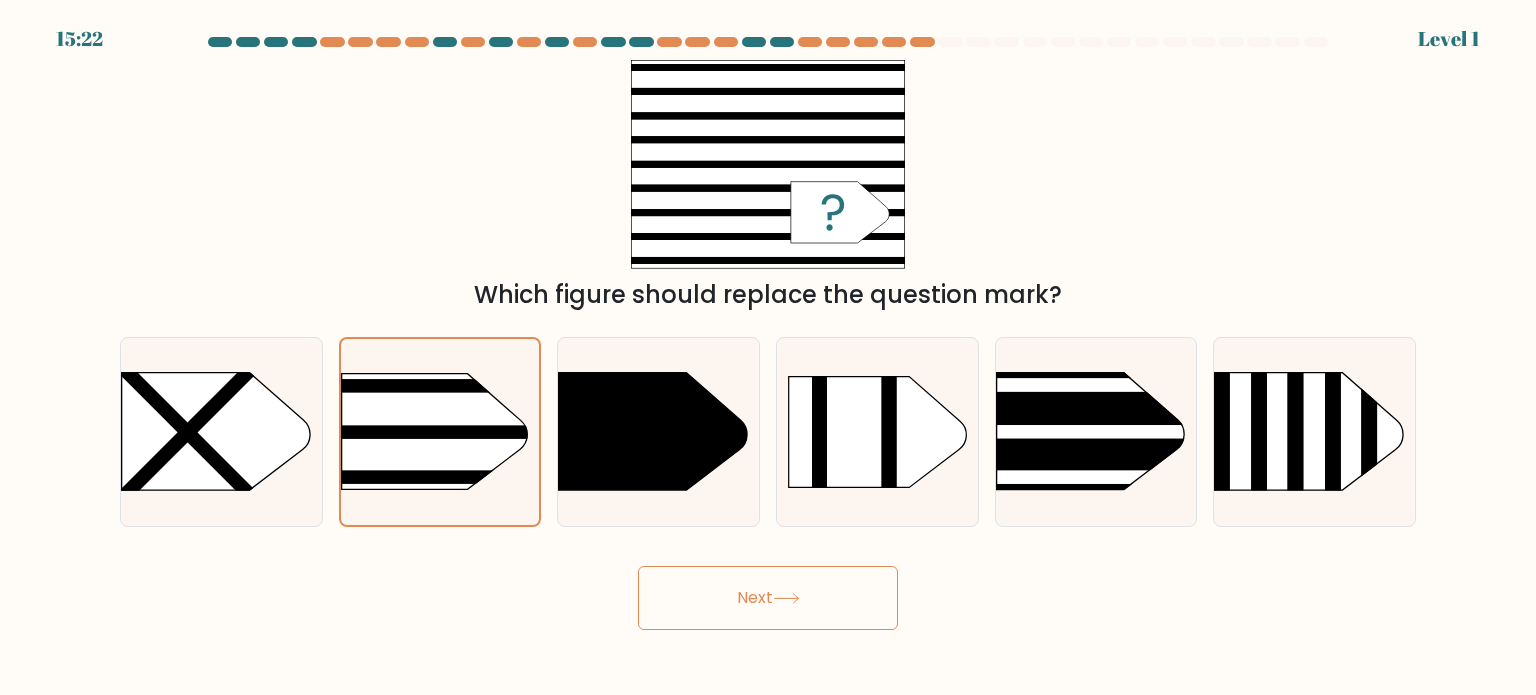 click 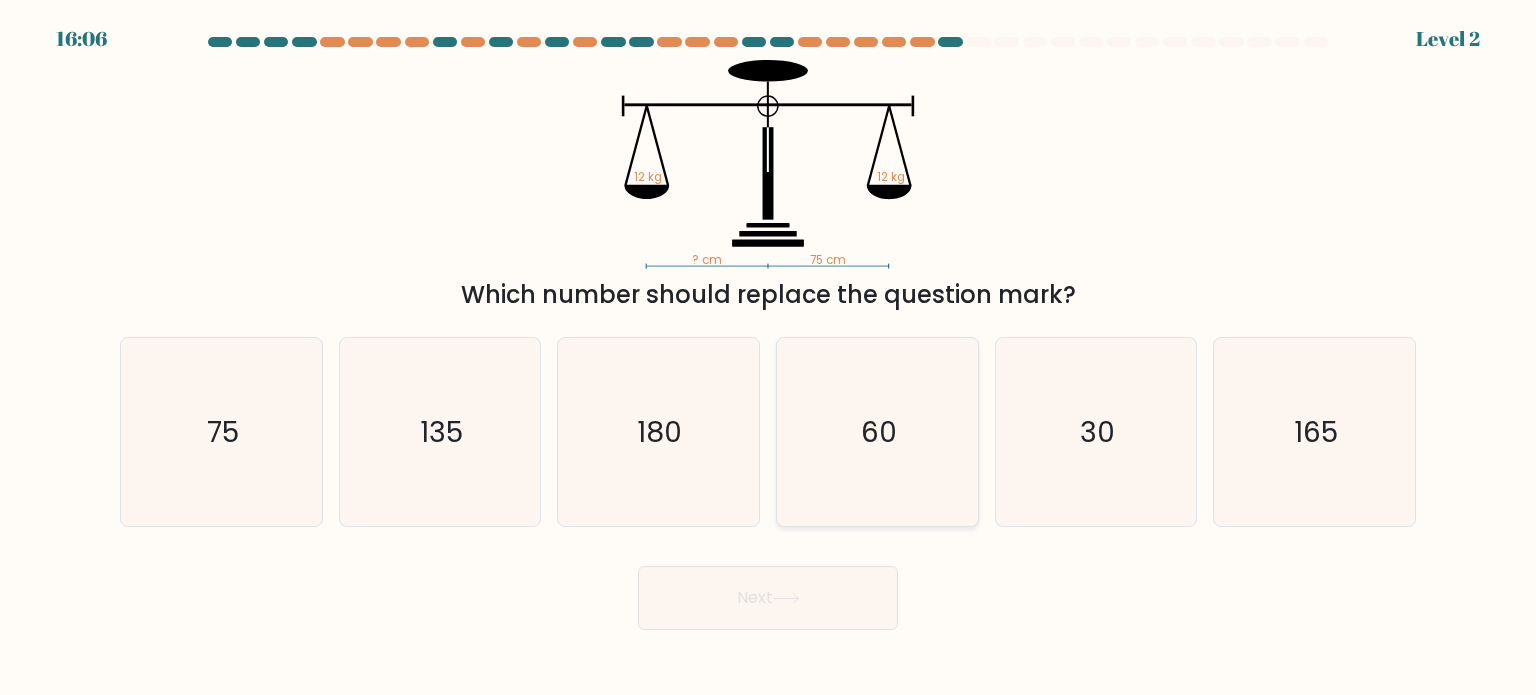 click on "60" 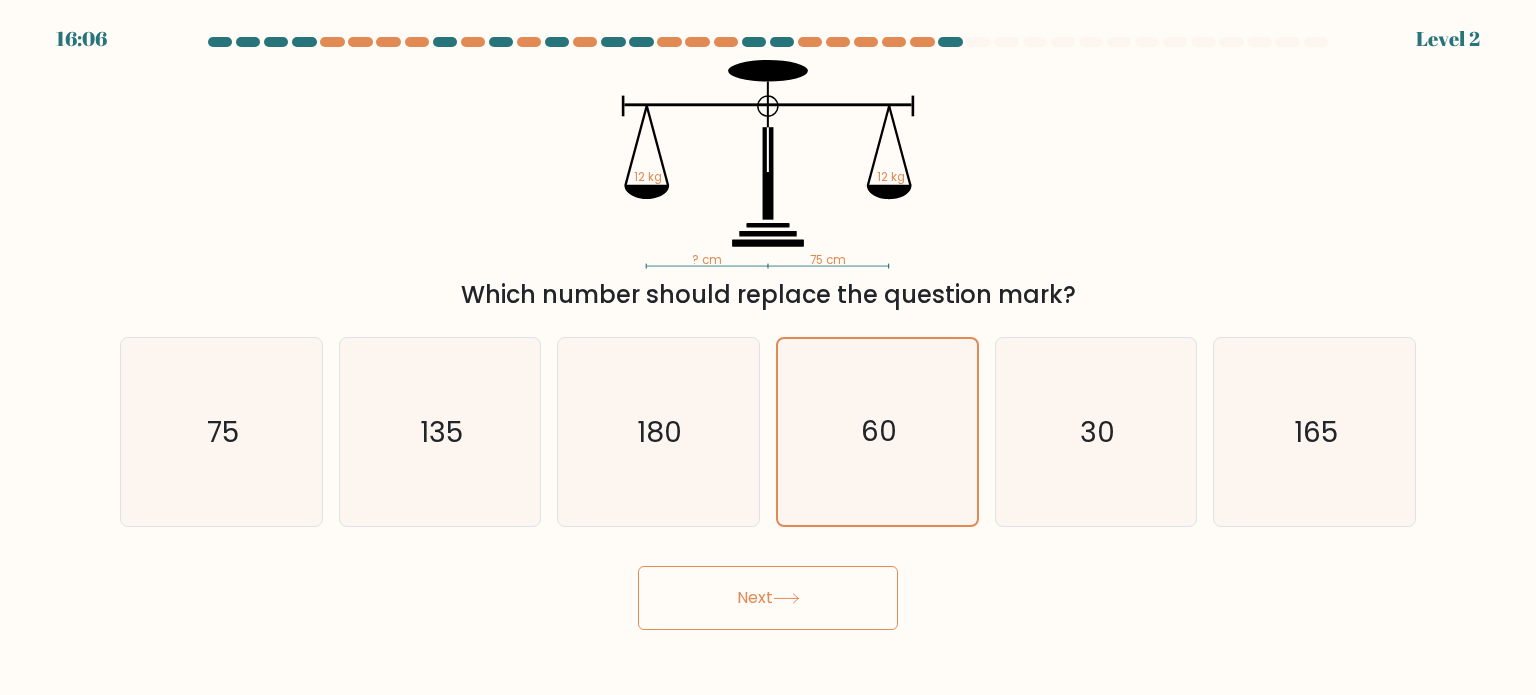 click on "Next" at bounding box center [768, 598] 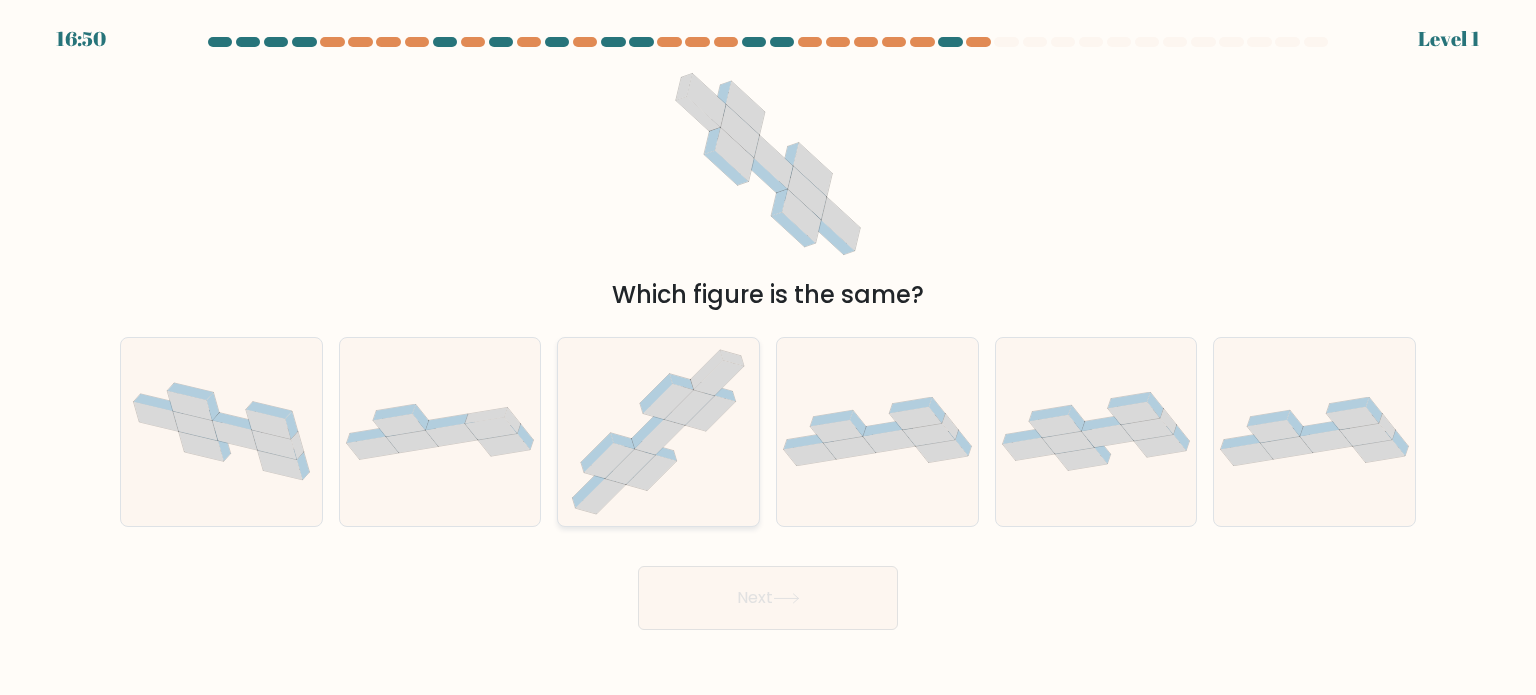 click 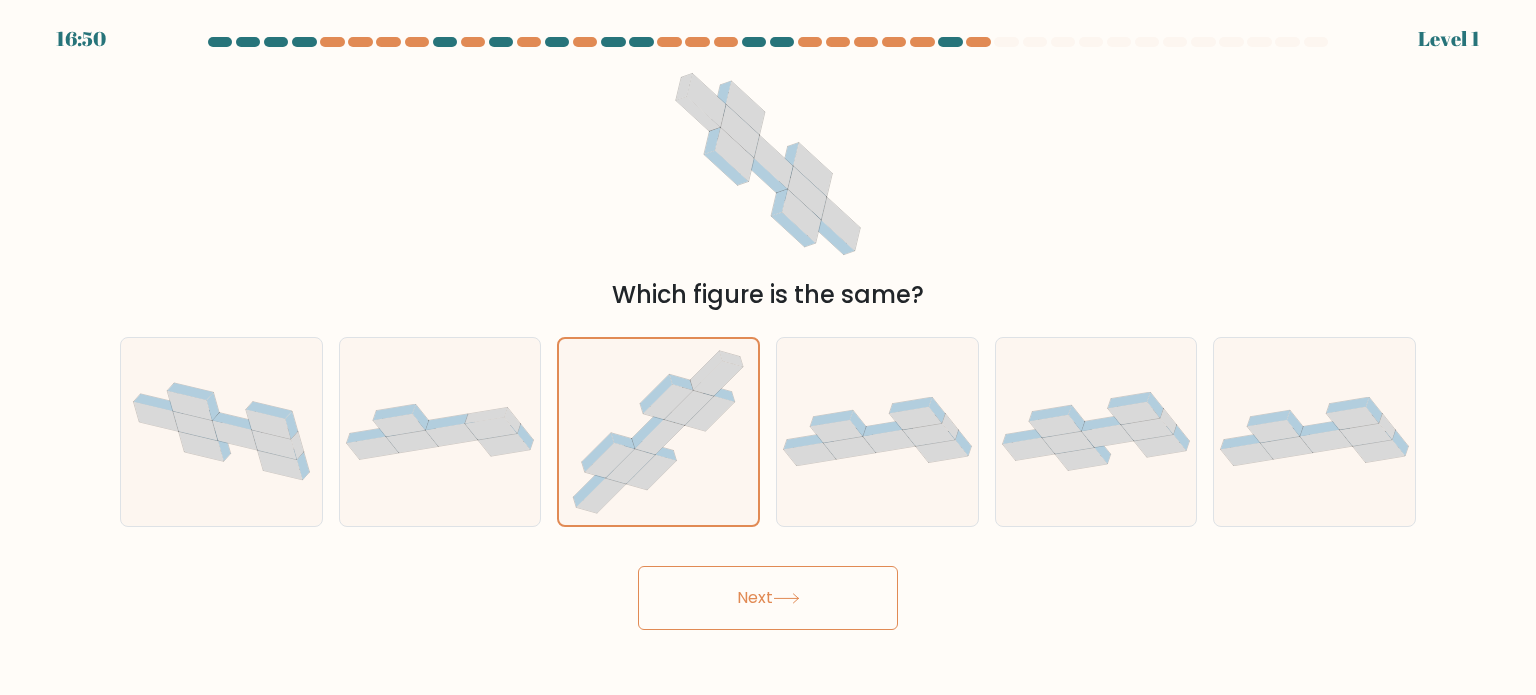 click on "Next" at bounding box center [768, 598] 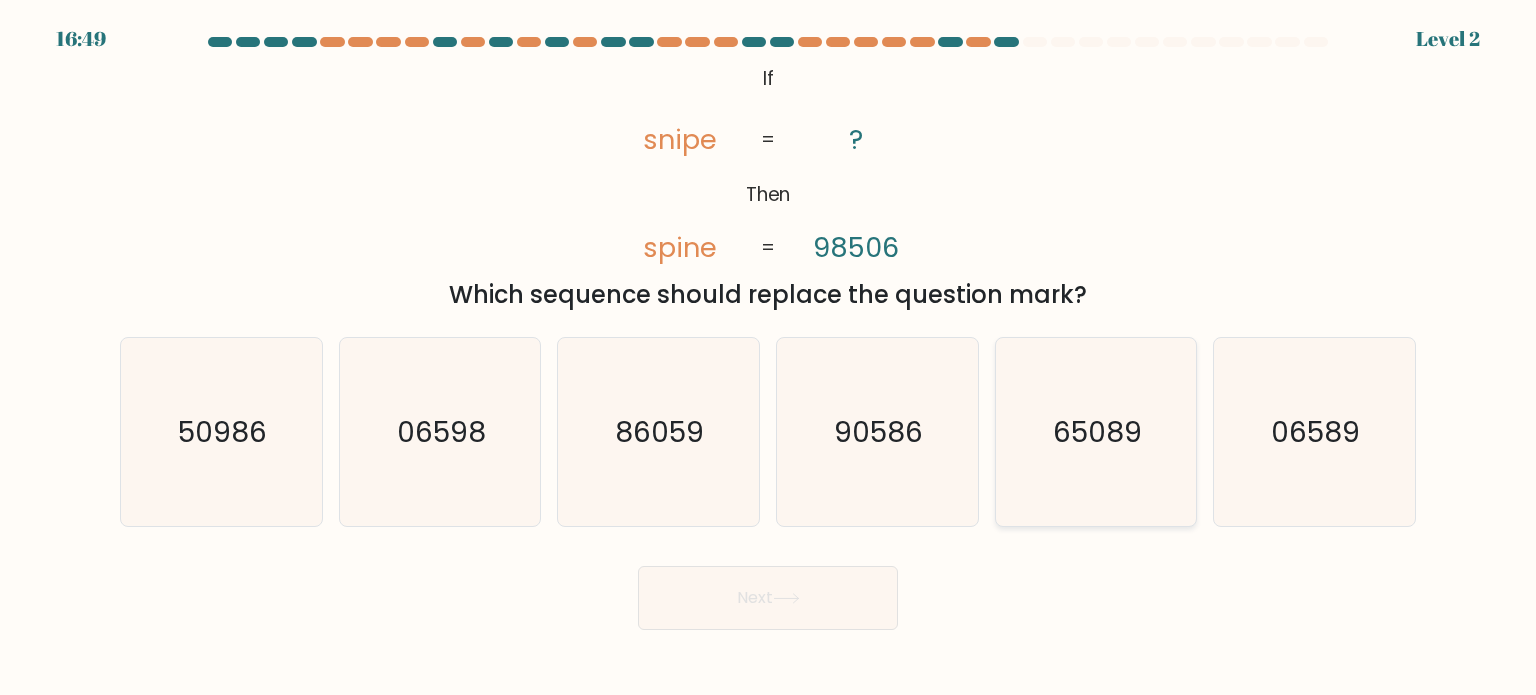 click on "65089" 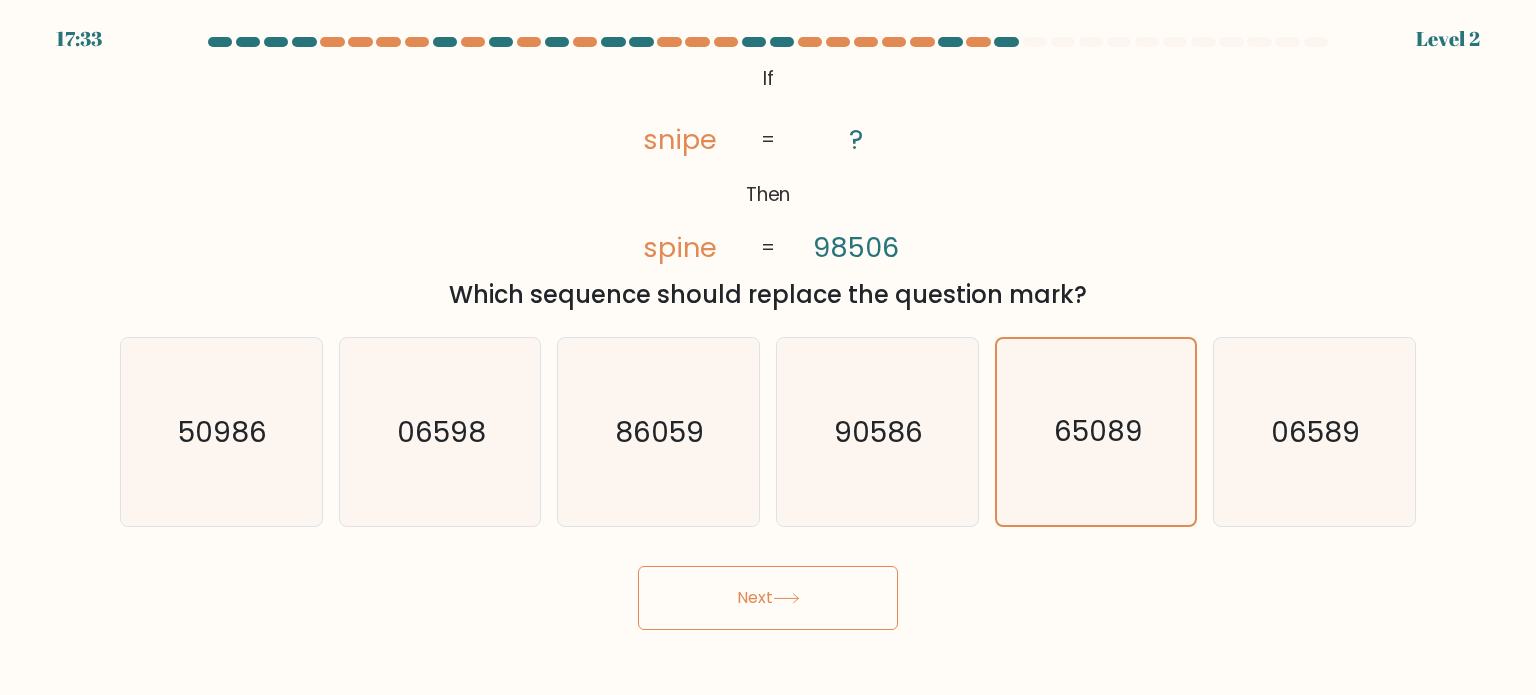 click on "Next" at bounding box center (768, 598) 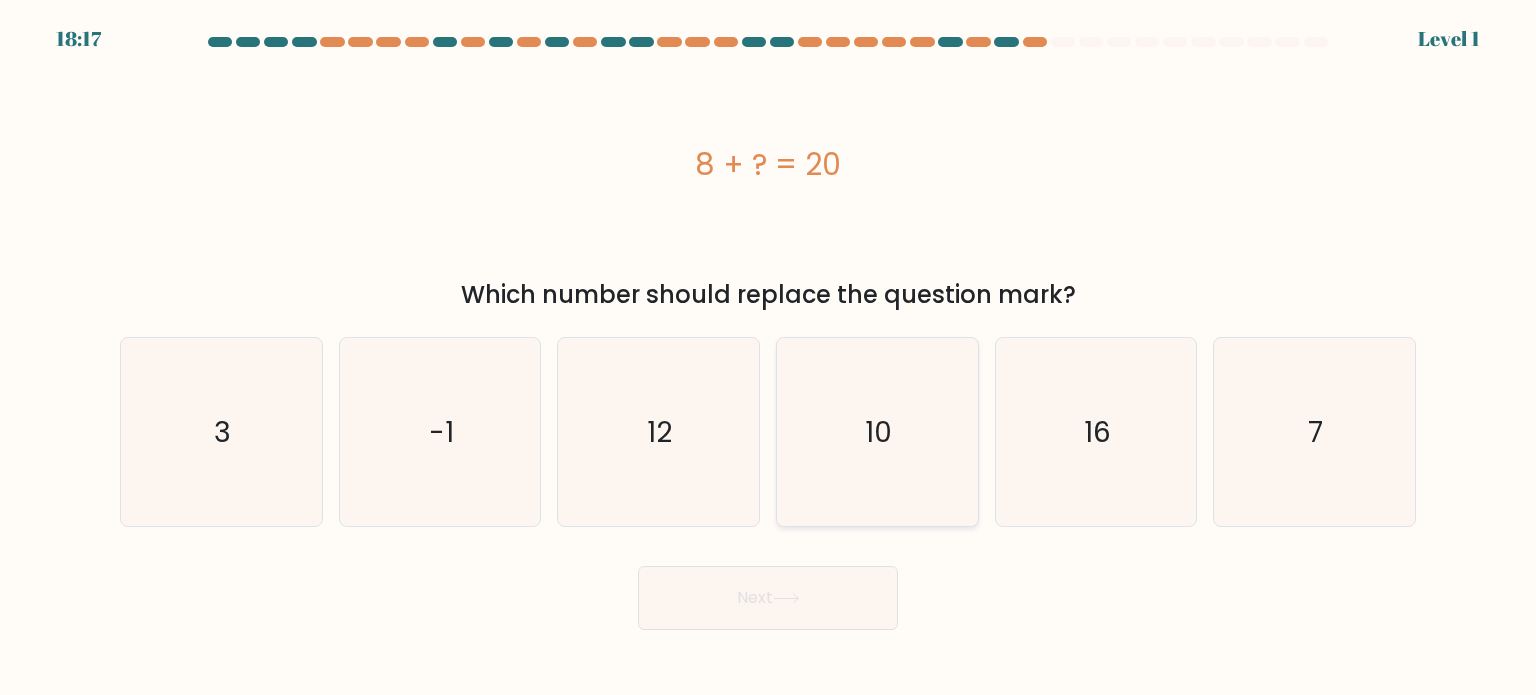 click on "10" 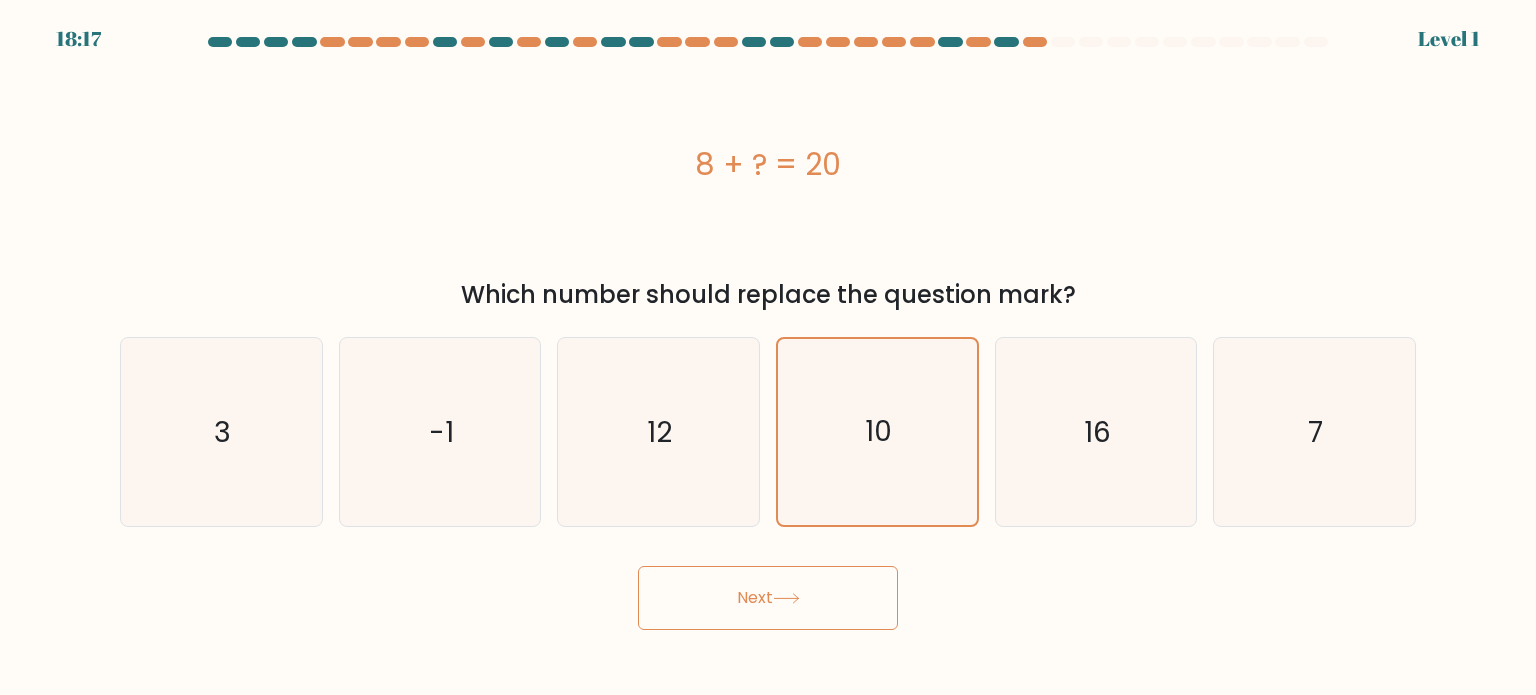 click on "Next" at bounding box center (768, 598) 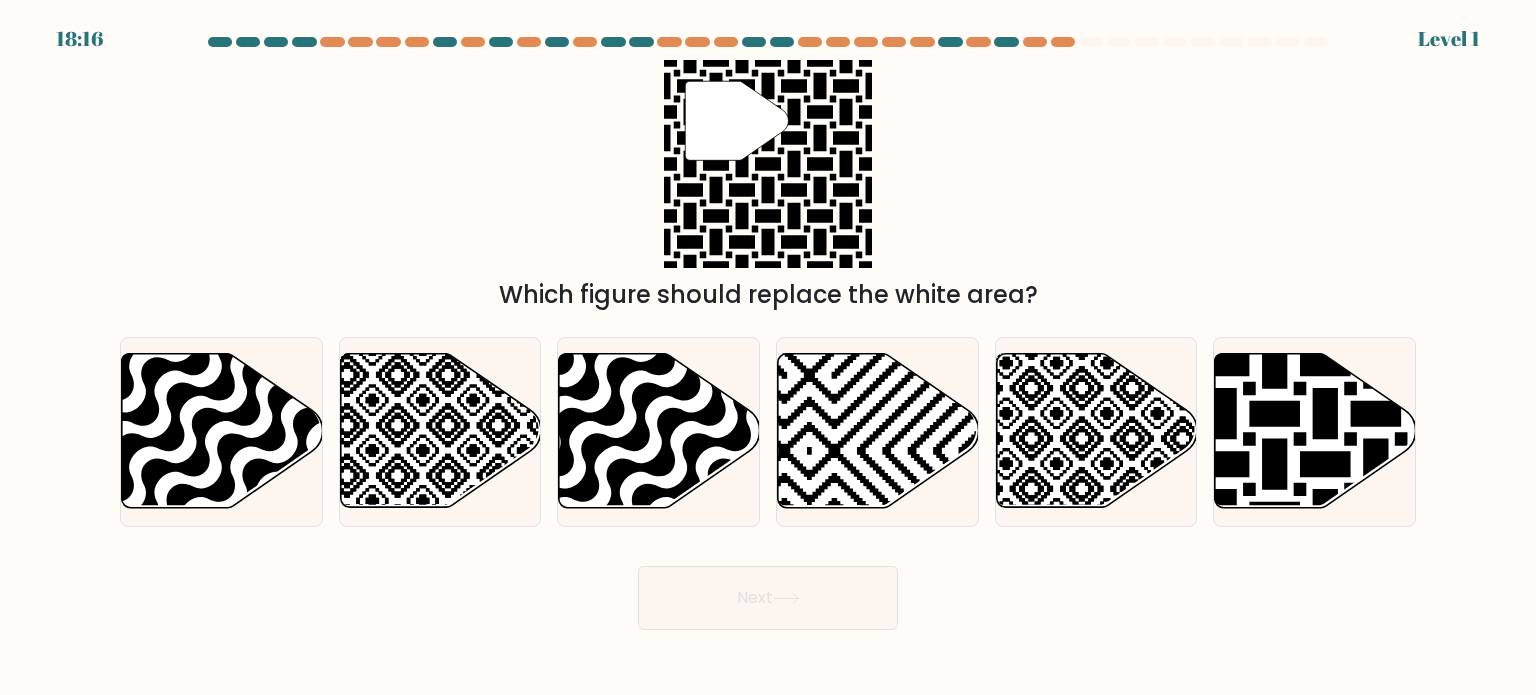 click on "Next" at bounding box center (768, 598) 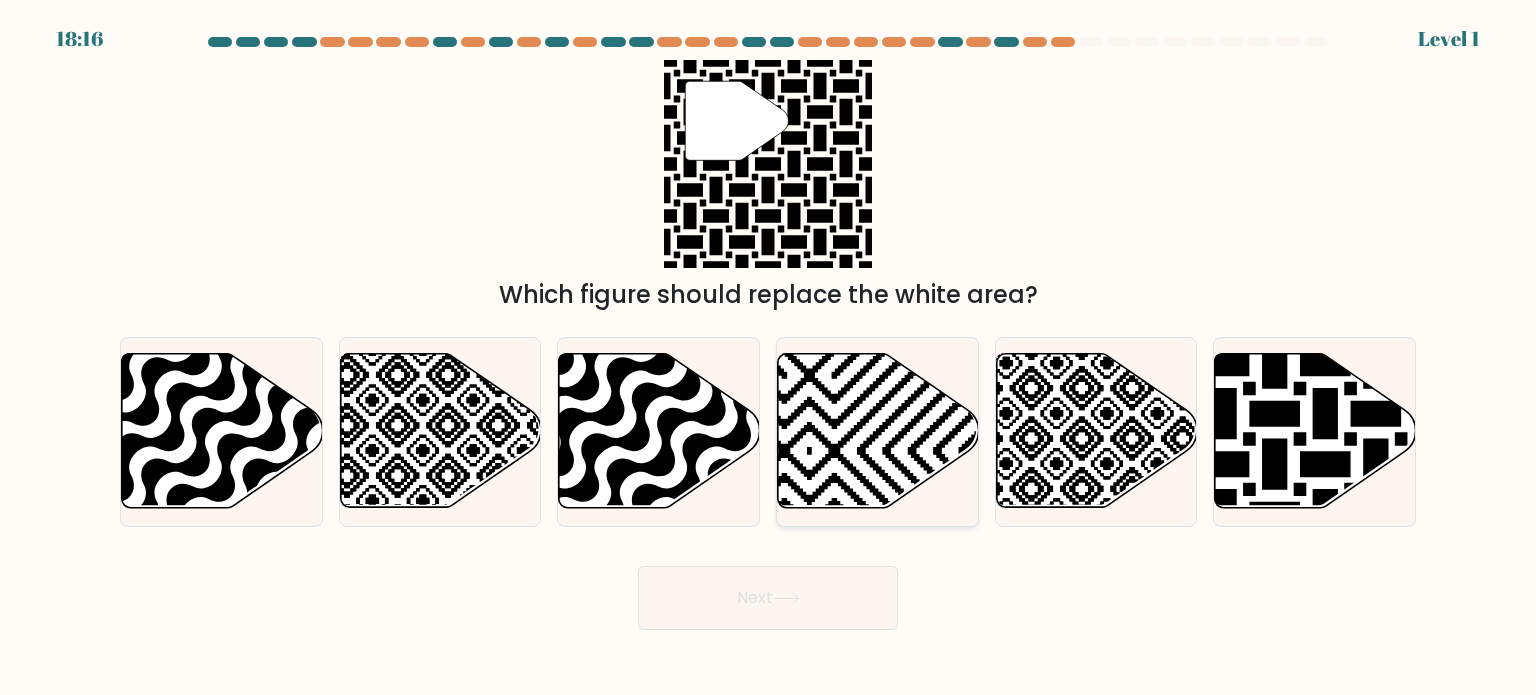 click 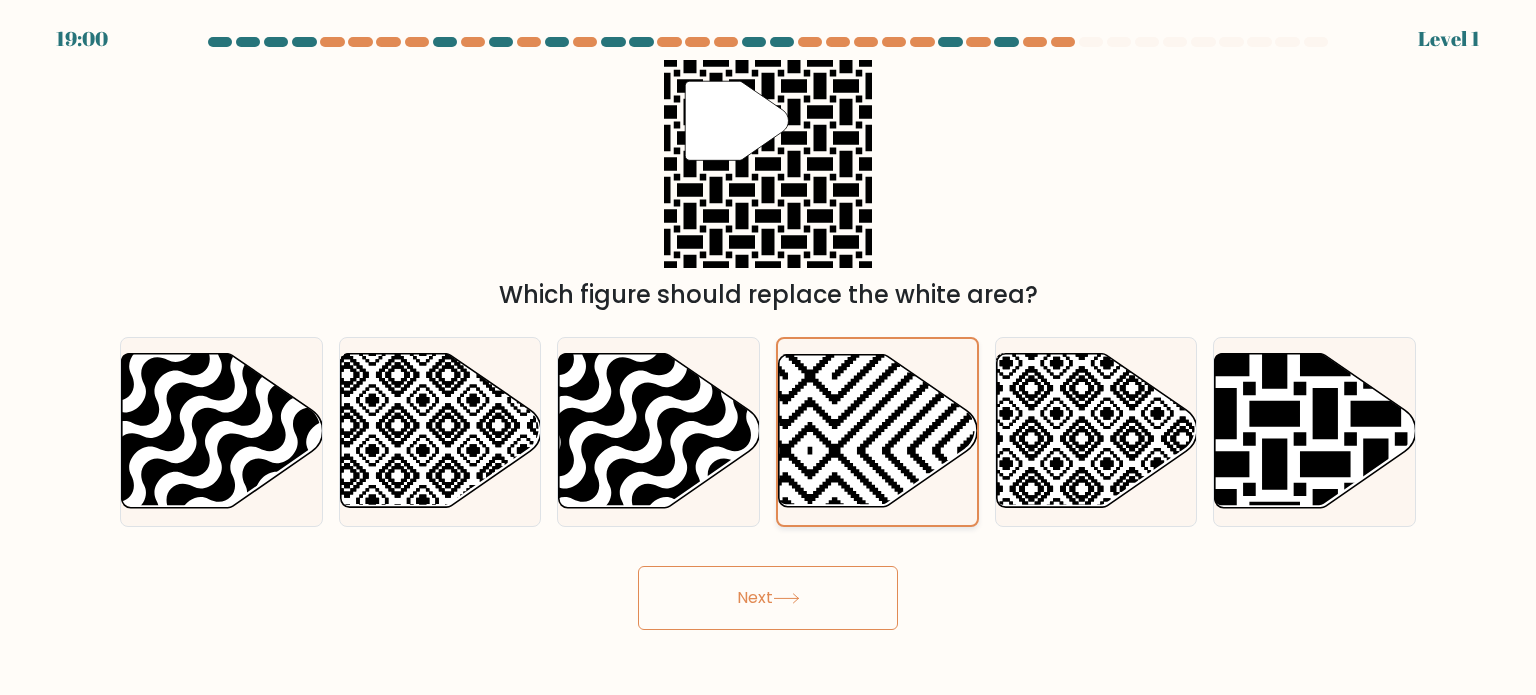 drag, startPoint x: 1031, startPoint y: 455, endPoint x: 932, endPoint y: 521, distance: 118.98319 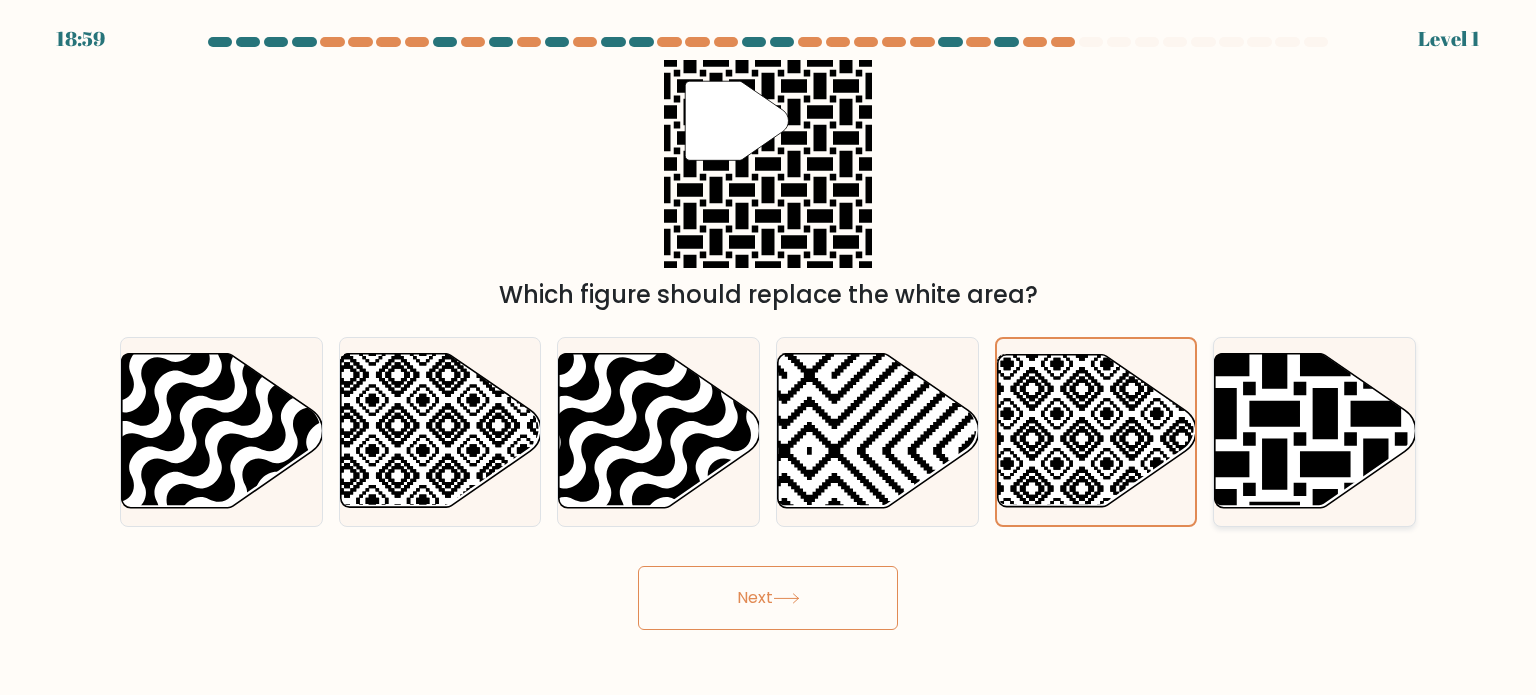 click 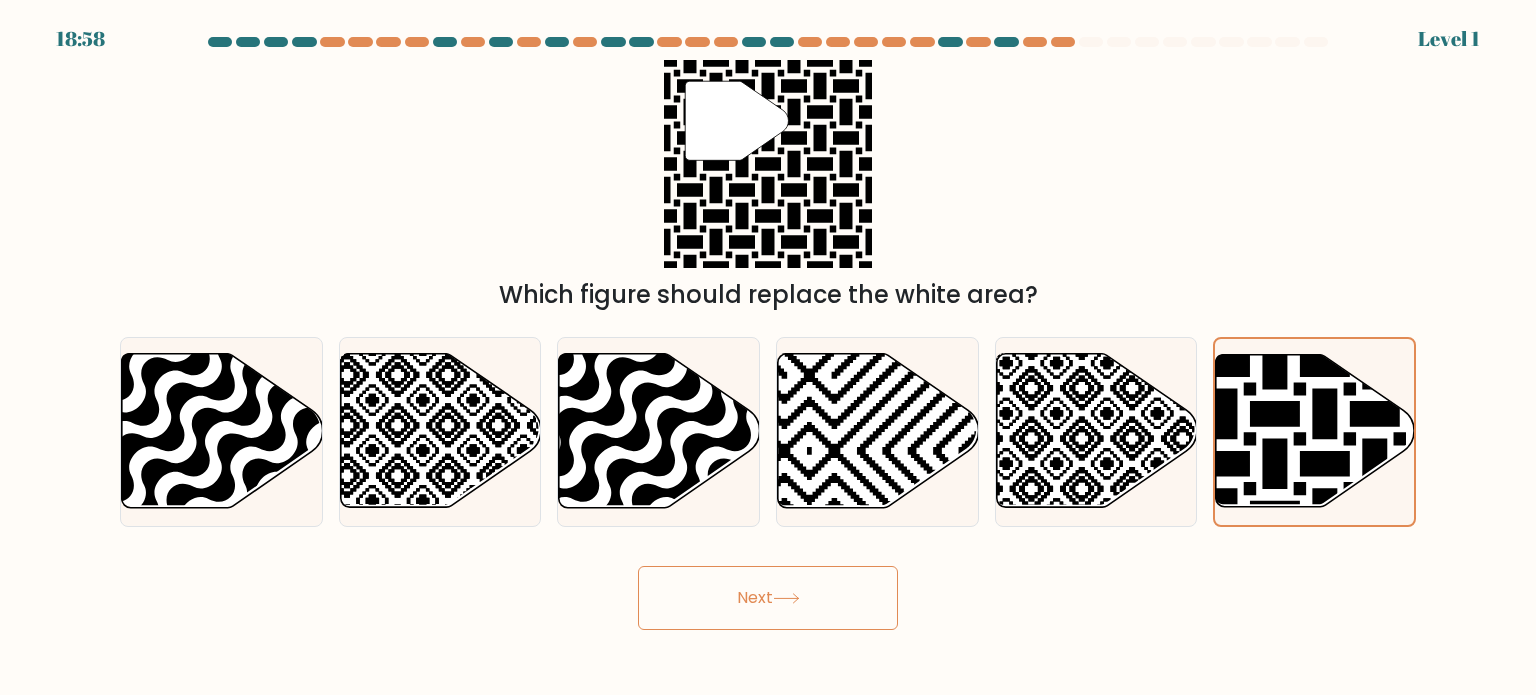 click on "Next" at bounding box center (768, 598) 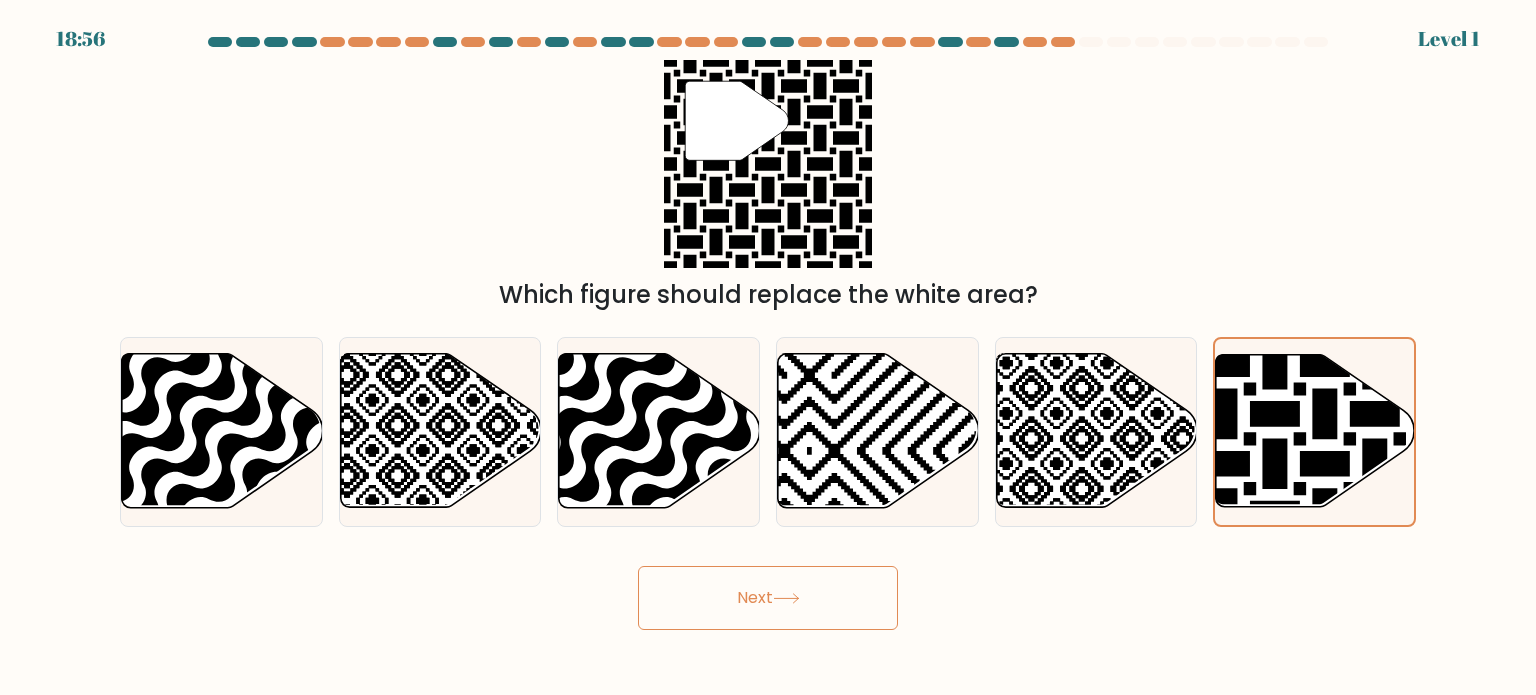 click on "Next" at bounding box center (768, 598) 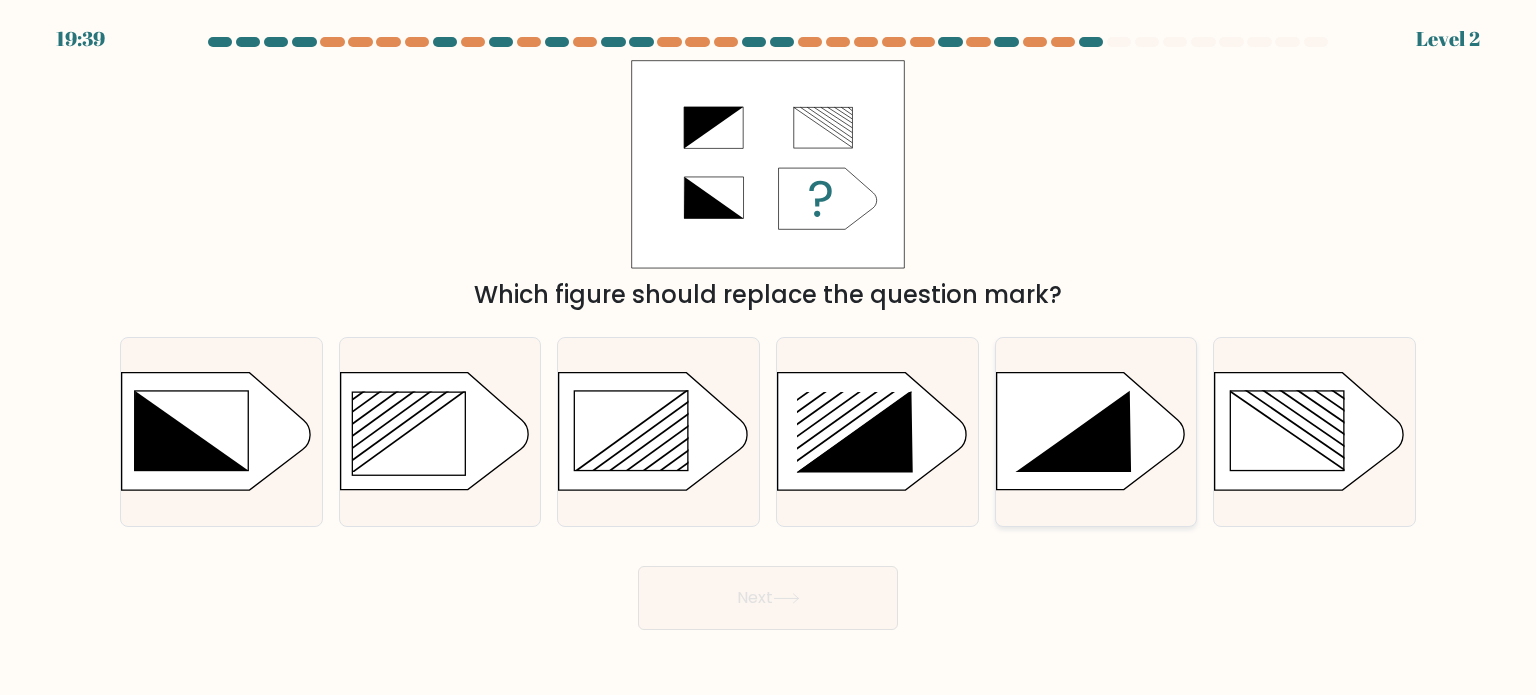 click 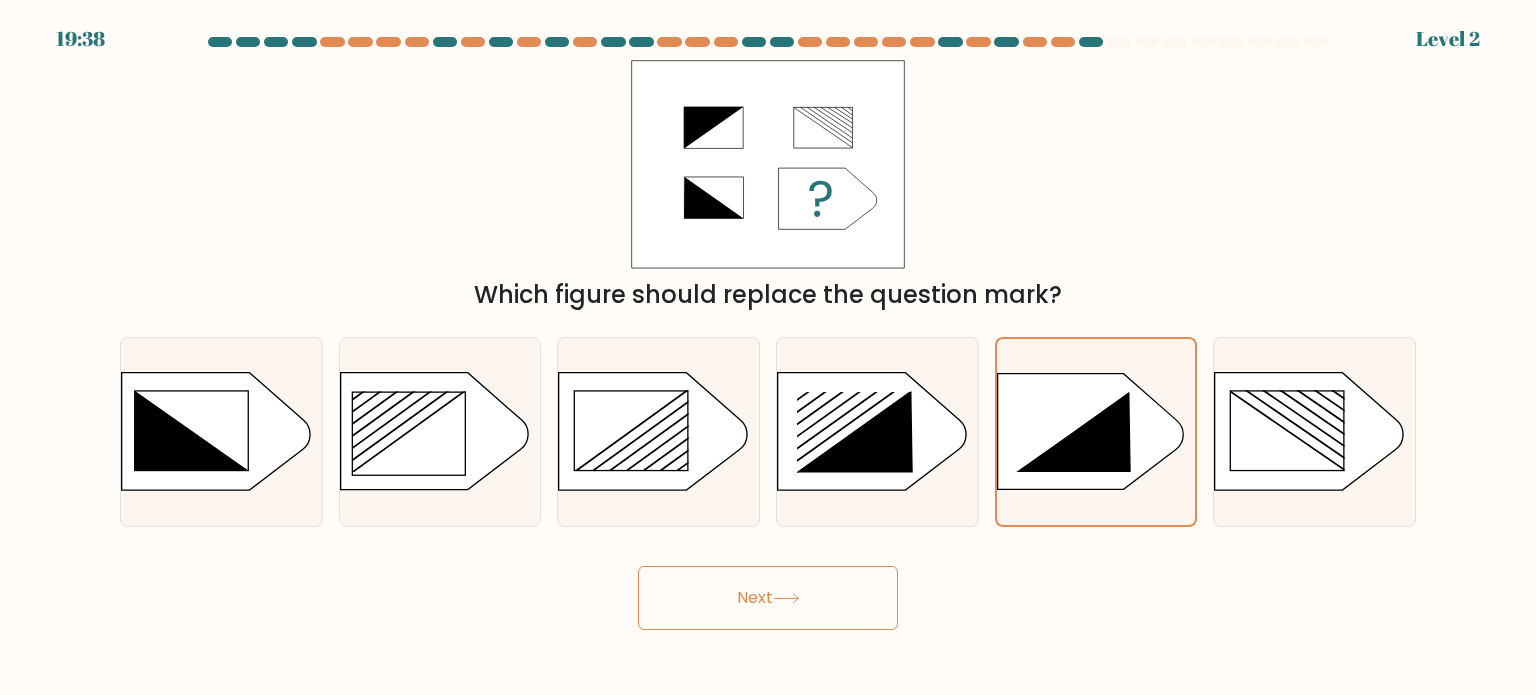 click on "Next" at bounding box center [768, 598] 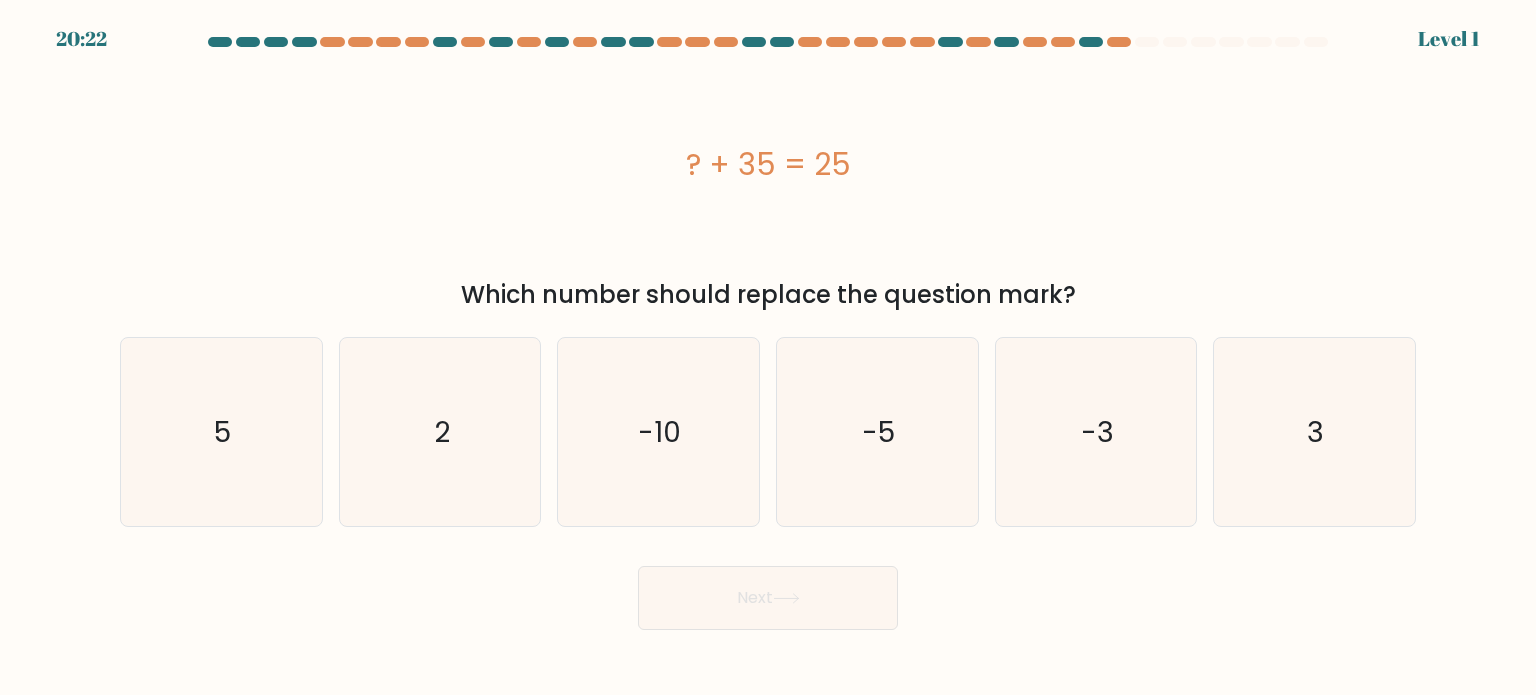 click on "d.
-5" at bounding box center [877, 432] 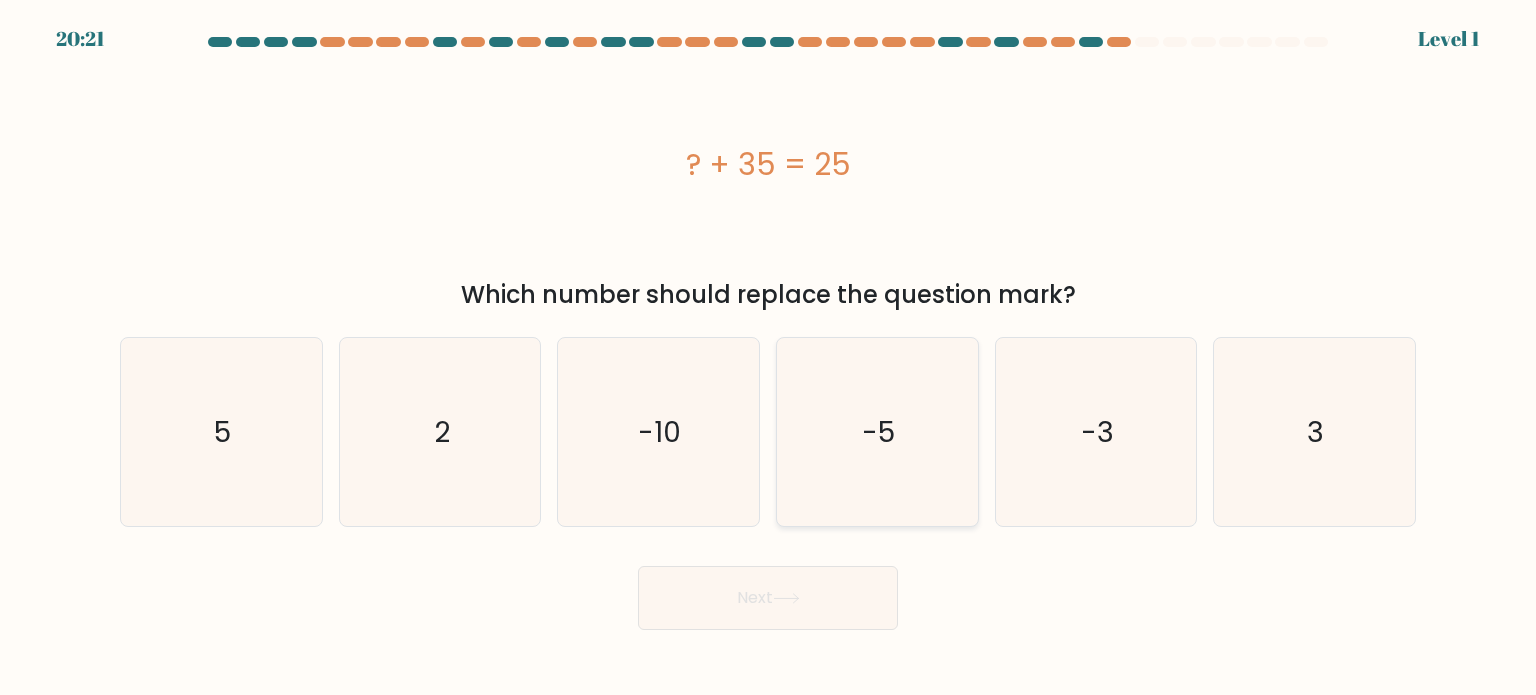 click on "-5" 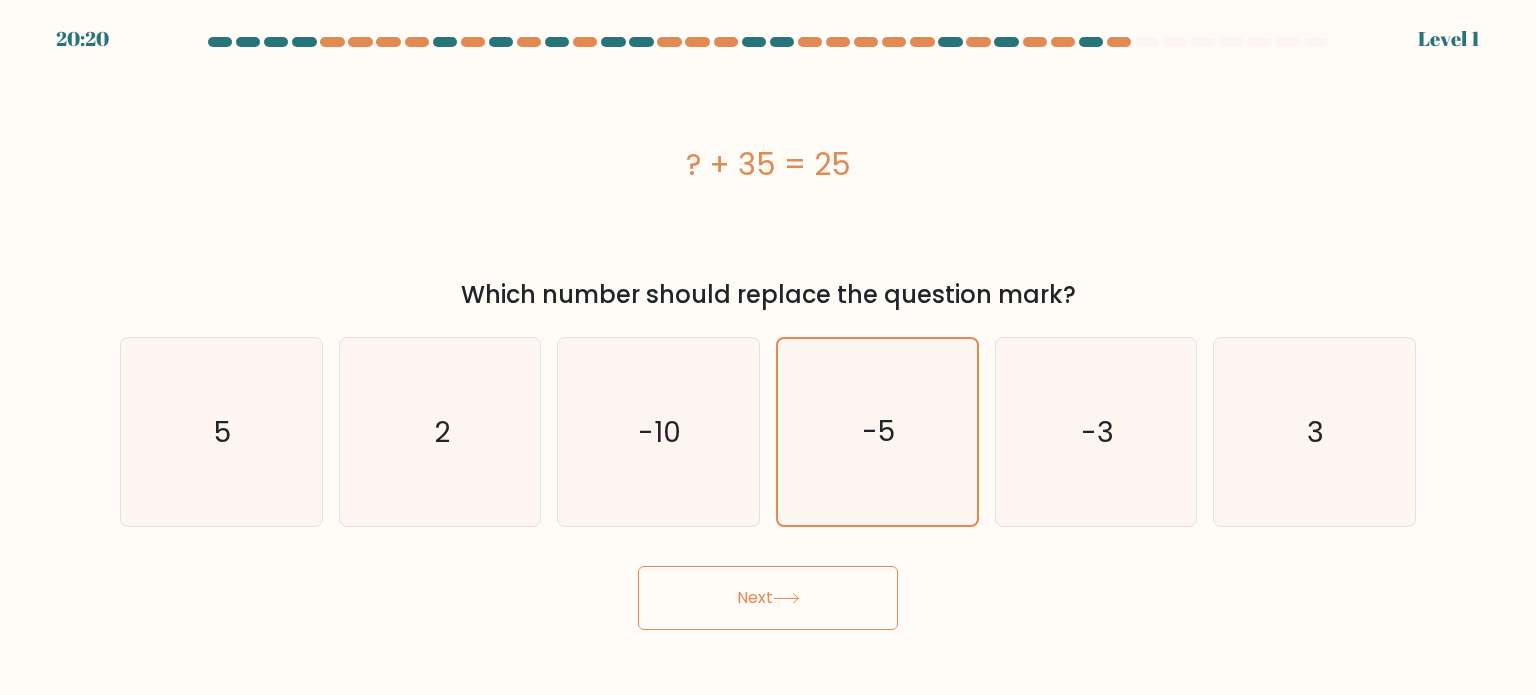 click on "Next" at bounding box center (768, 598) 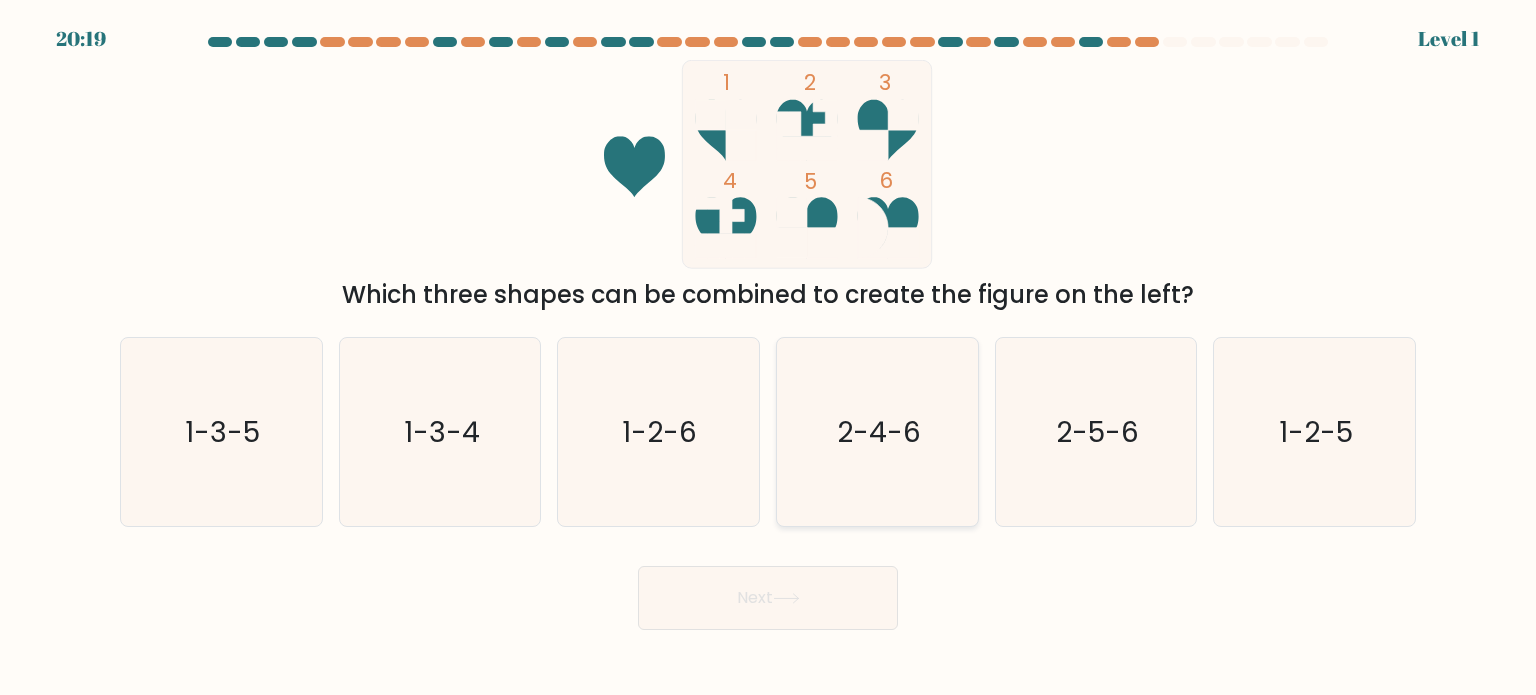 click on "2-4-6" at bounding box center [877, 432] 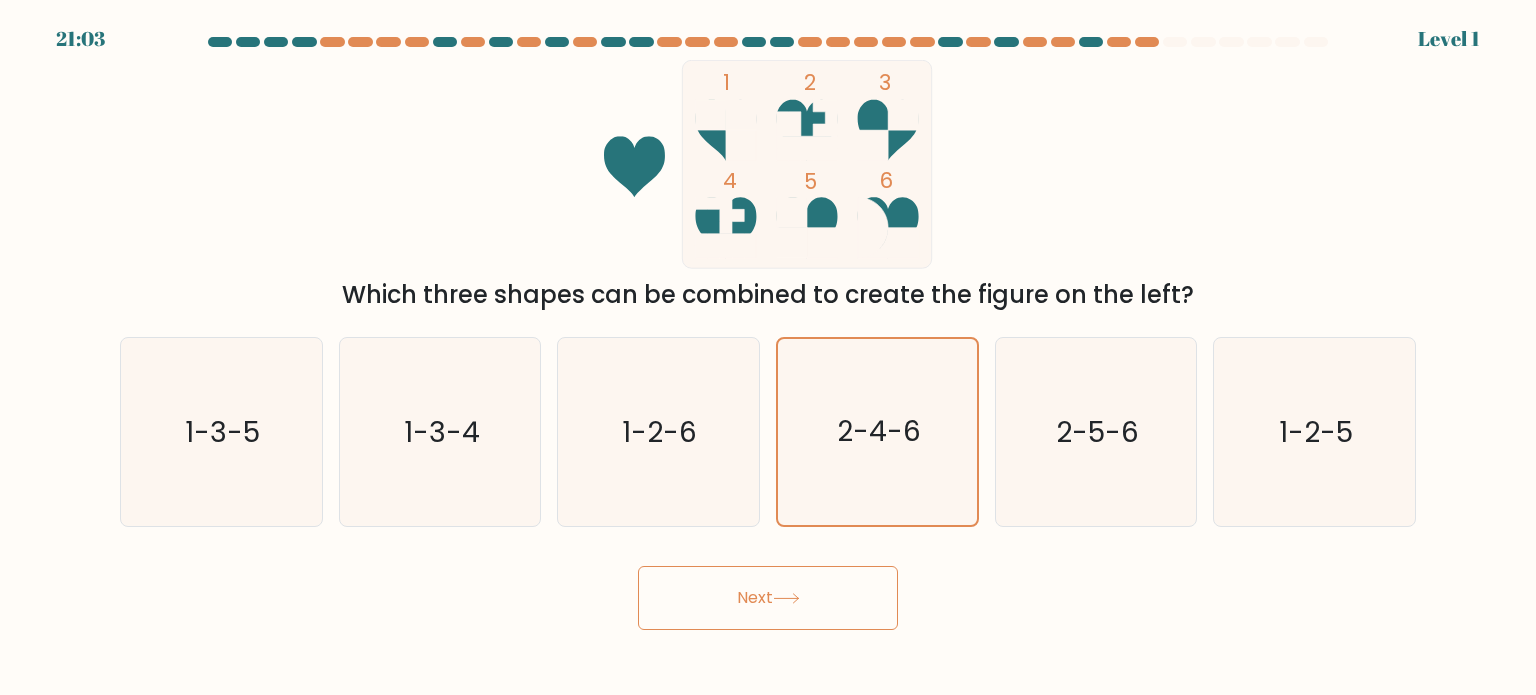 click on "Next" at bounding box center (768, 598) 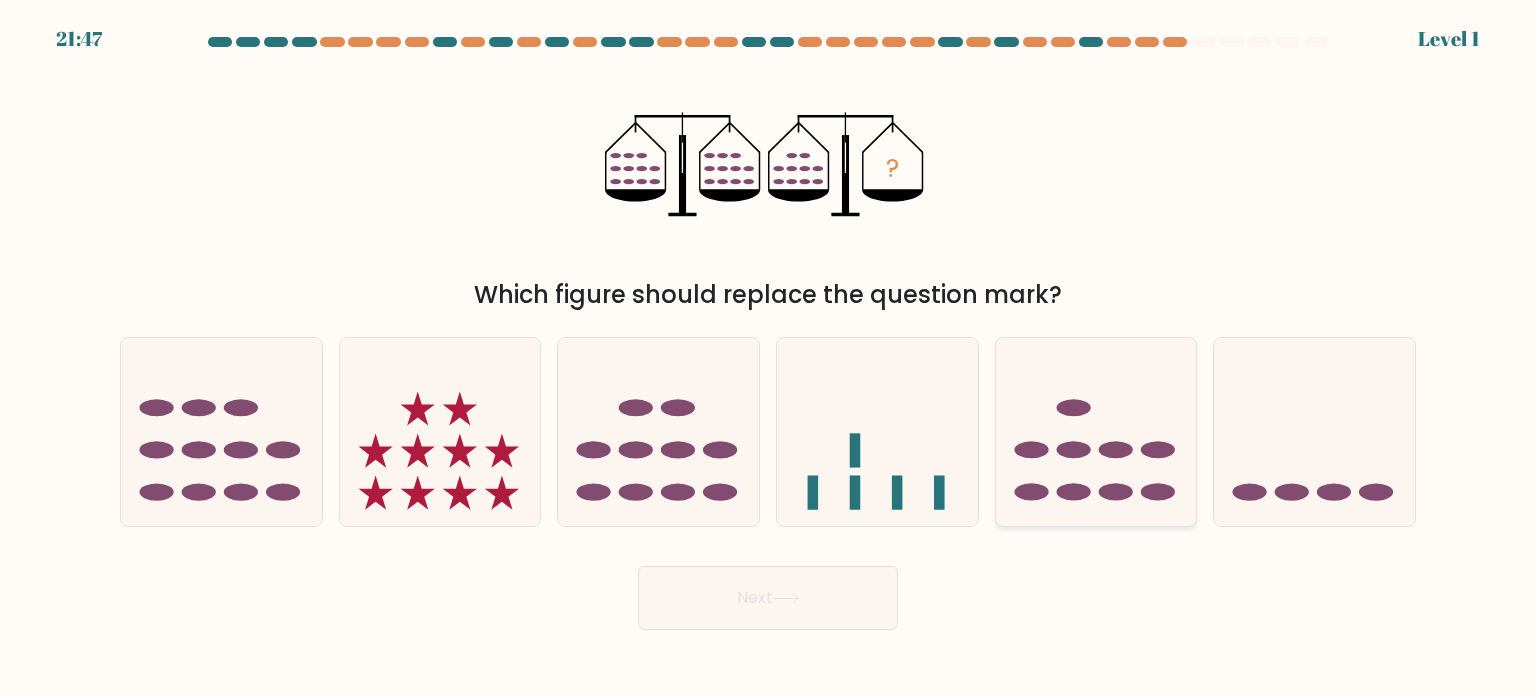click 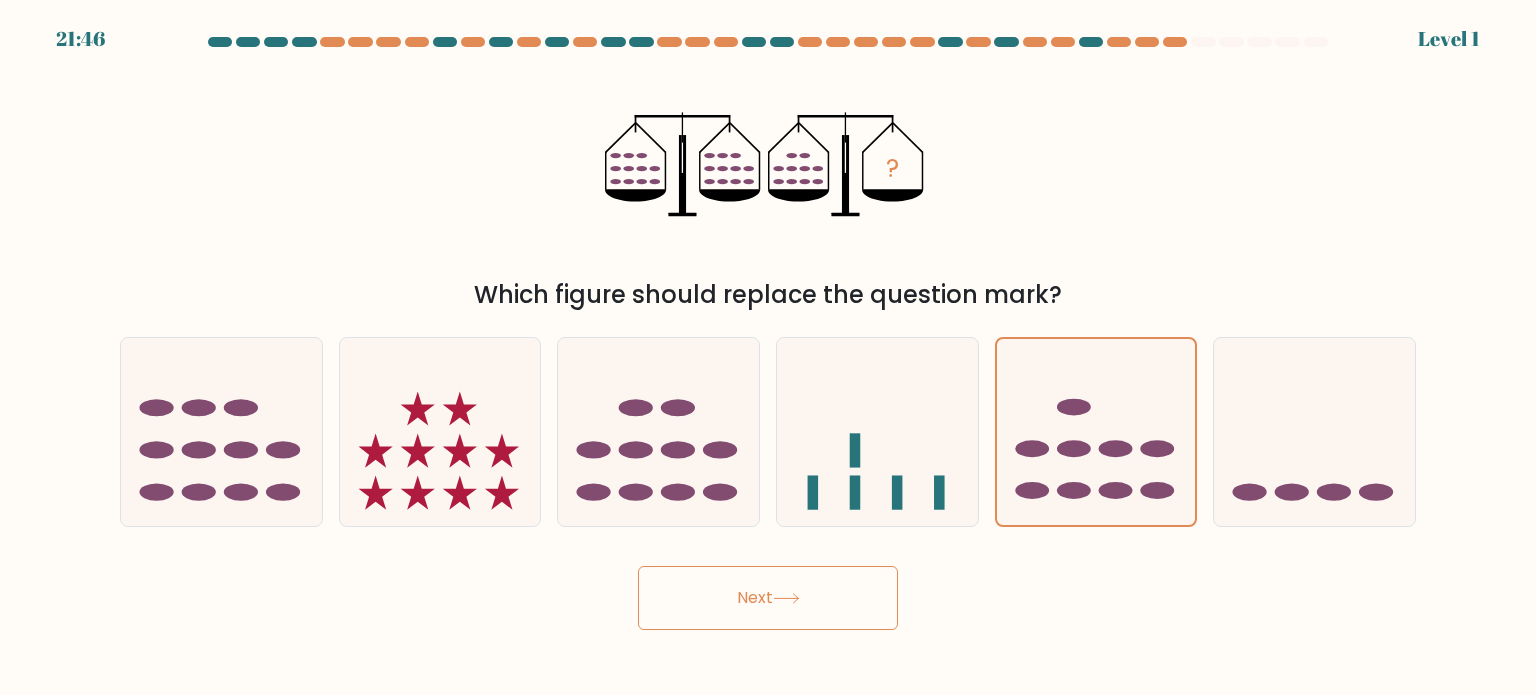 click on "Next" at bounding box center (768, 598) 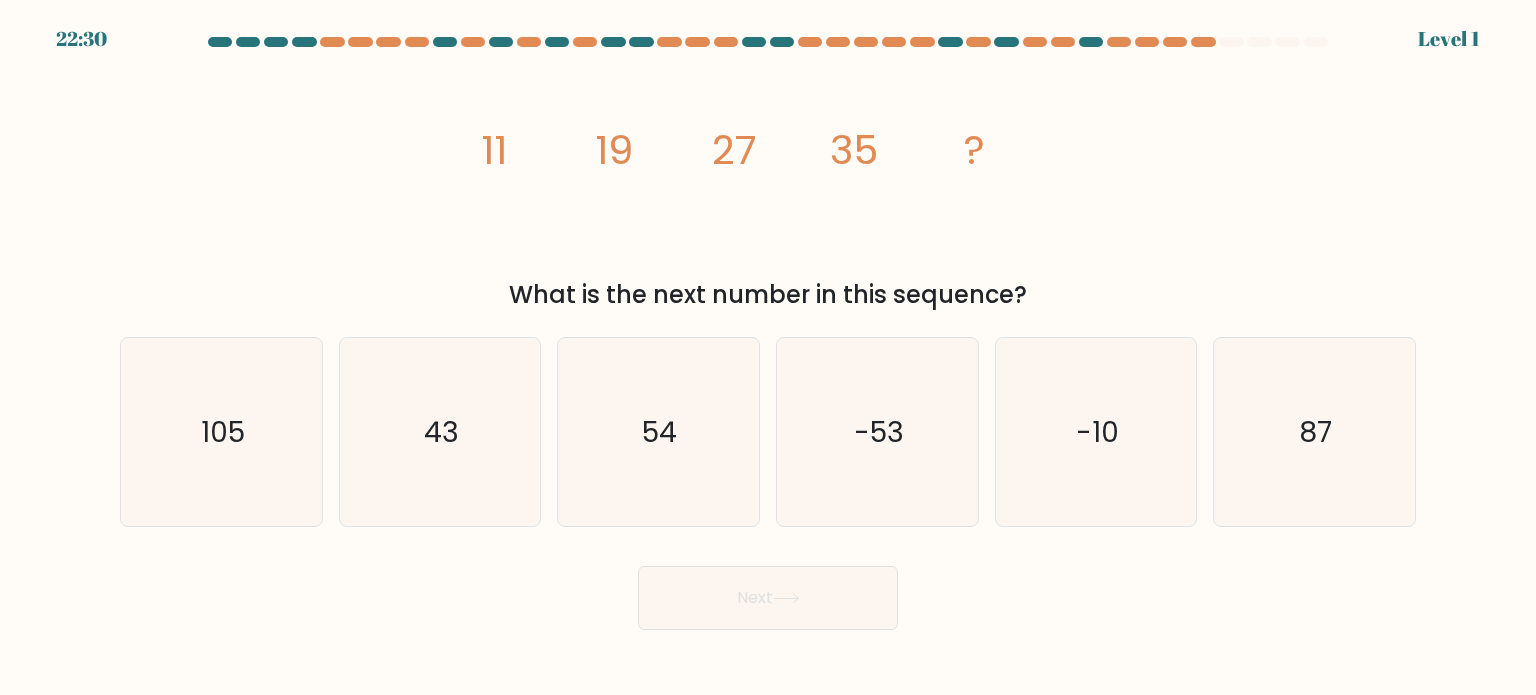 click on "f.
87" at bounding box center [1314, 432] 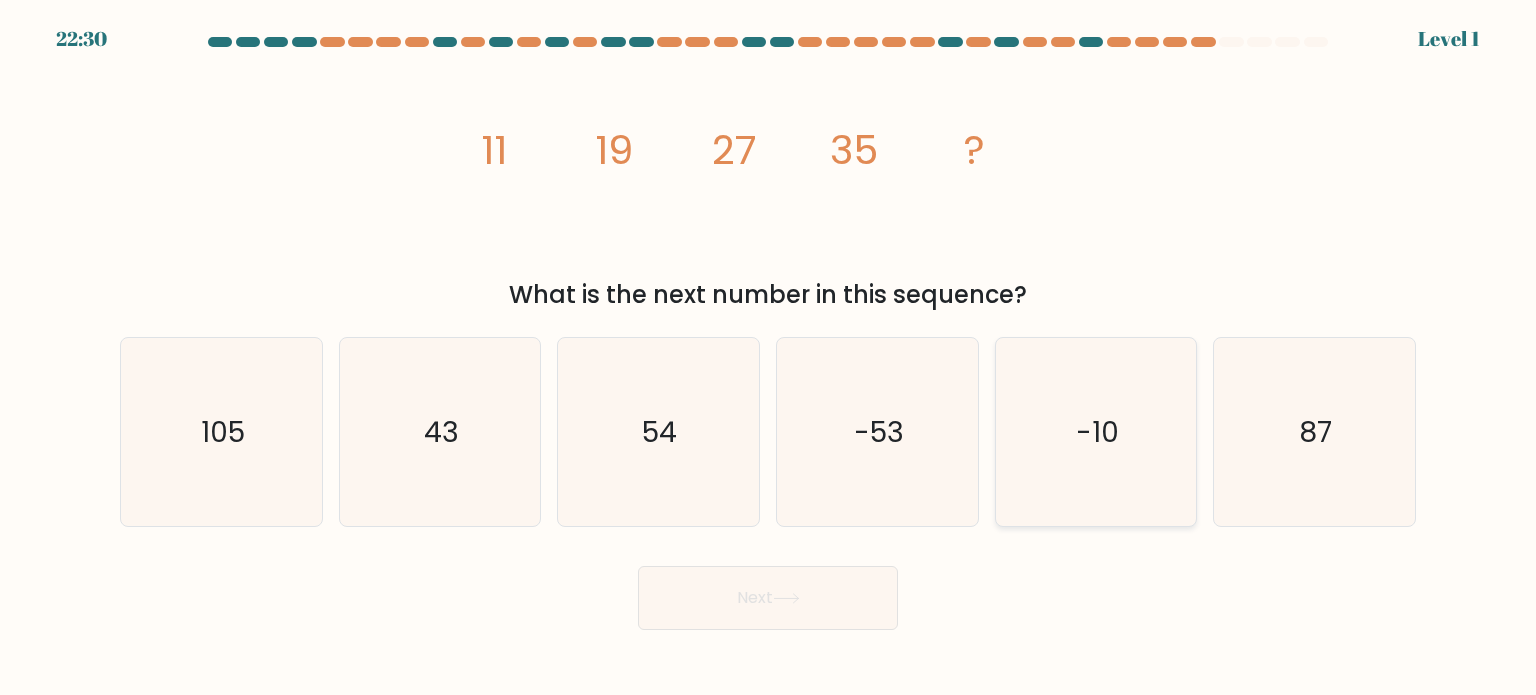 drag, startPoint x: 1031, startPoint y: 483, endPoint x: 851, endPoint y: 575, distance: 202.14845 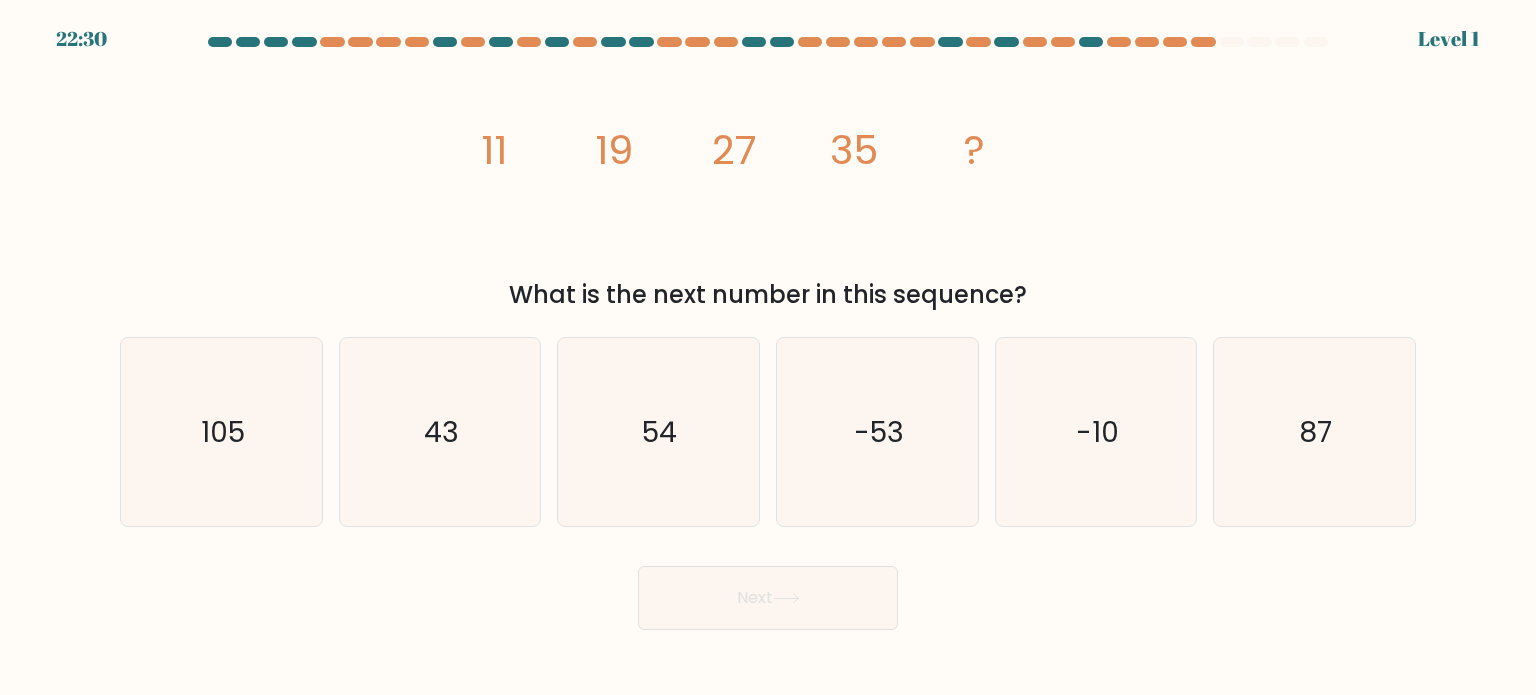 click on "-10" 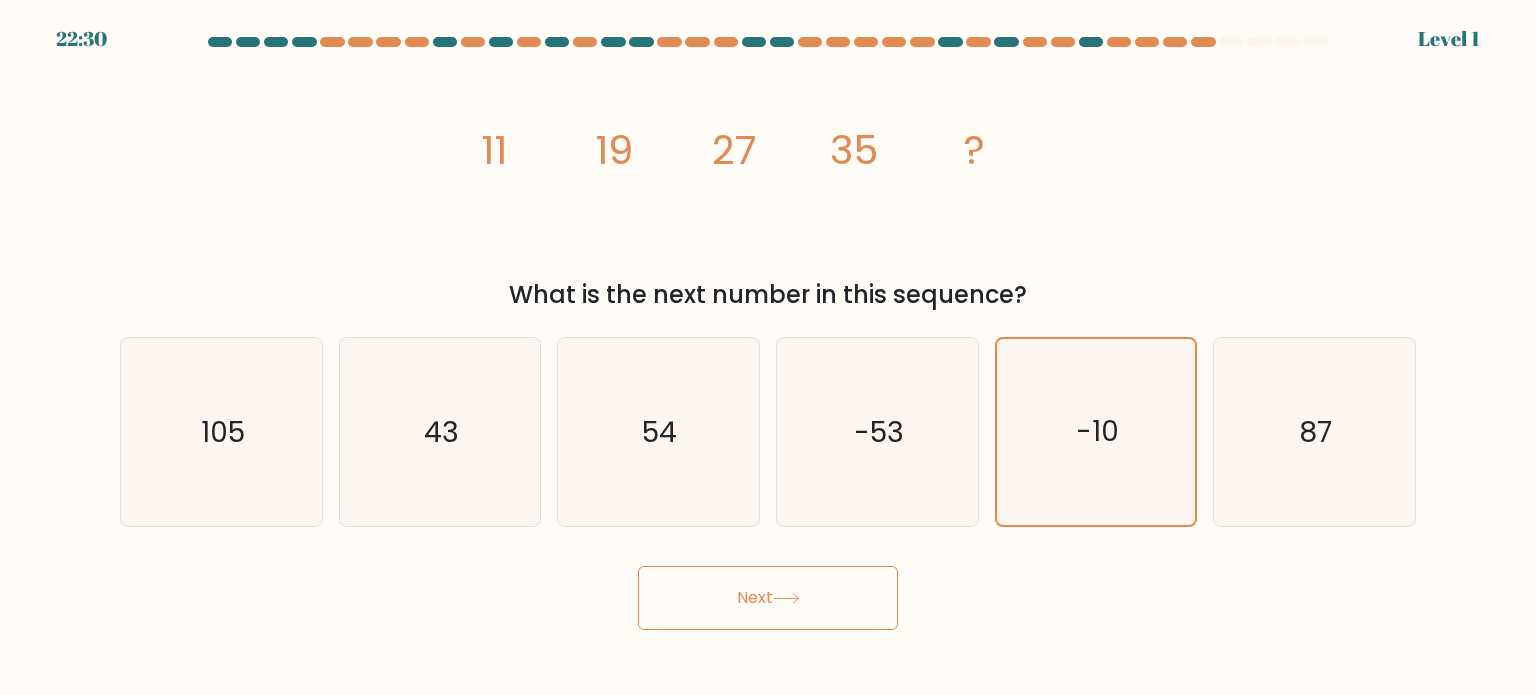 click on "Next" at bounding box center [768, 598] 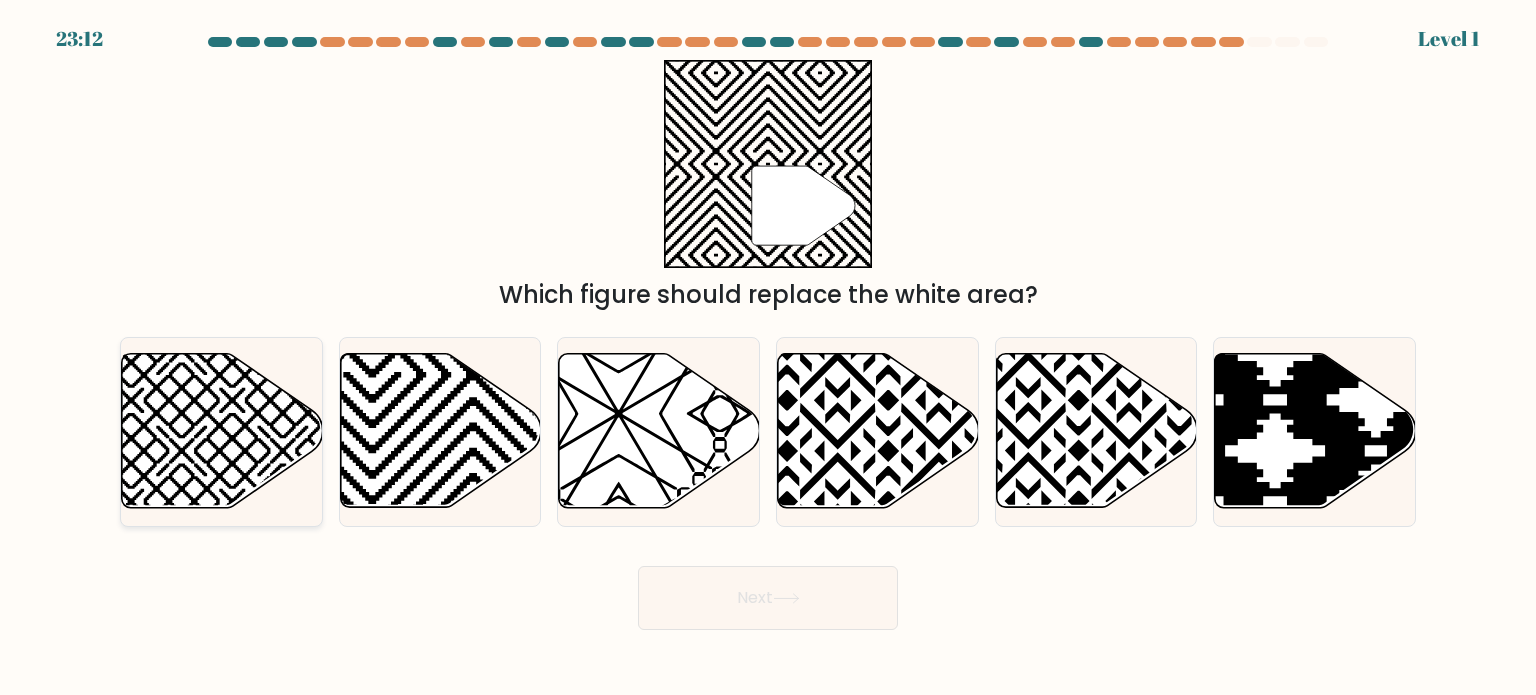 click 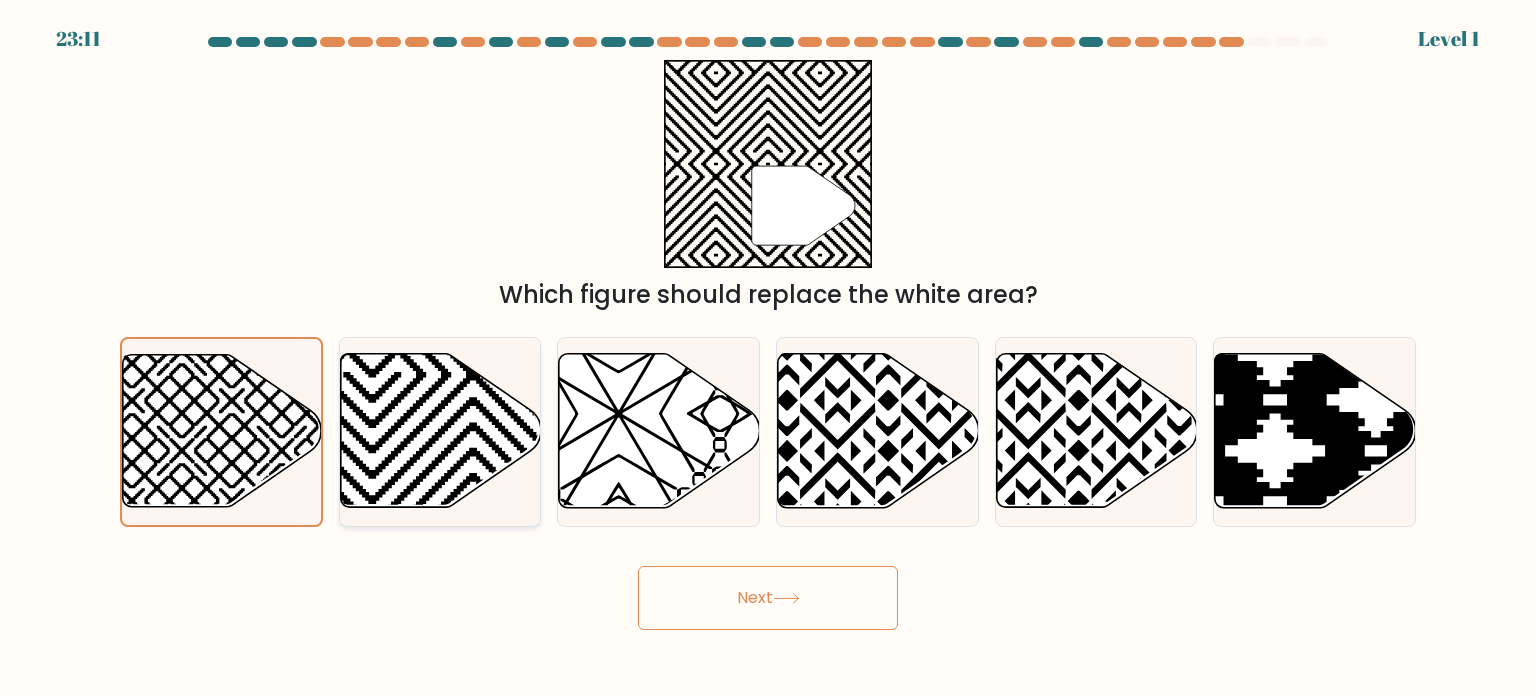 click 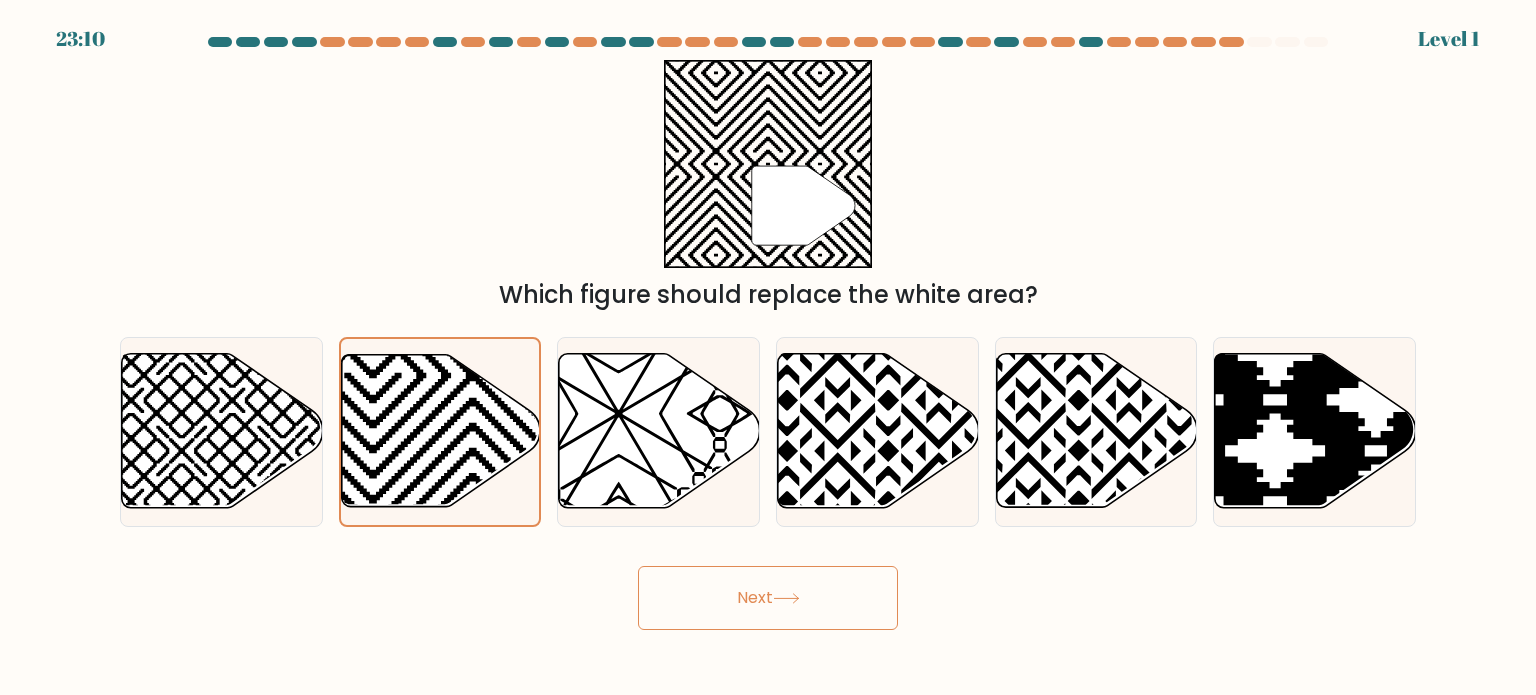 click on "Next" at bounding box center (768, 598) 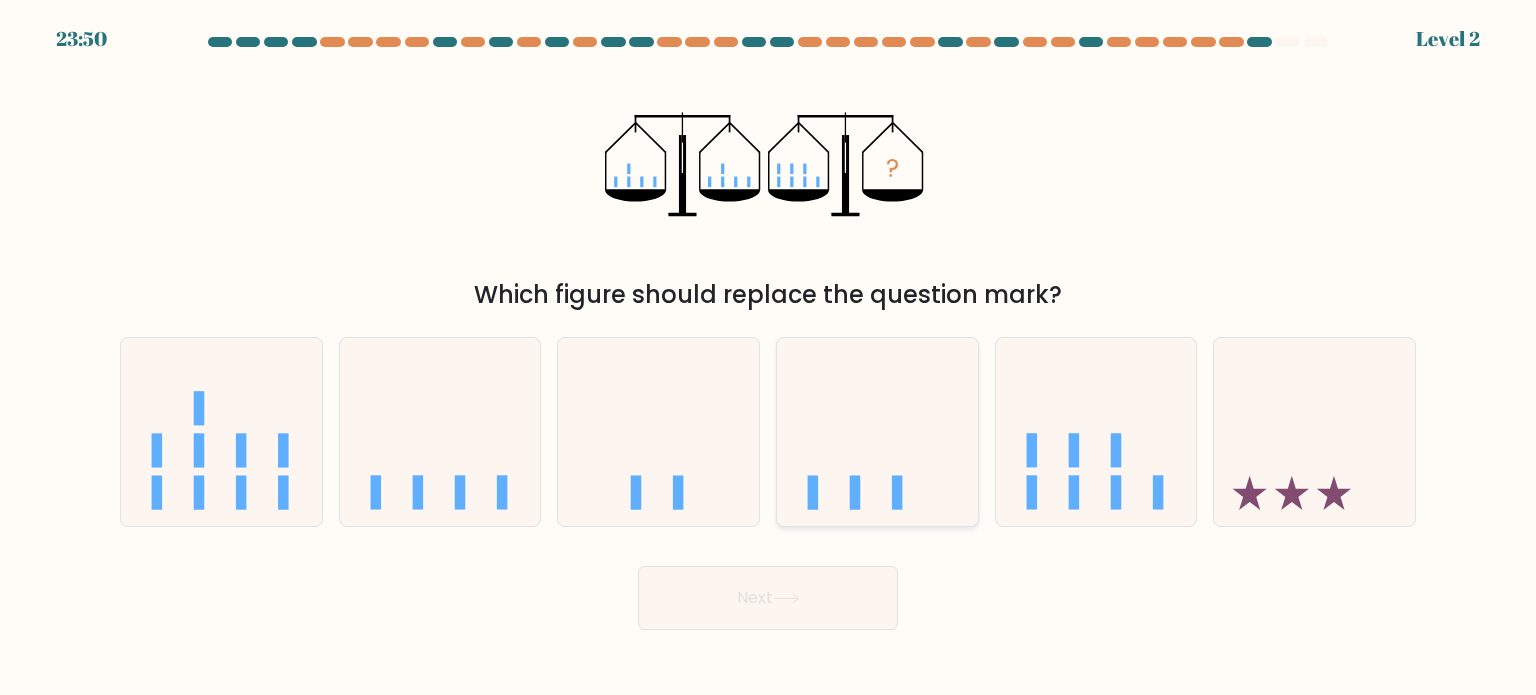 click 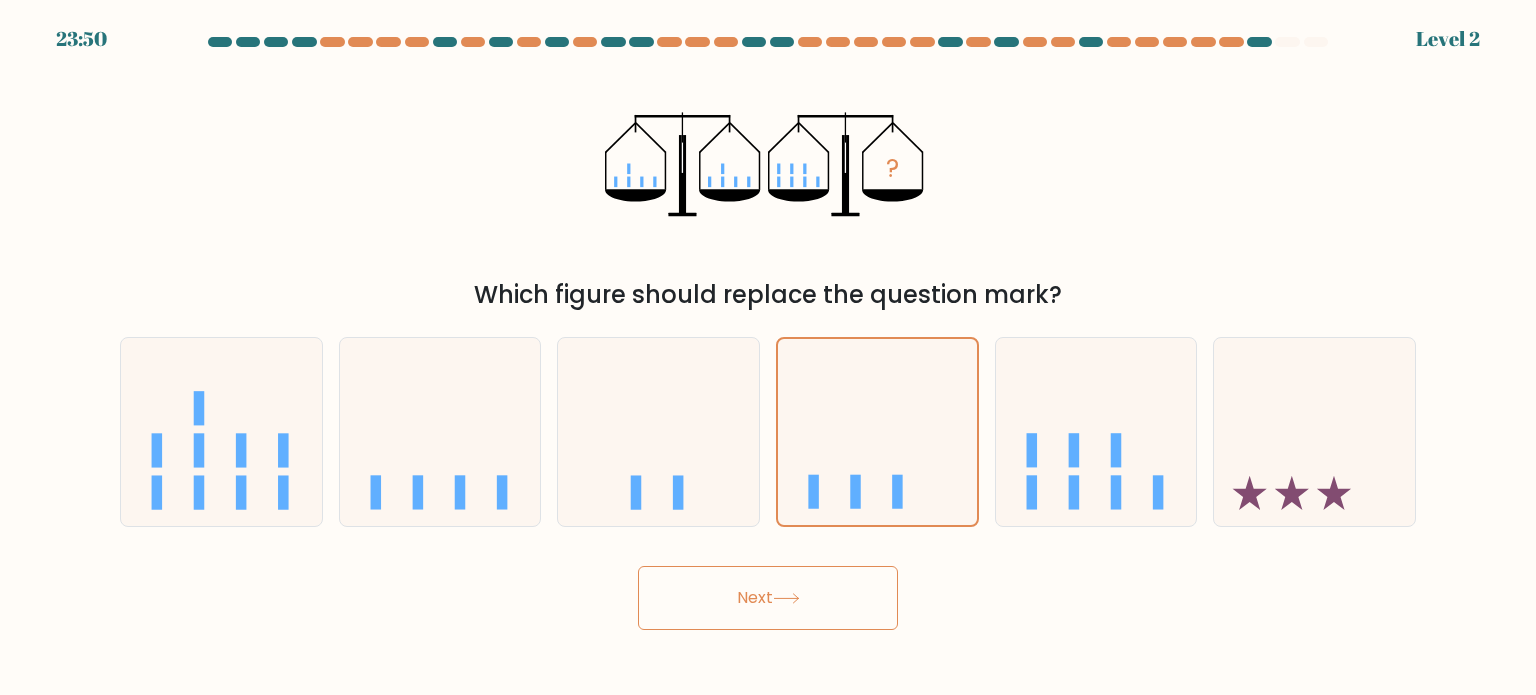 click on "23:50
Level 2" at bounding box center [768, 347] 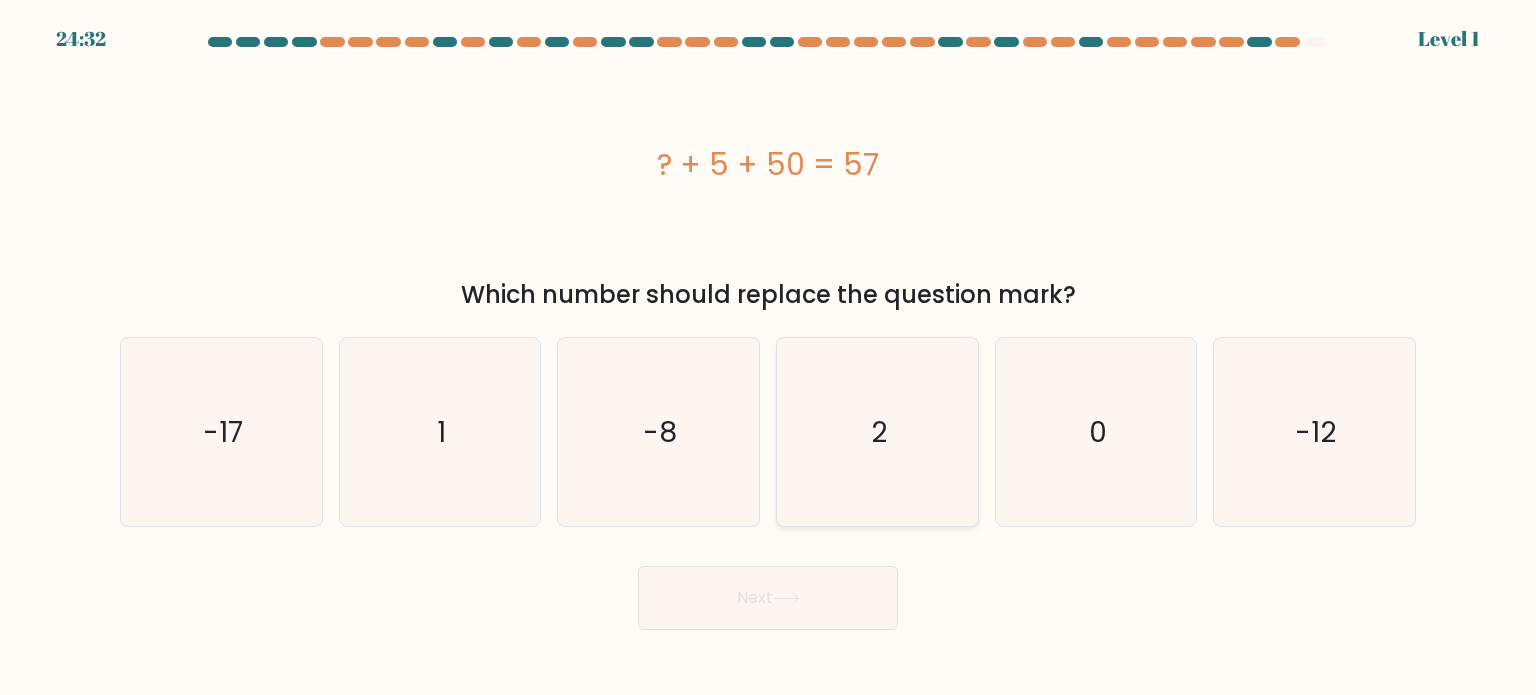 click on "2" 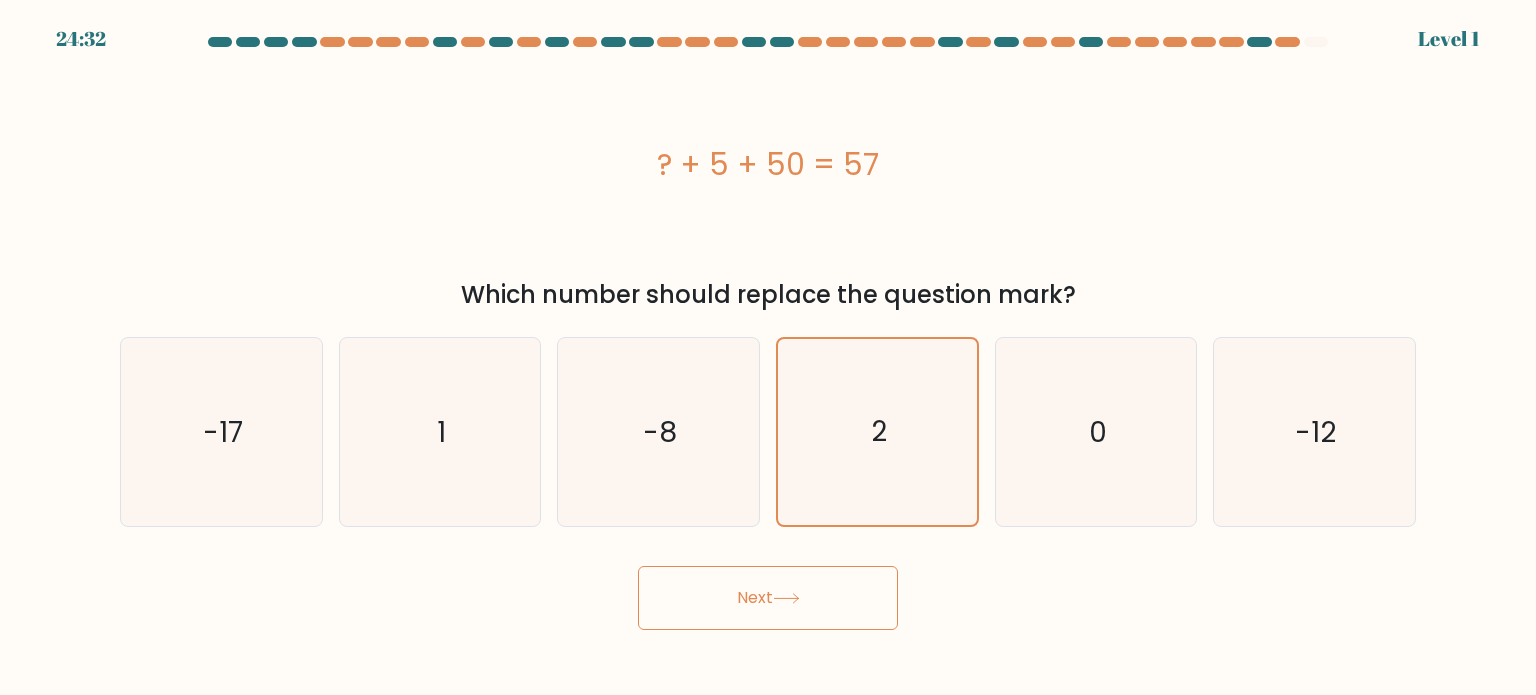 click on "Next" at bounding box center [768, 598] 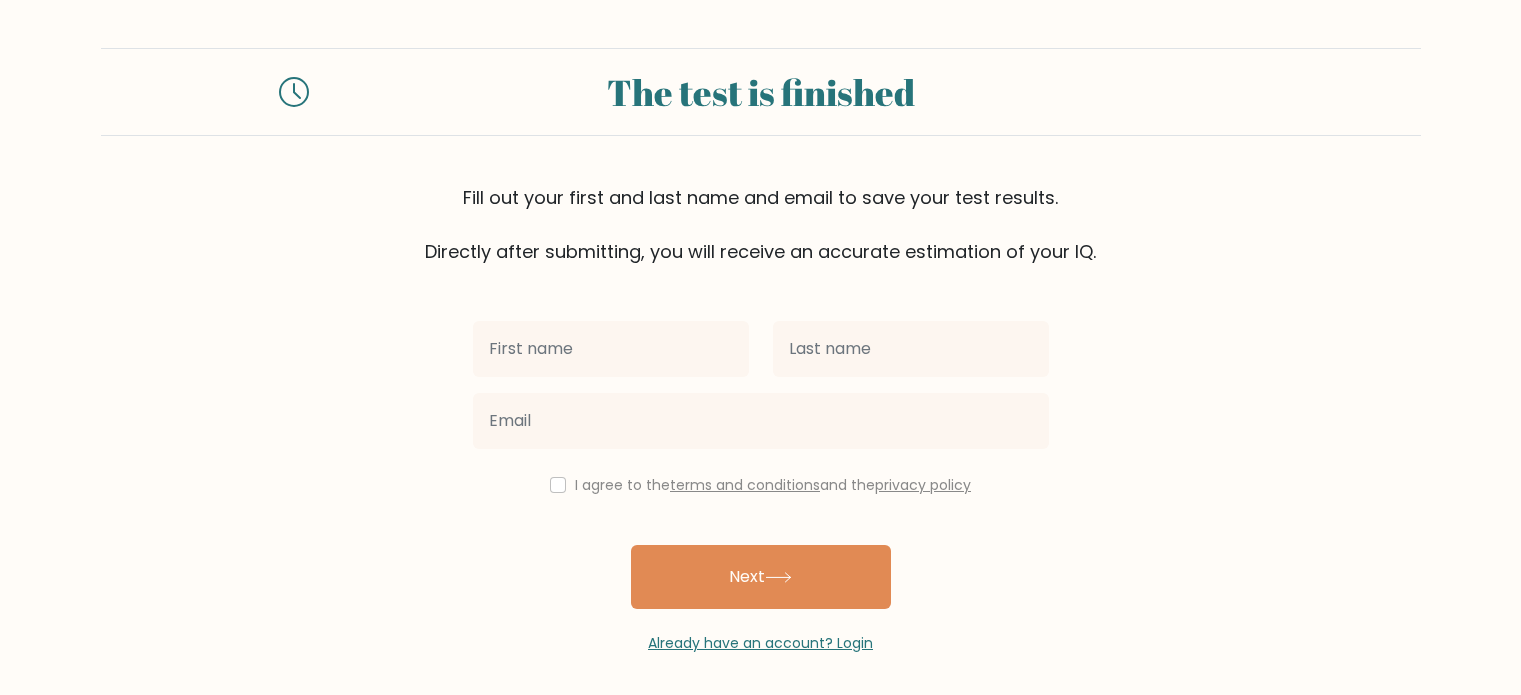 scroll, scrollTop: 0, scrollLeft: 0, axis: both 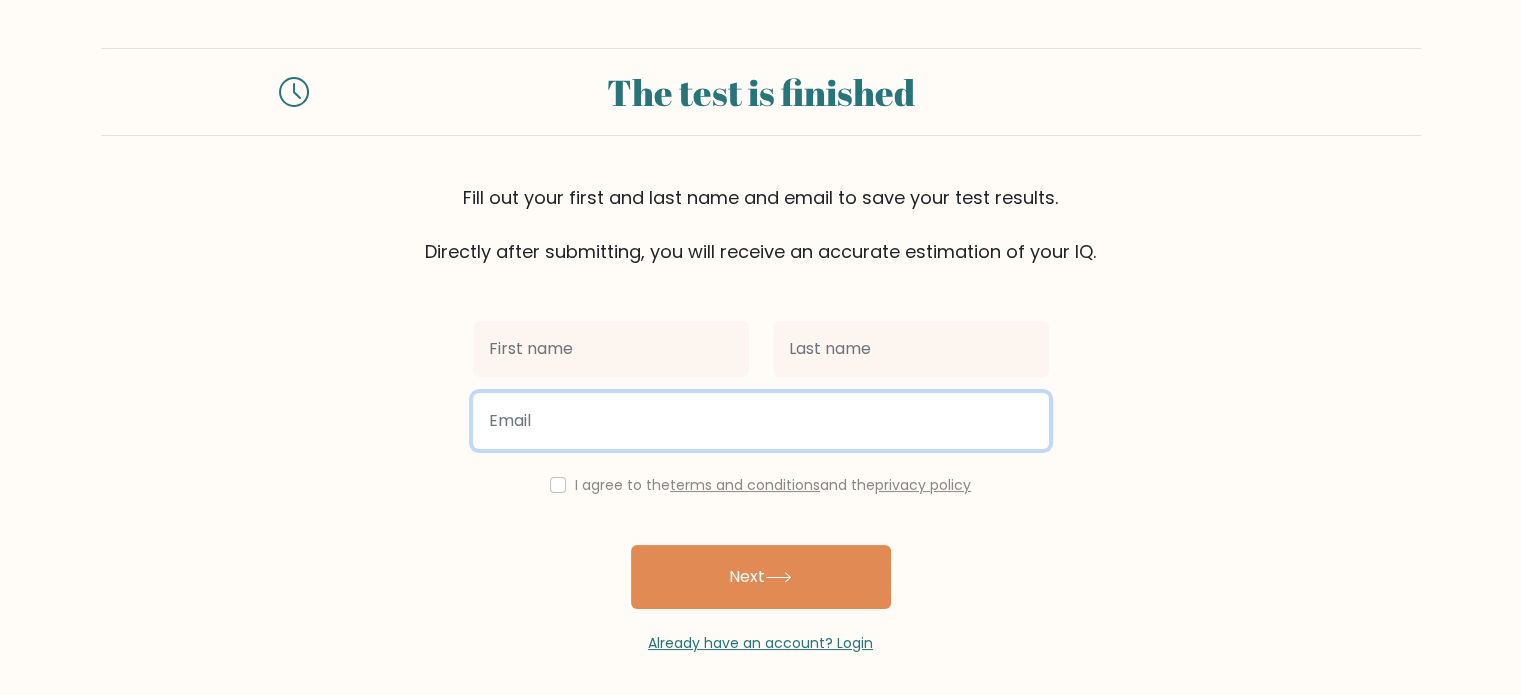 click at bounding box center (761, 421) 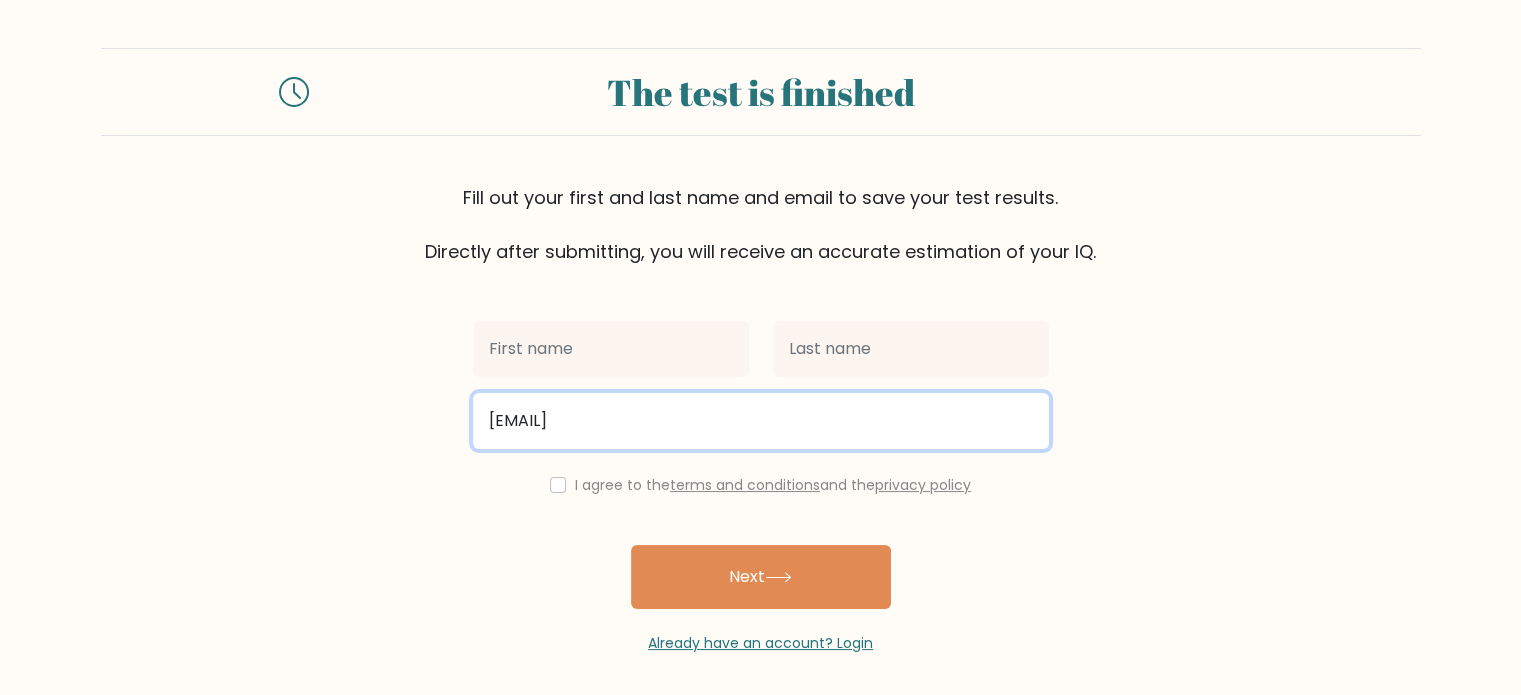 type on "[EMAIL]" 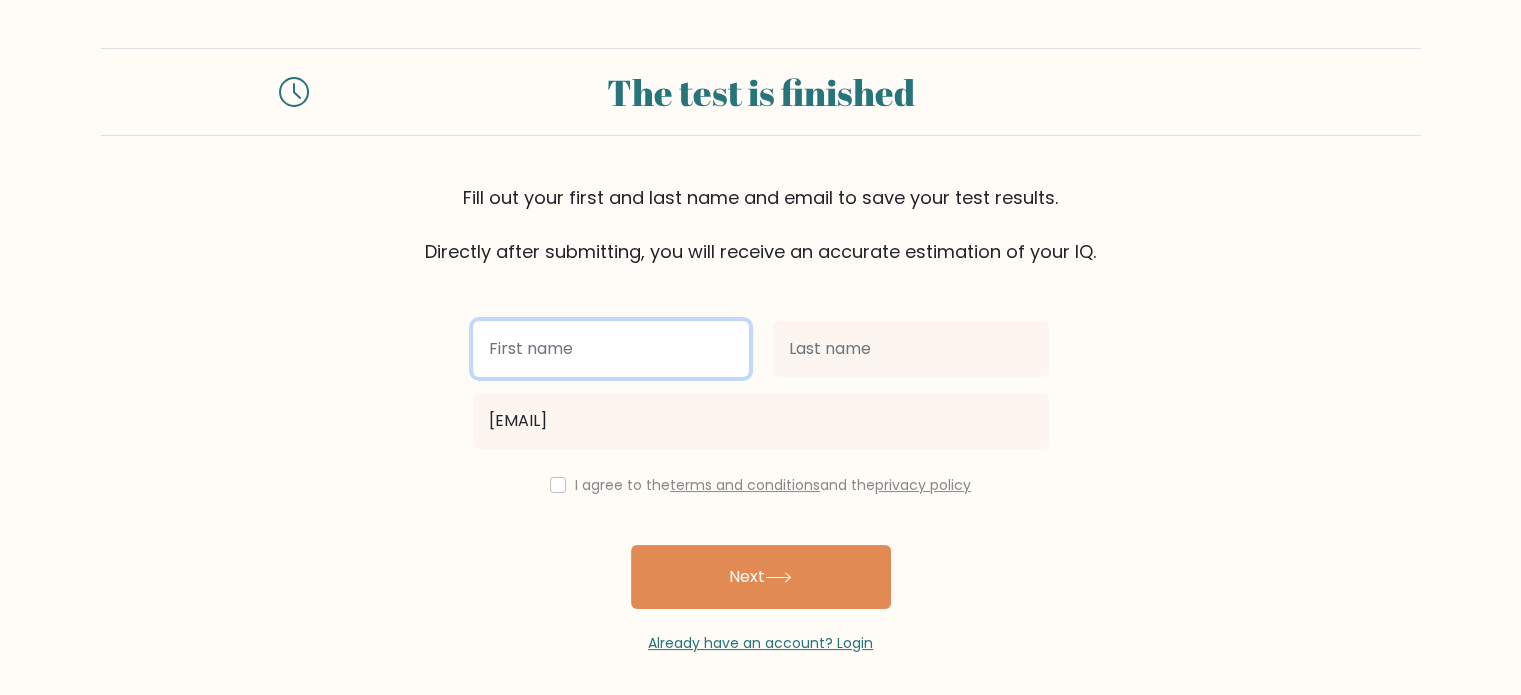 click at bounding box center (611, 349) 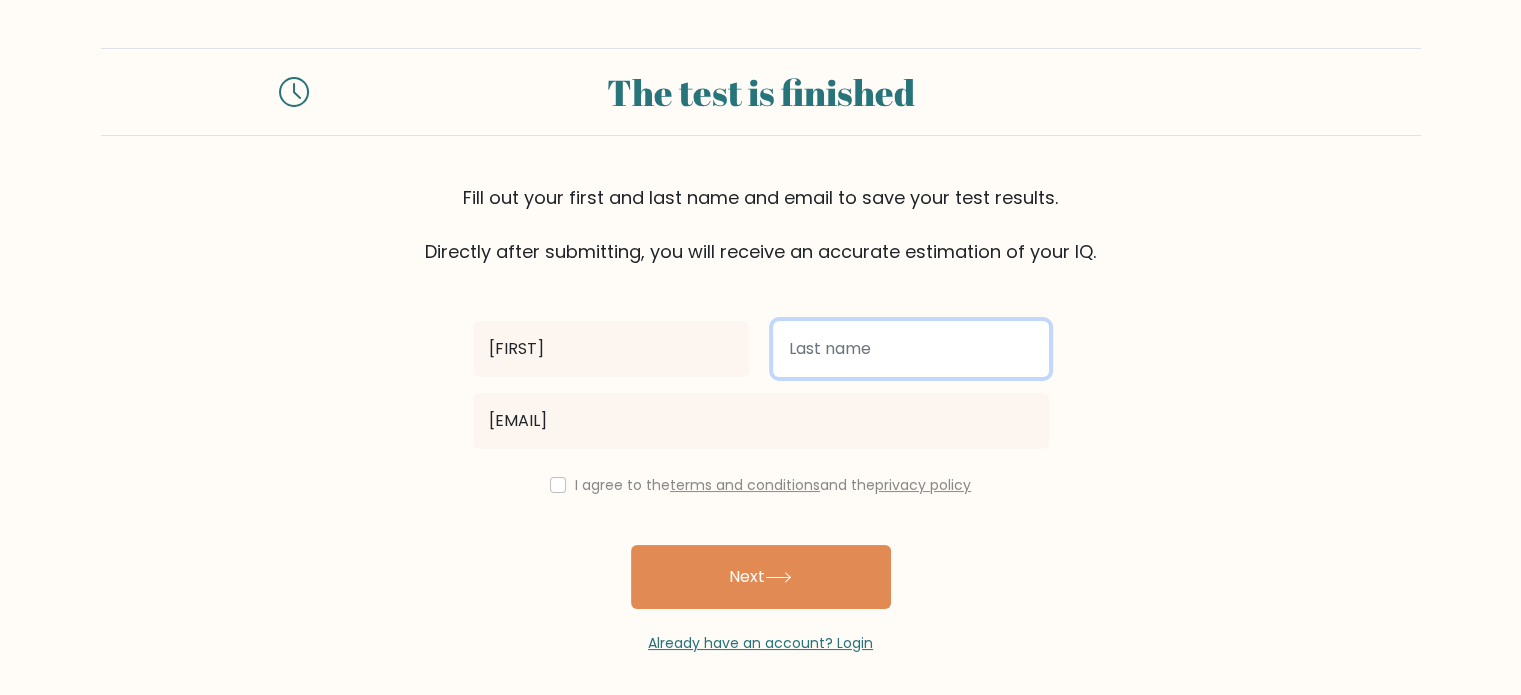 click at bounding box center (911, 349) 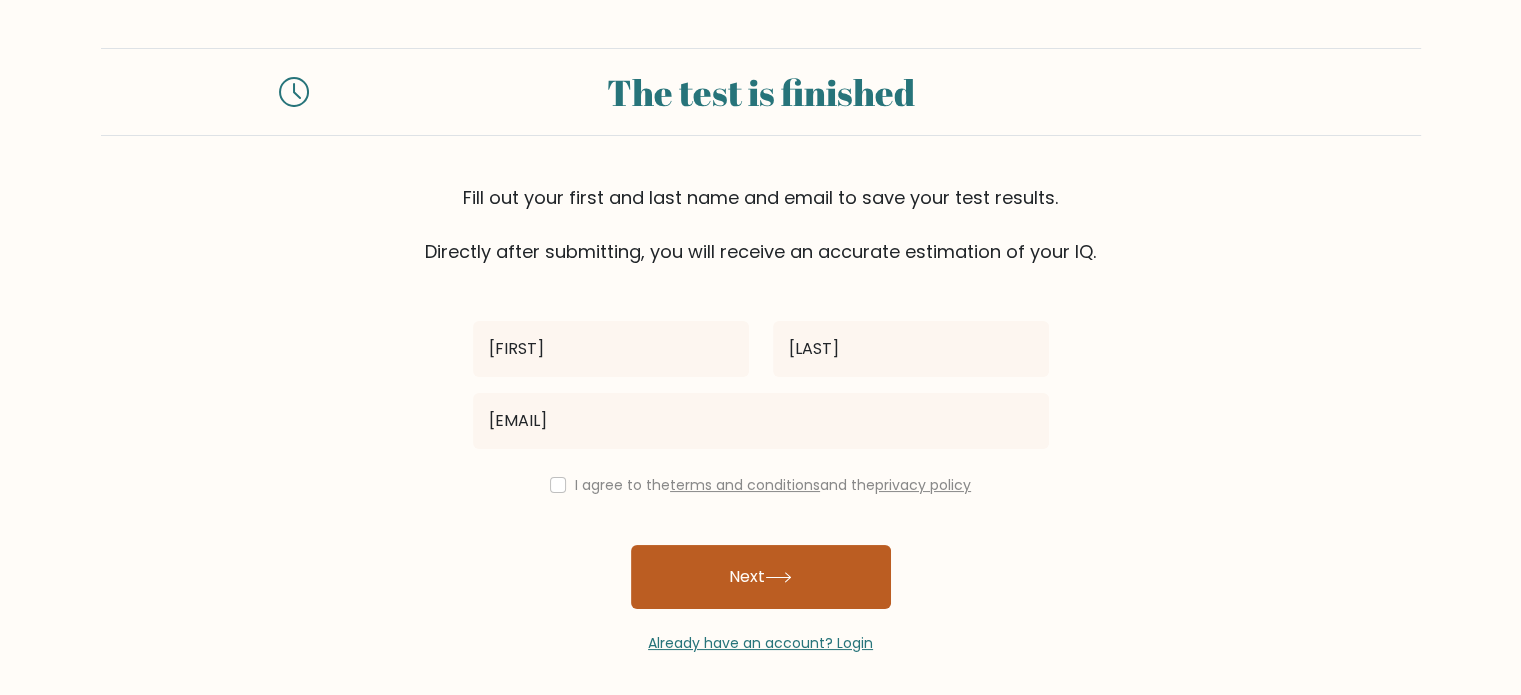 click on "Next" at bounding box center [761, 577] 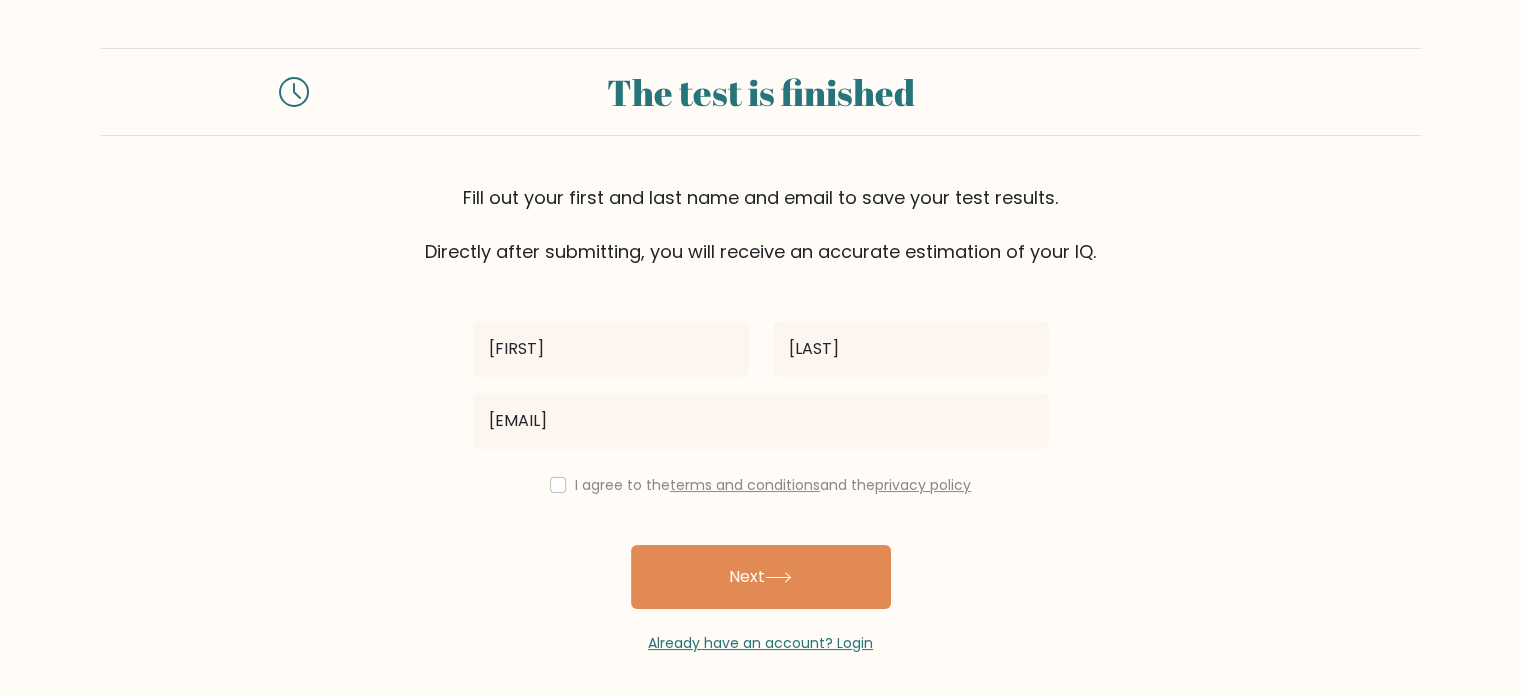 click on "I agree to the  terms and conditions  and the  privacy policy" at bounding box center (761, 485) 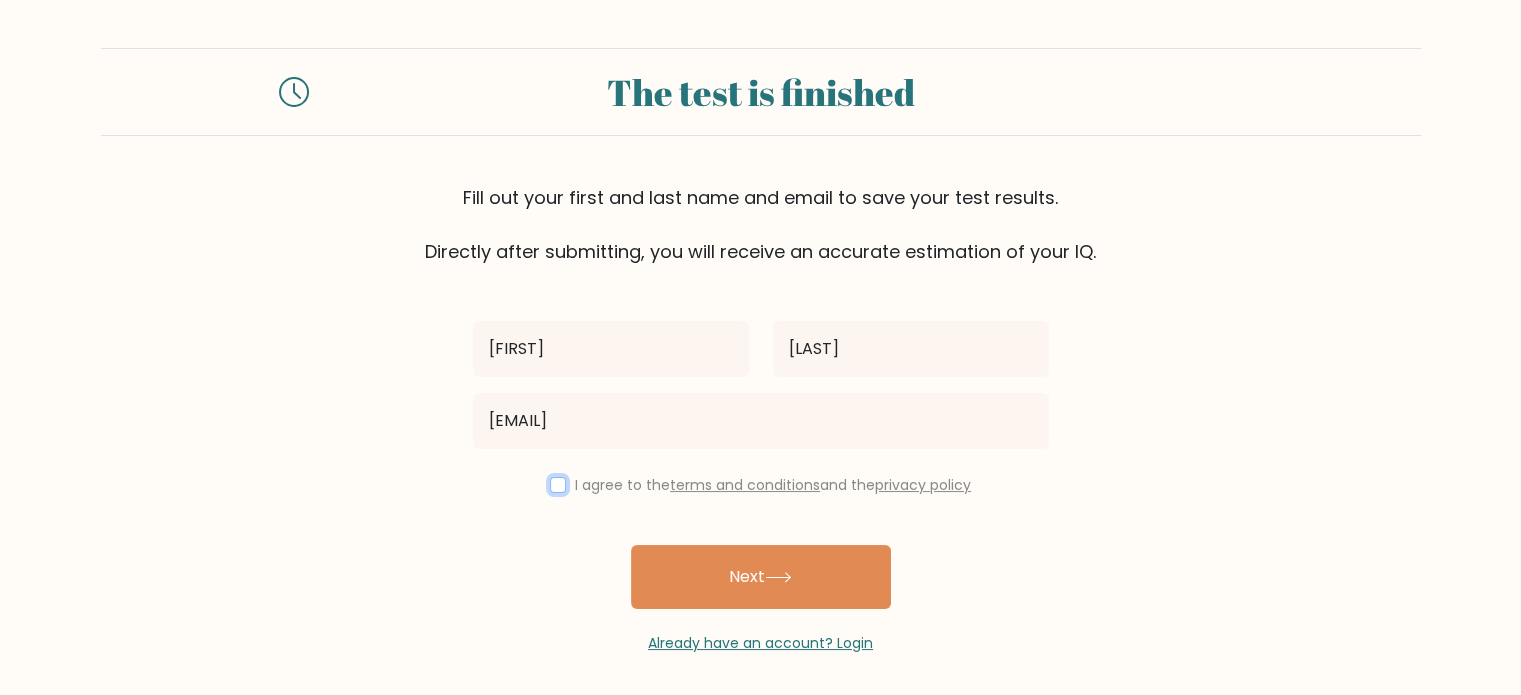 click at bounding box center [558, 485] 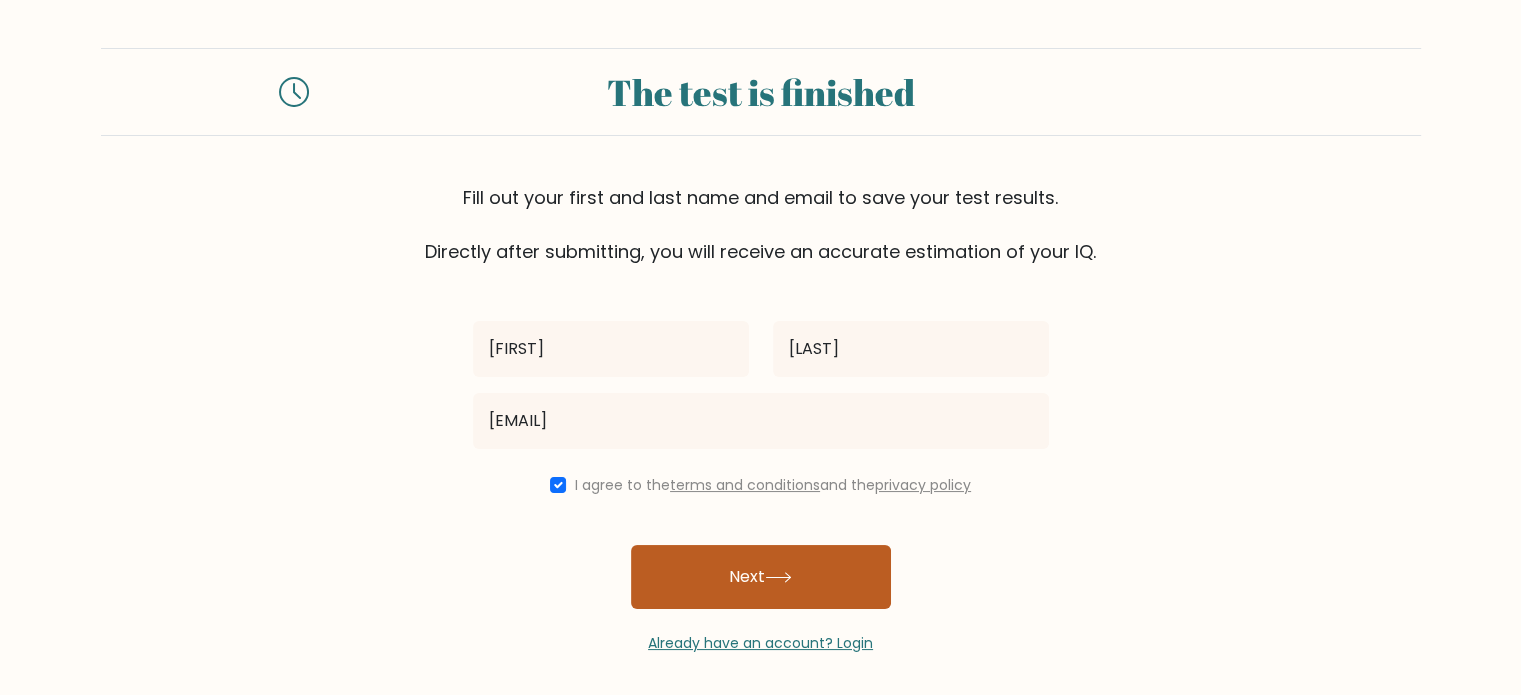 click on "Next" at bounding box center [761, 577] 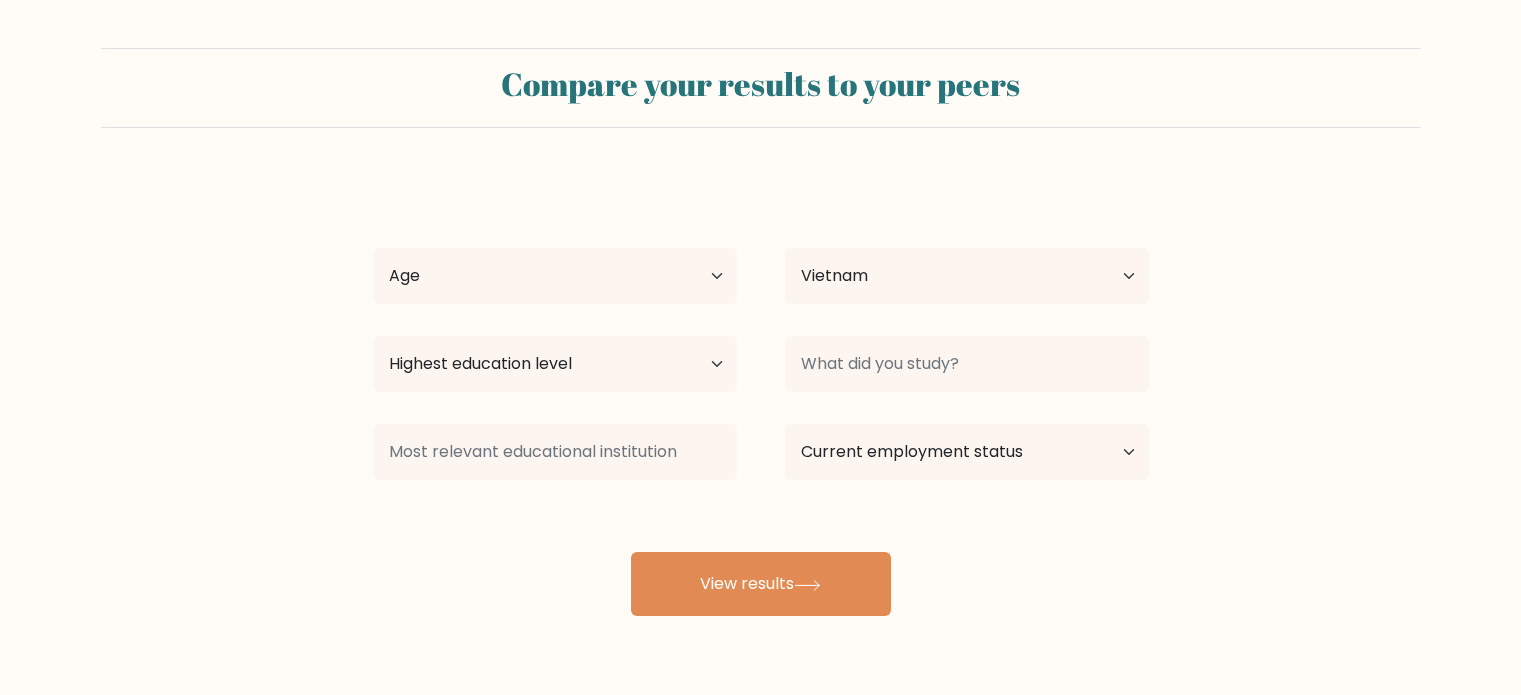select on "VN" 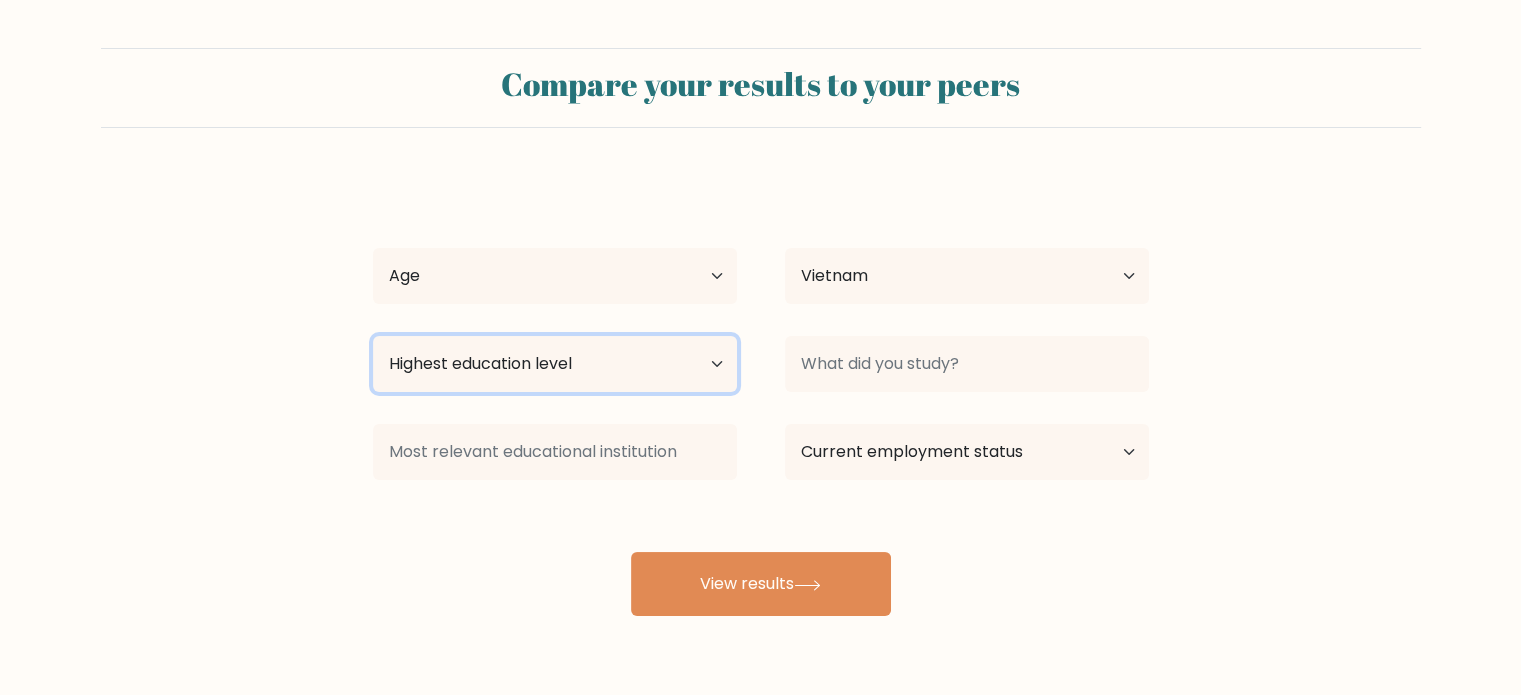 click on "Highest education level
No schooling
Primary
Lower Secondary
Upper Secondary
Occupation Specific
Bachelor's degree
Master's degree
Doctoral degree" at bounding box center [555, 364] 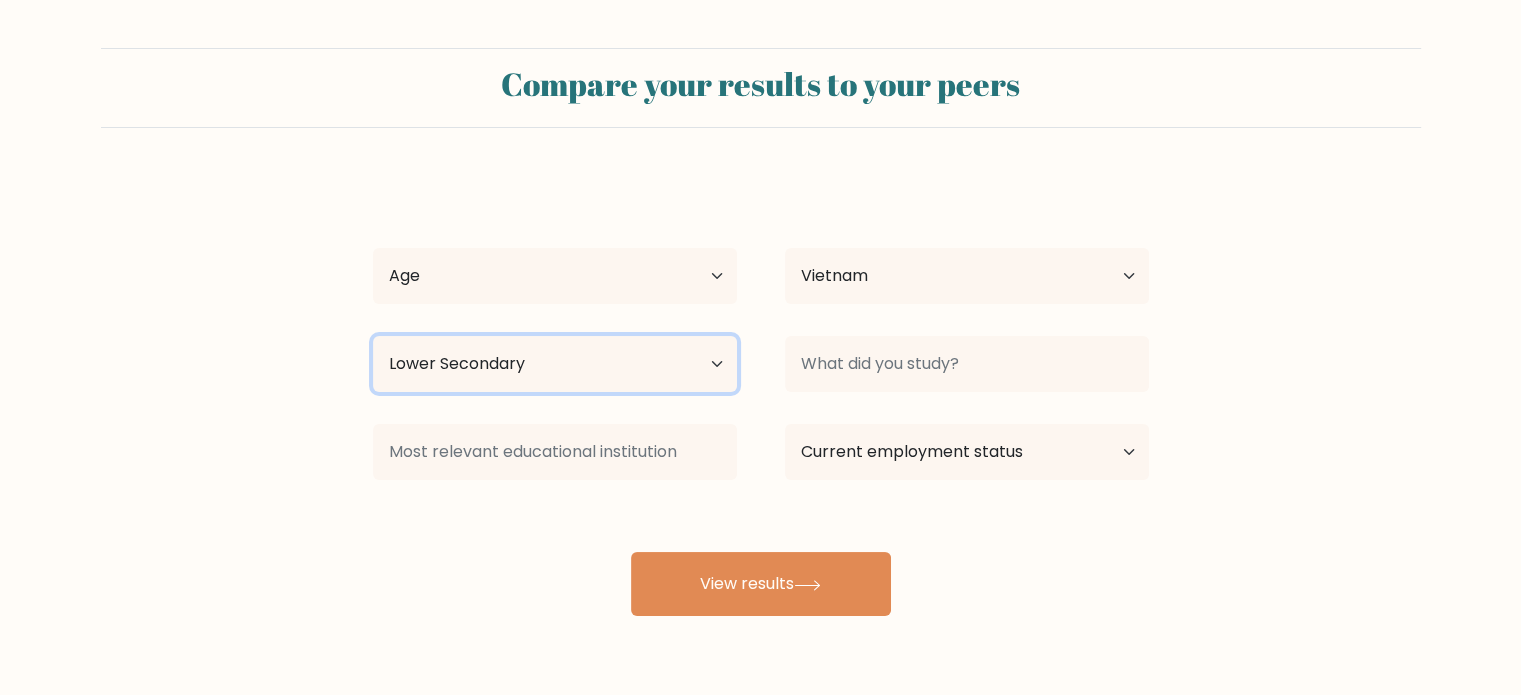 click on "Highest education level
No schooling
Primary
Lower Secondary
Upper Secondary
Occupation Specific
Bachelor's degree
Master's degree
Doctoral degree" at bounding box center (555, 364) 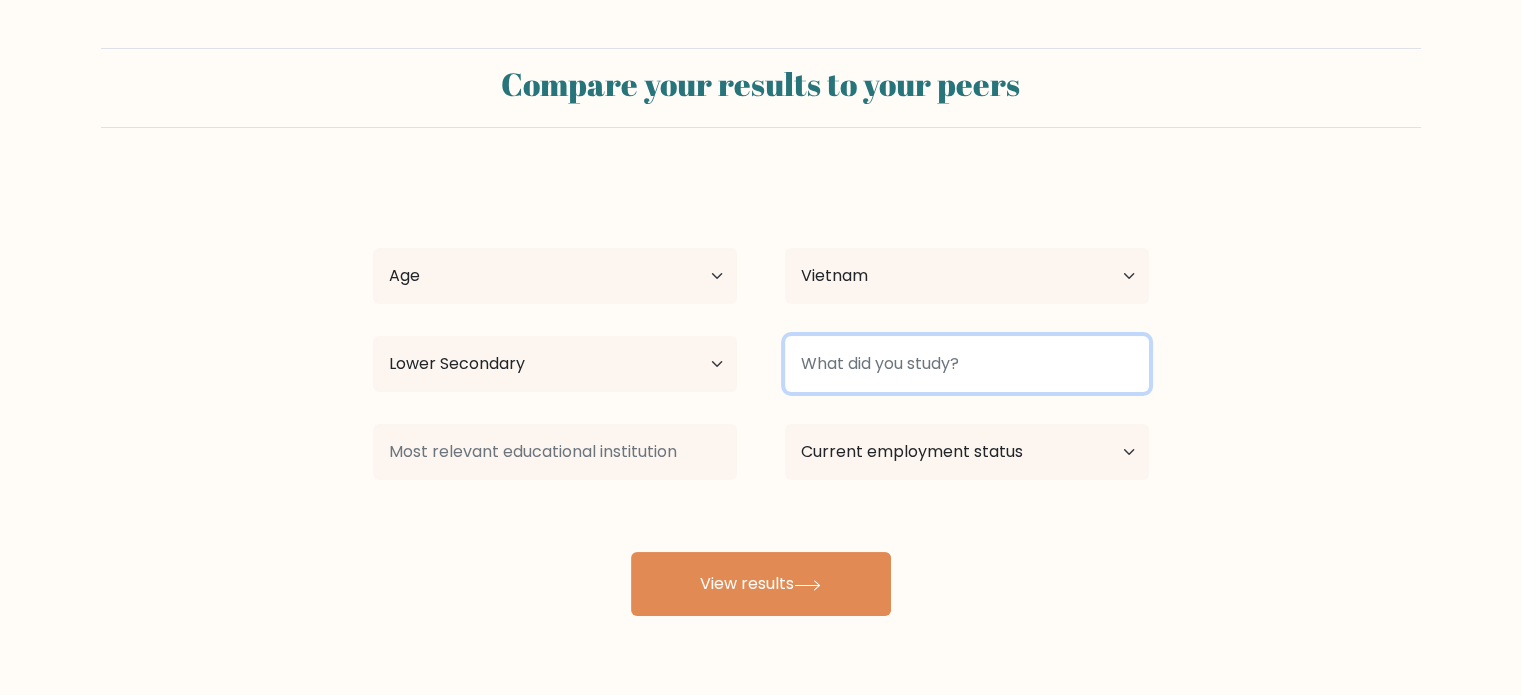 click at bounding box center [967, 364] 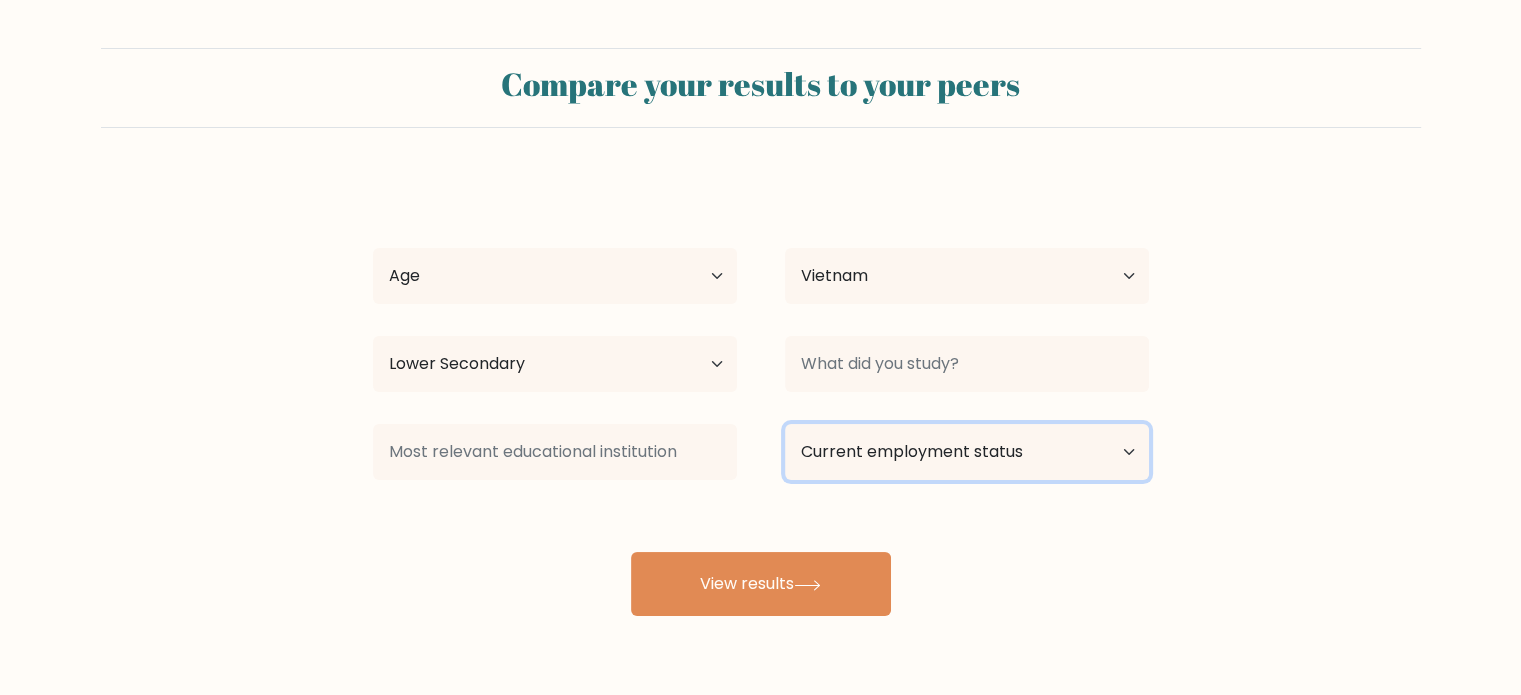 click on "Current employment status
Employed
Student
Retired
Other / prefer not to answer" at bounding box center [967, 452] 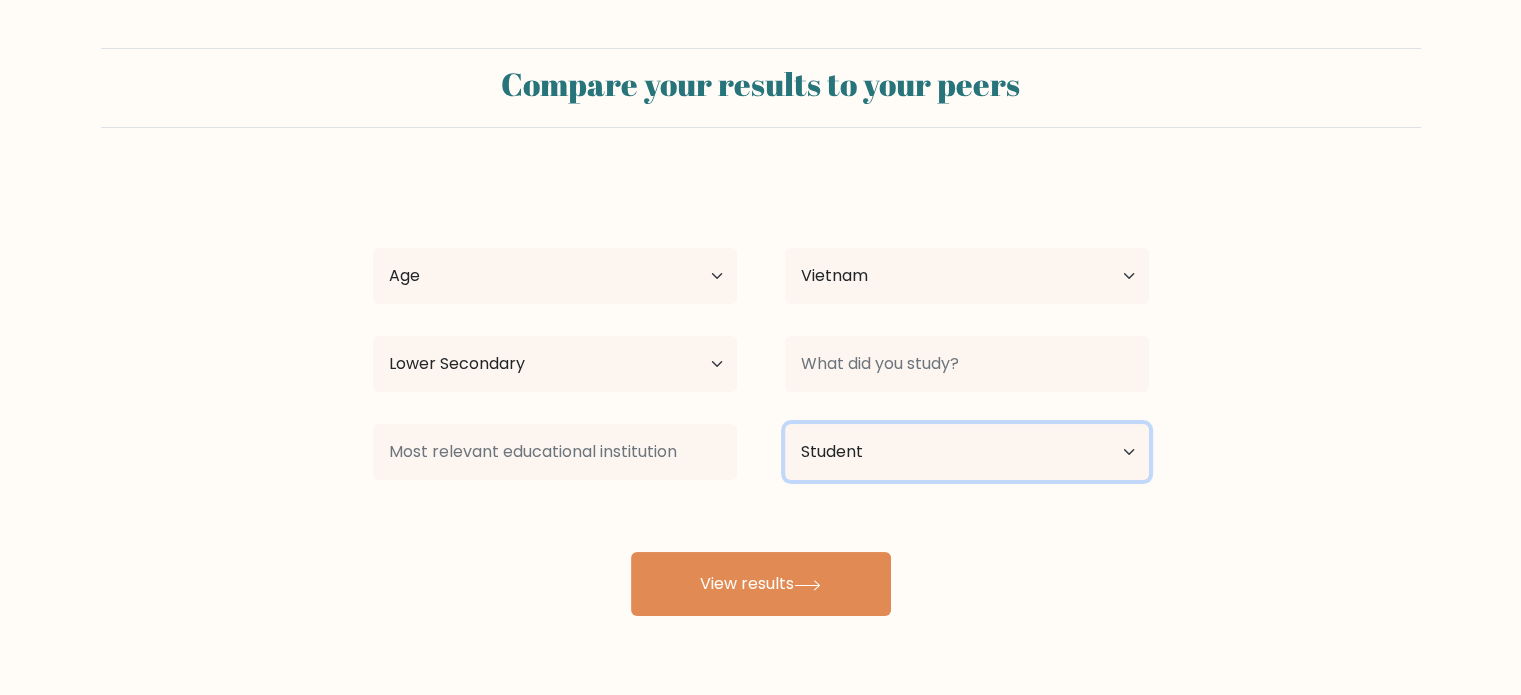 click on "Current employment status
Employed
Student
Retired
Other / prefer not to answer" at bounding box center [967, 452] 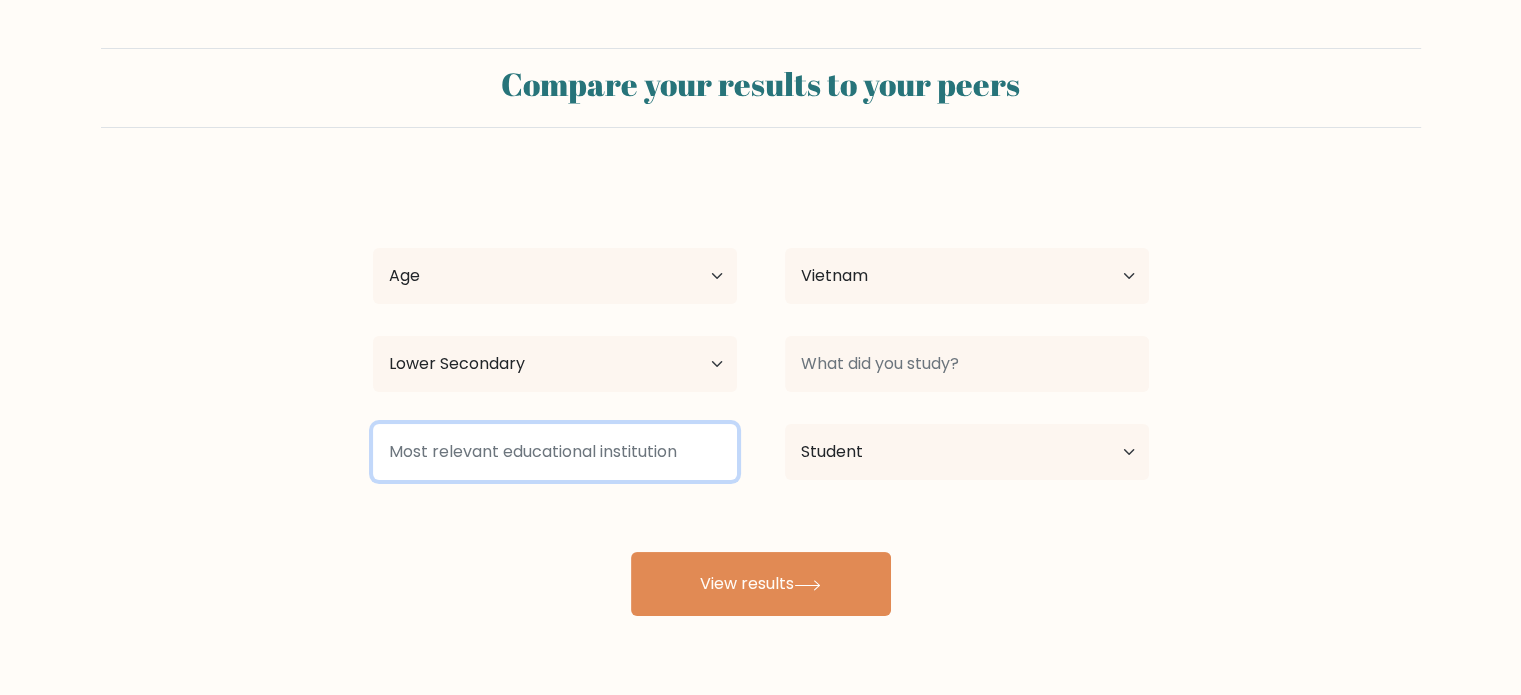 click at bounding box center (555, 452) 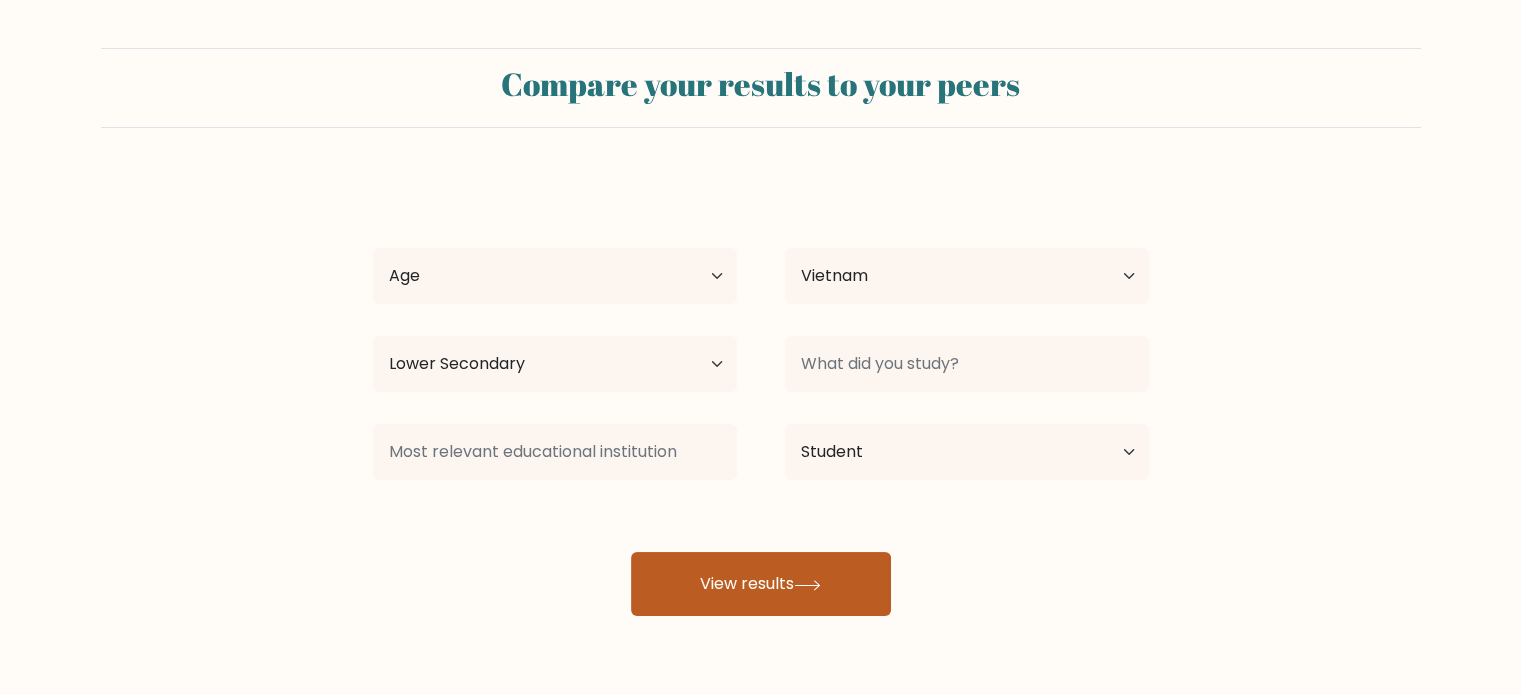 click on "View results" at bounding box center (761, 584) 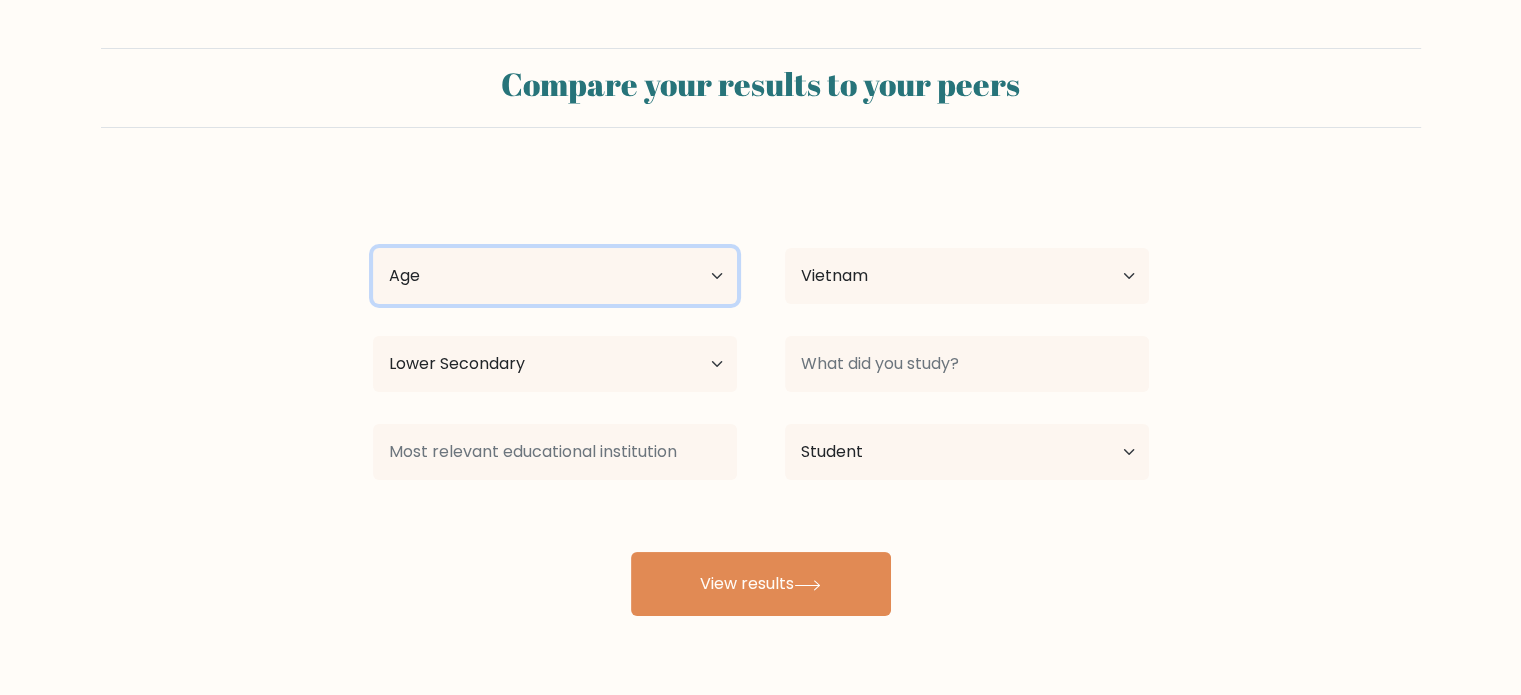 click on "Age
Under 18 years old
18-24 years old
25-34 years old
35-44 years old
45-54 years old
55-64 years old
65 years old and above" at bounding box center (555, 276) 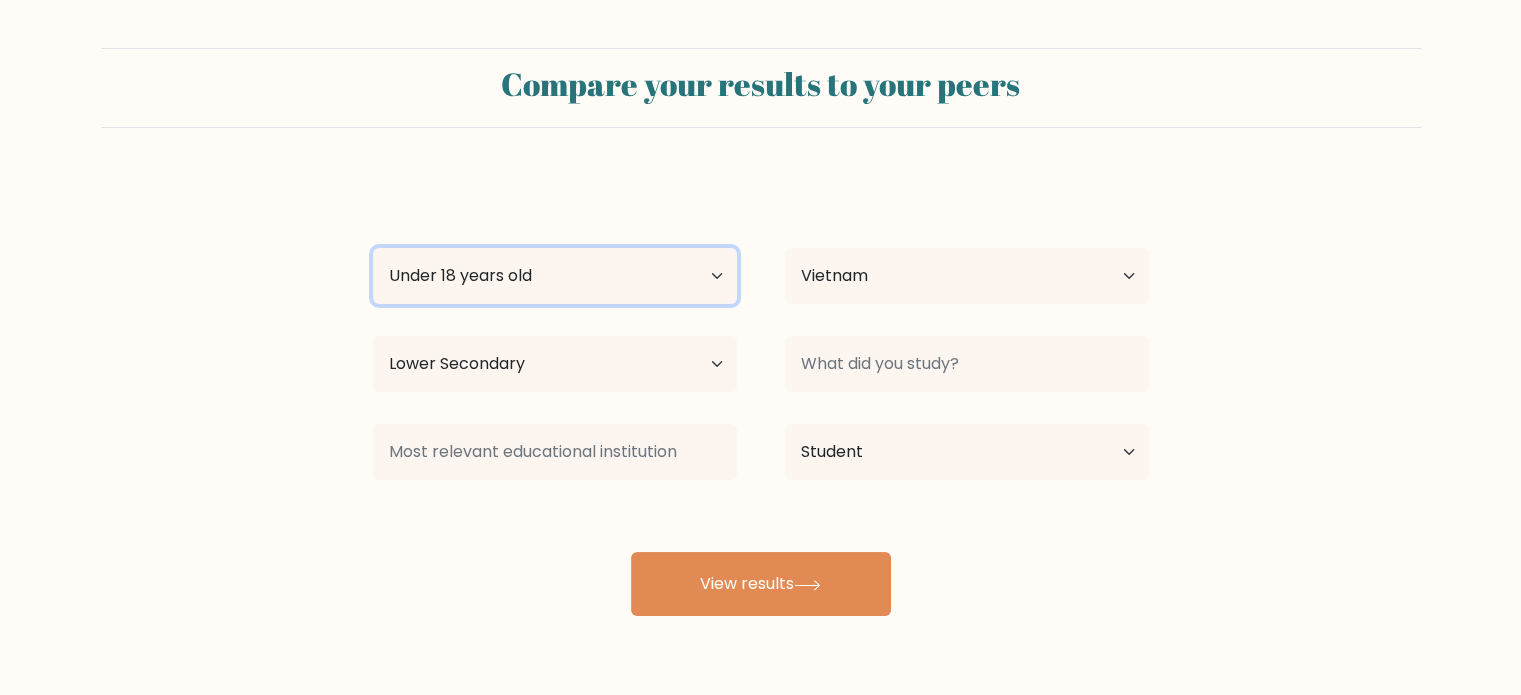 click on "Age
Under 18 years old
18-24 years old
25-34 years old
35-44 years old
45-54 years old
55-64 years old
65 years old and above" at bounding box center (555, 276) 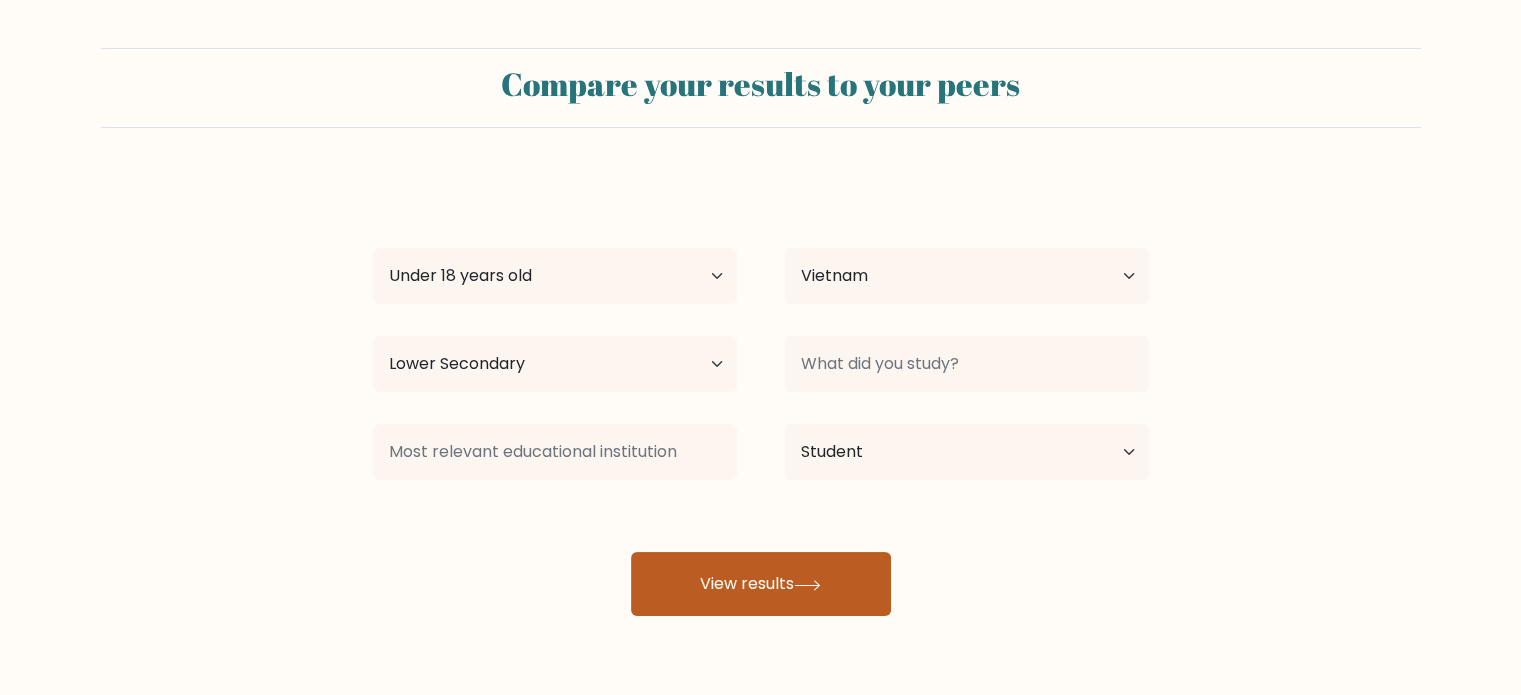 click on "View results" at bounding box center [761, 584] 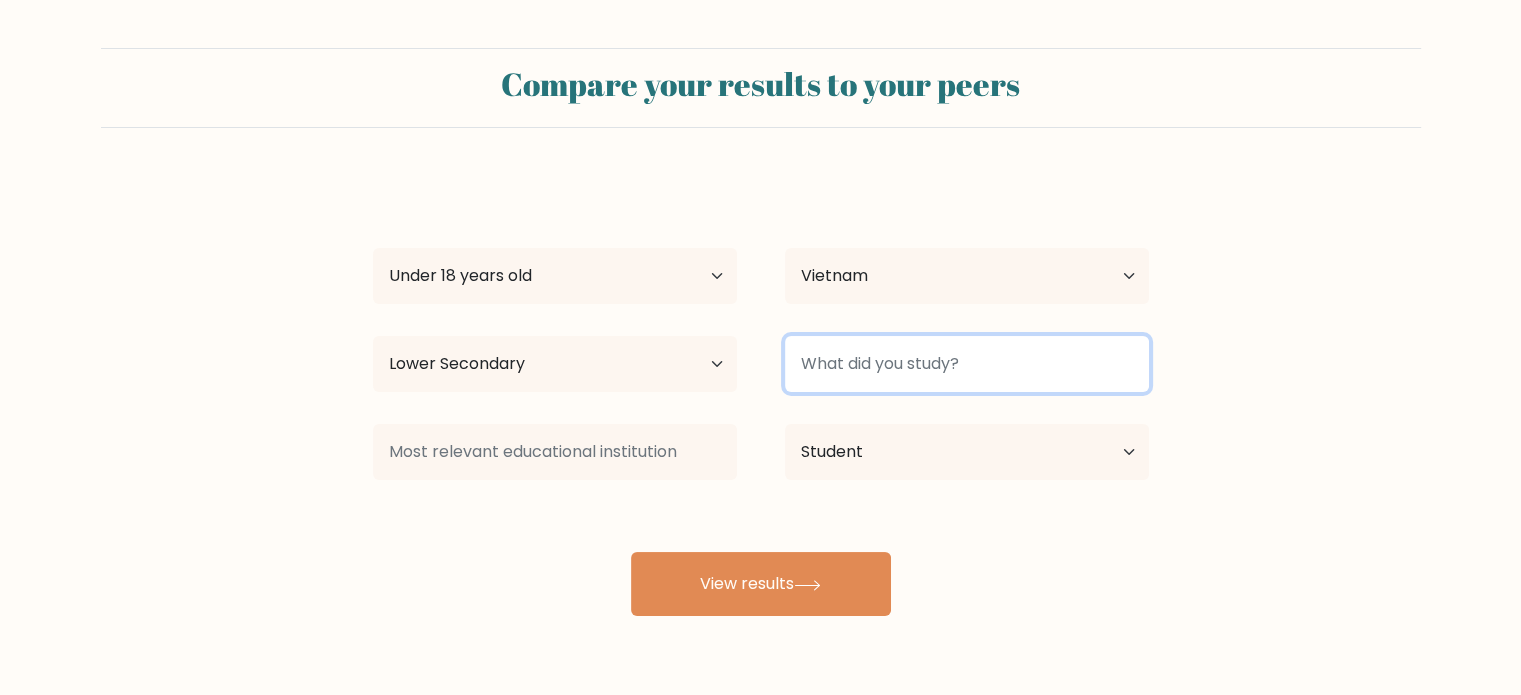 click at bounding box center [967, 364] 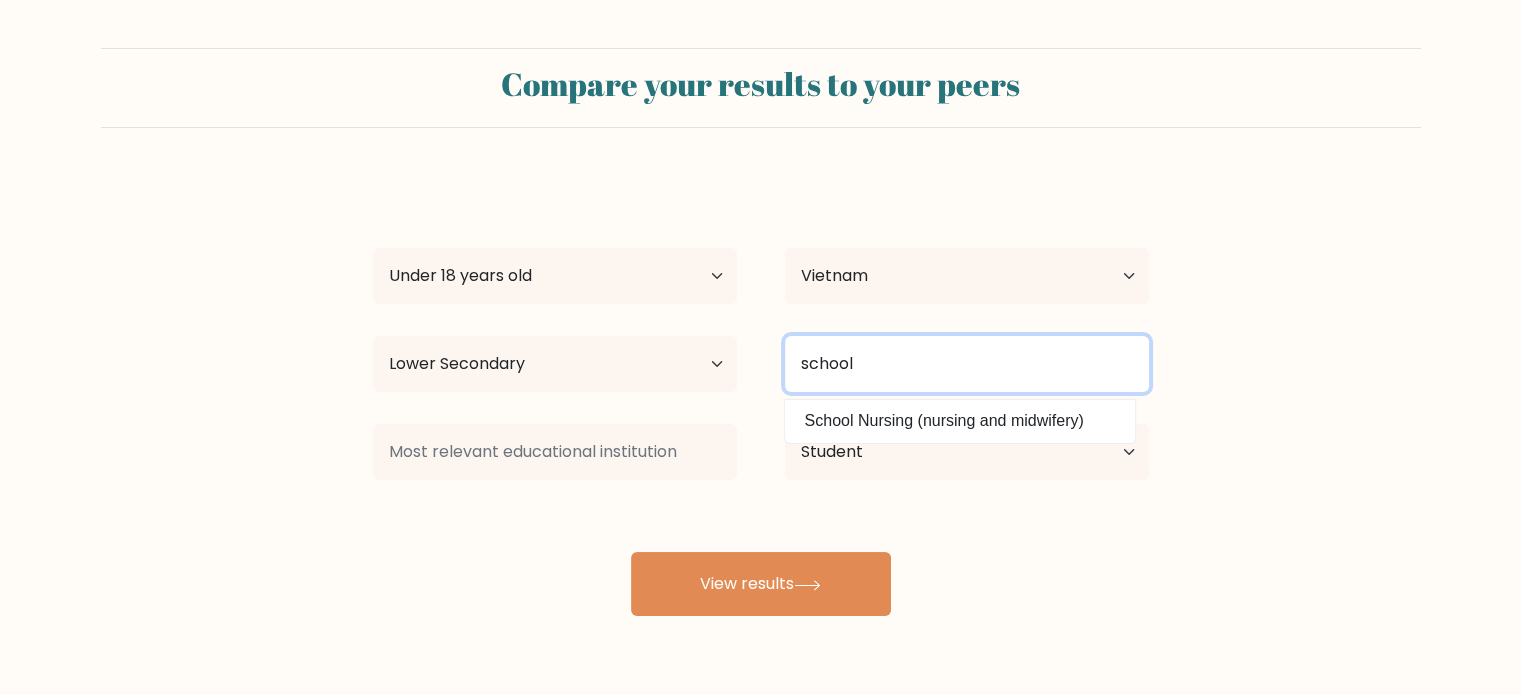type on "school" 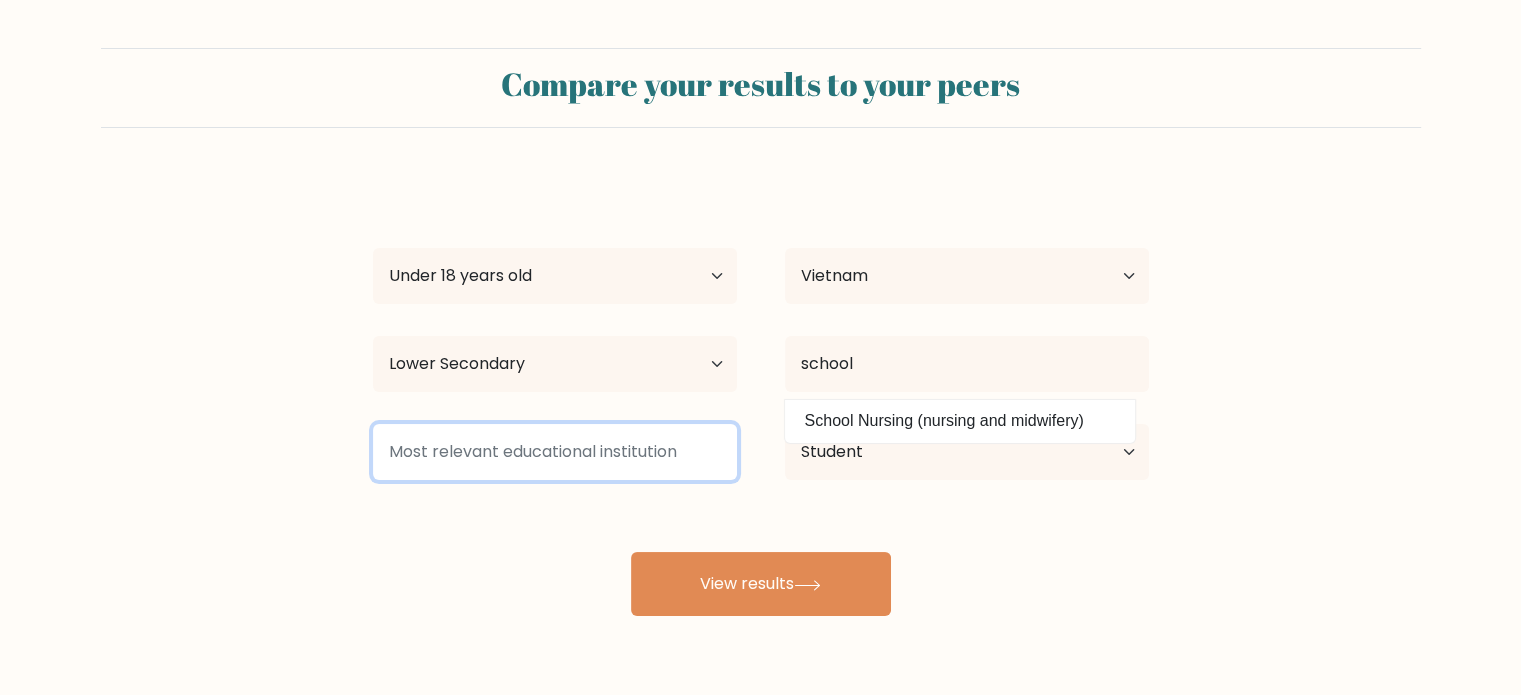 click at bounding box center [555, 452] 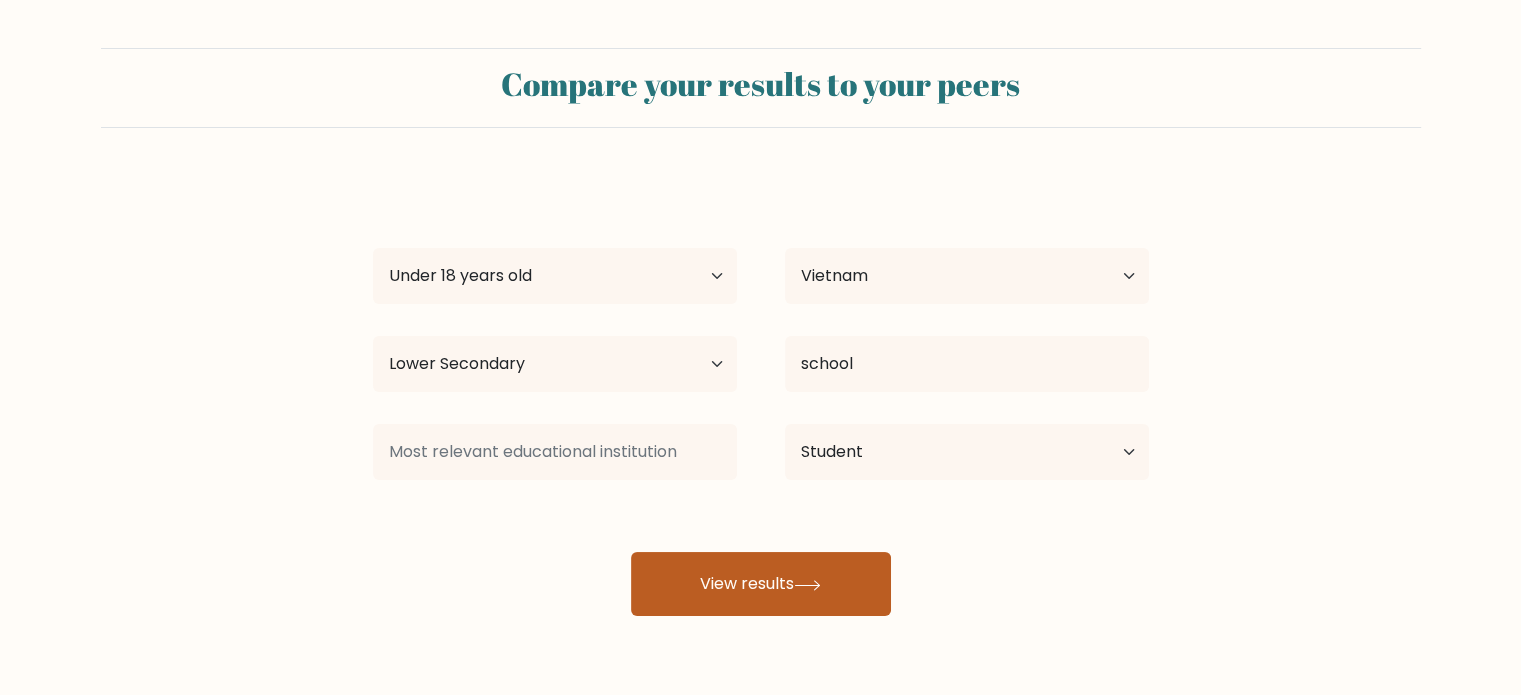 click on "View results" at bounding box center (761, 584) 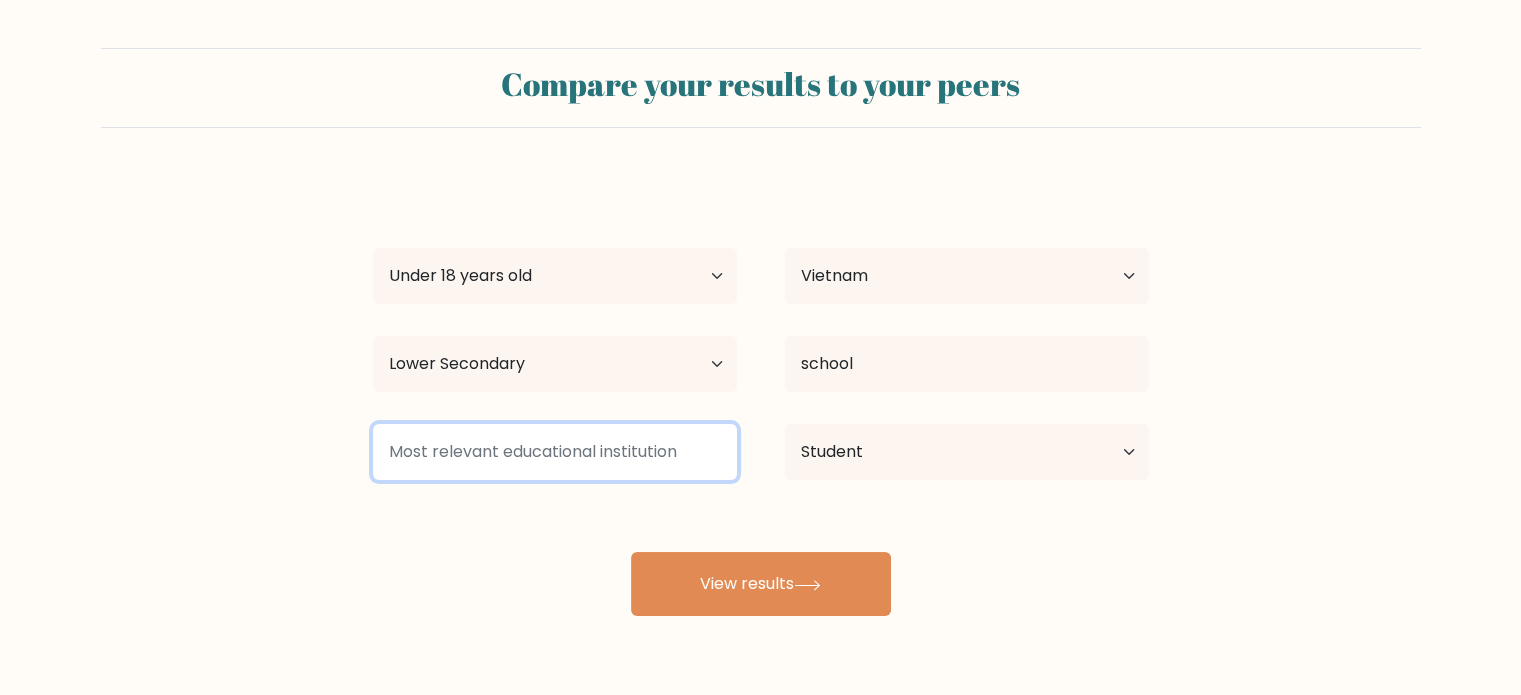 click at bounding box center (555, 452) 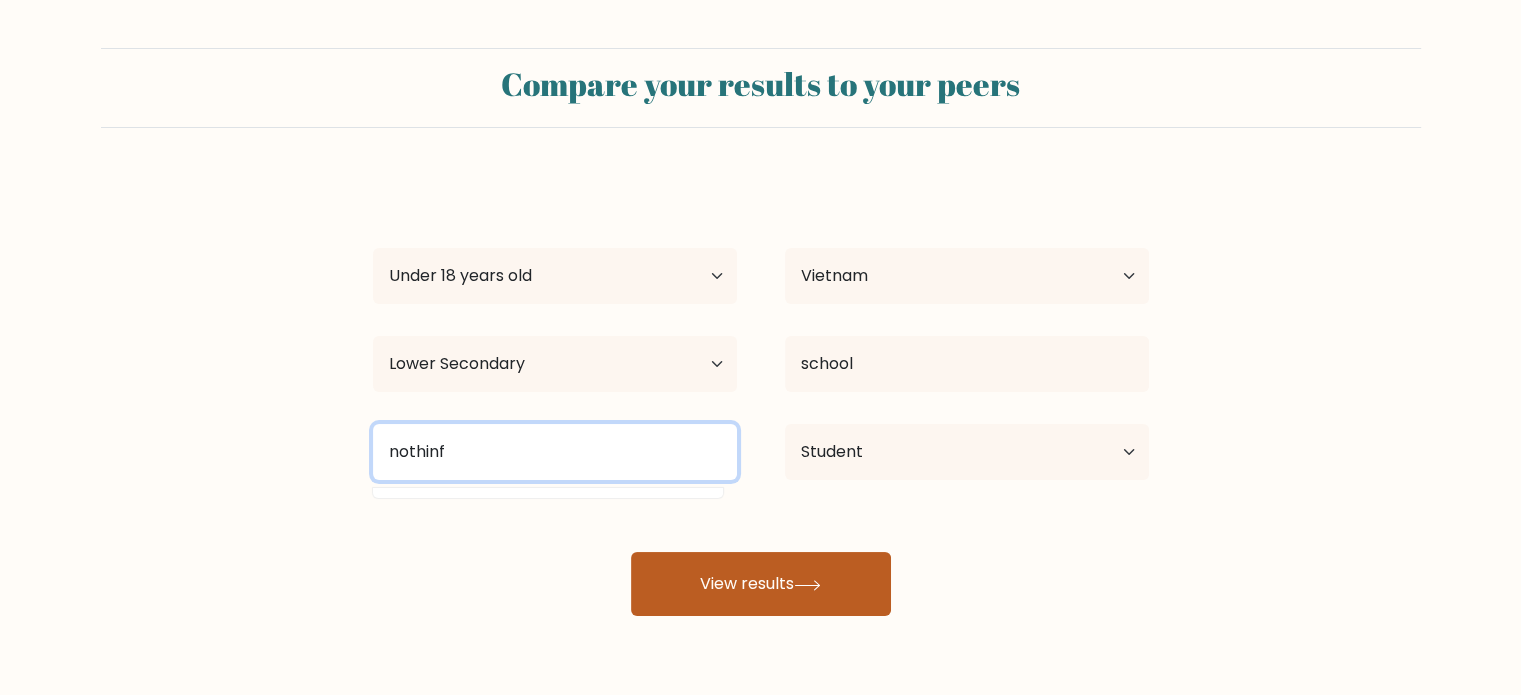 type on "nothinf" 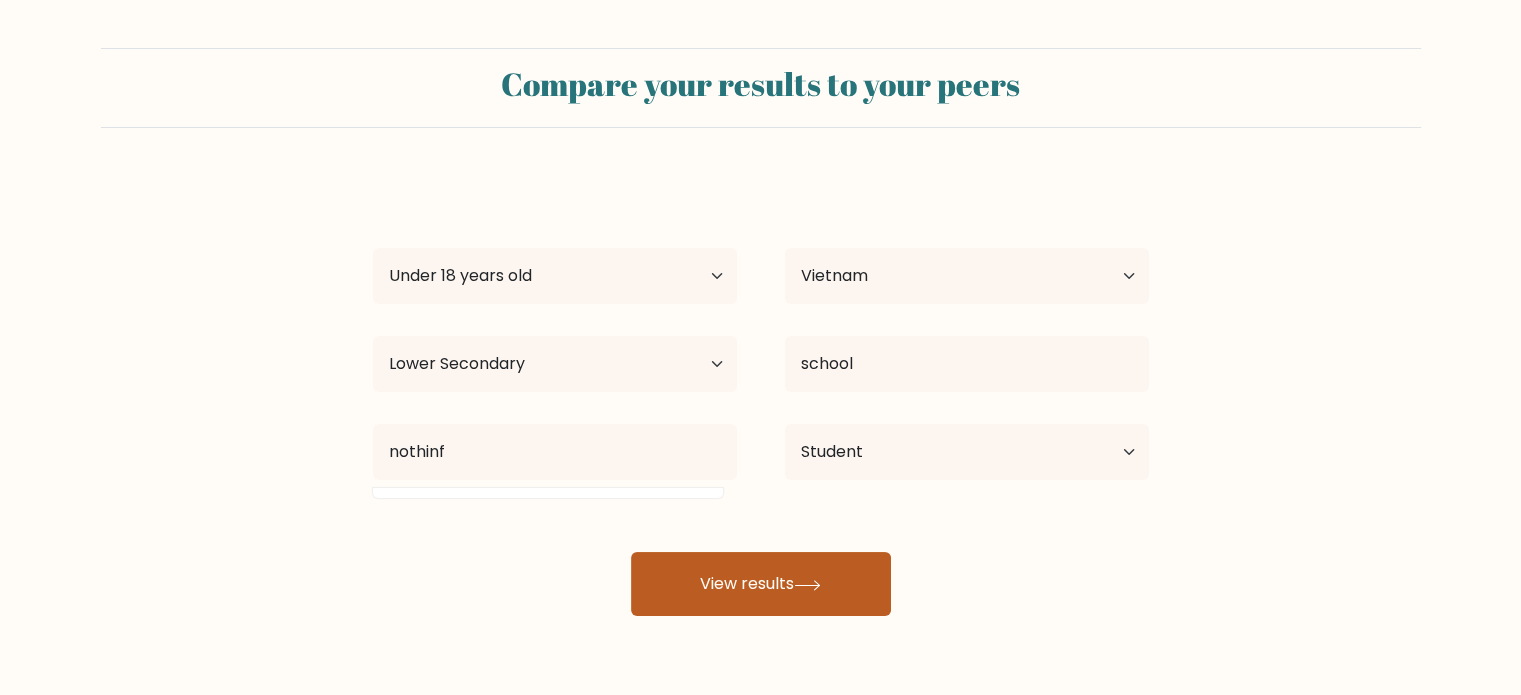 drag, startPoint x: 720, startPoint y: 580, endPoint x: 752, endPoint y: 568, distance: 34.176014 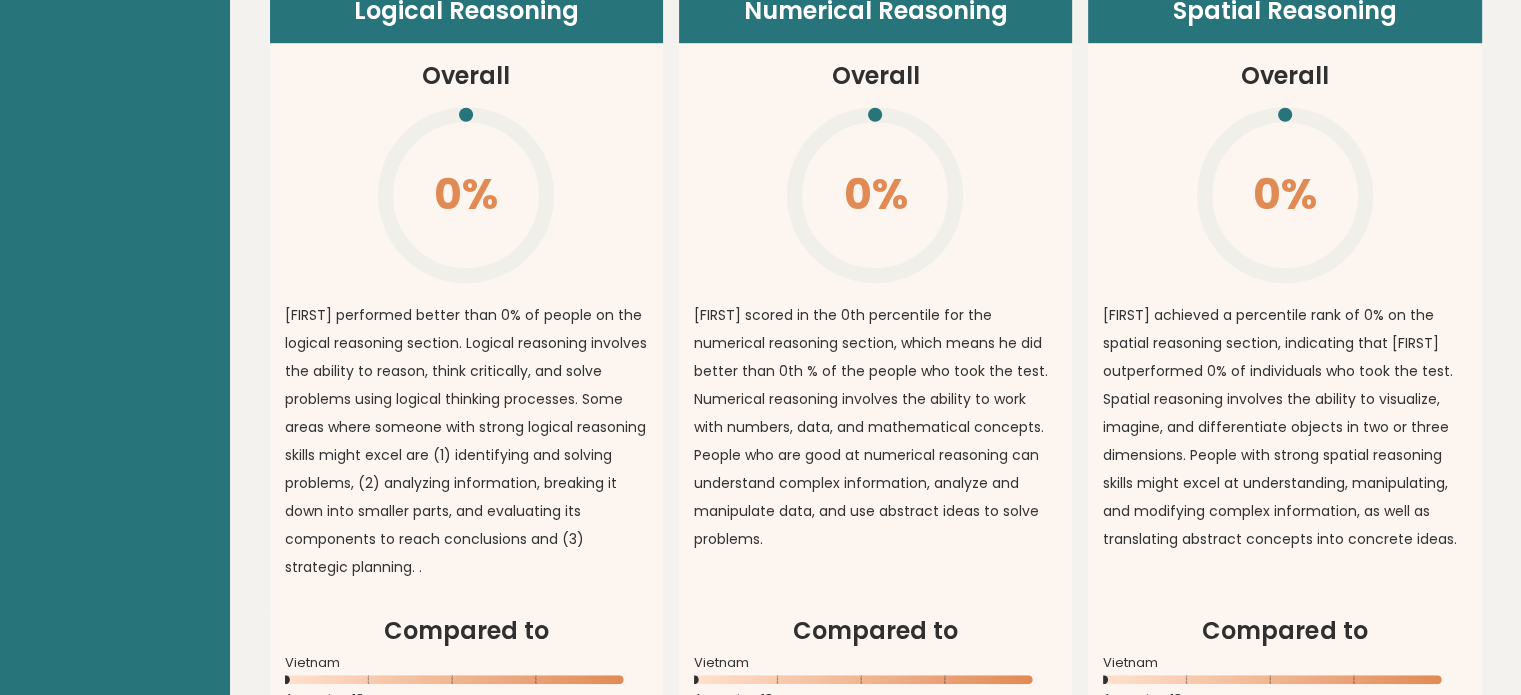 scroll, scrollTop: 1500, scrollLeft: 0, axis: vertical 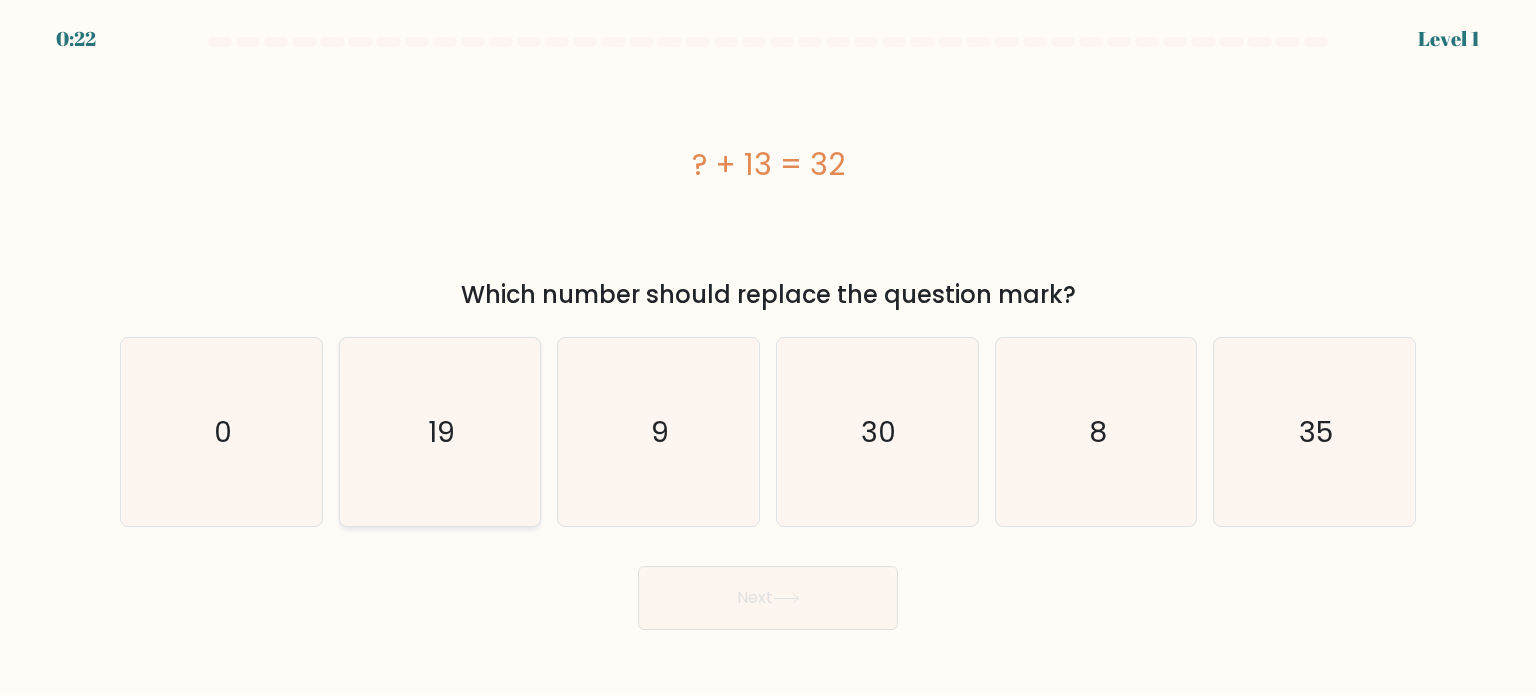 click on "19" 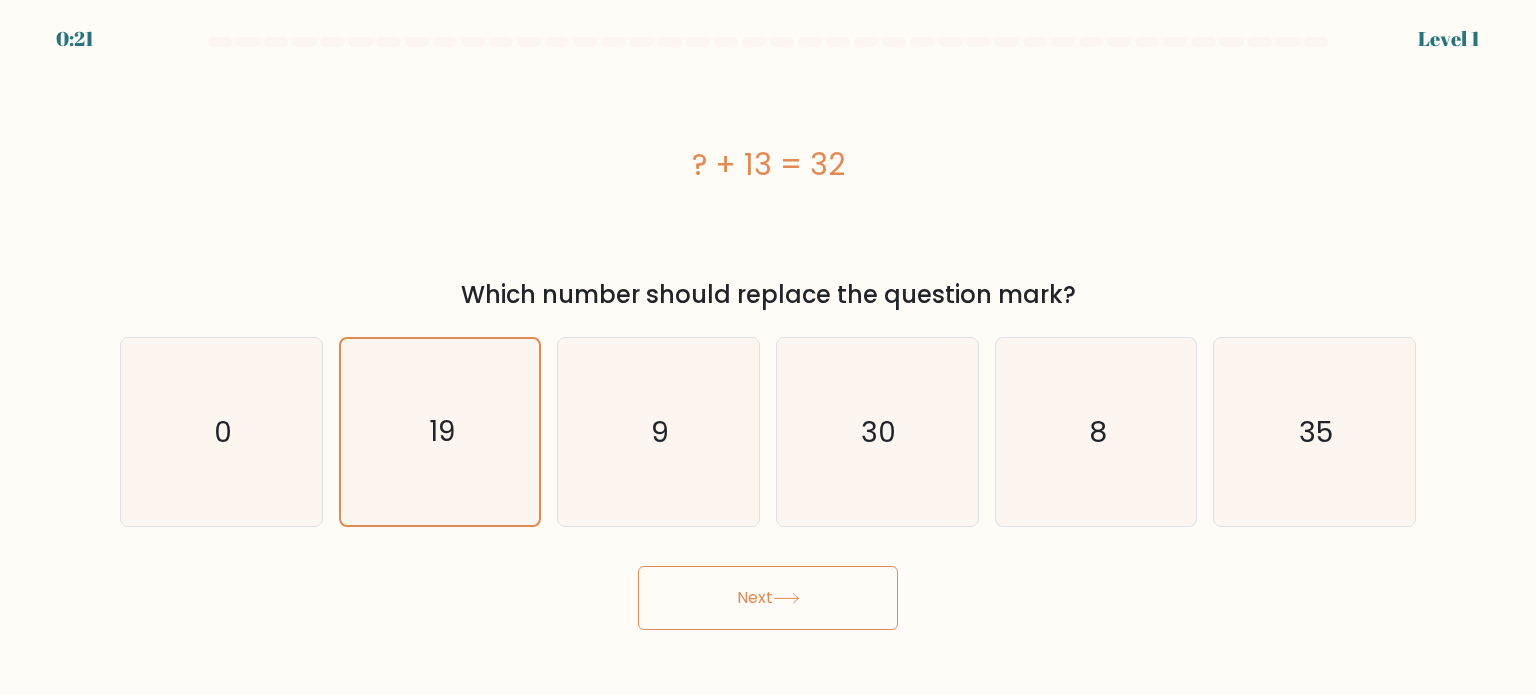 click on "Next" at bounding box center [768, 598] 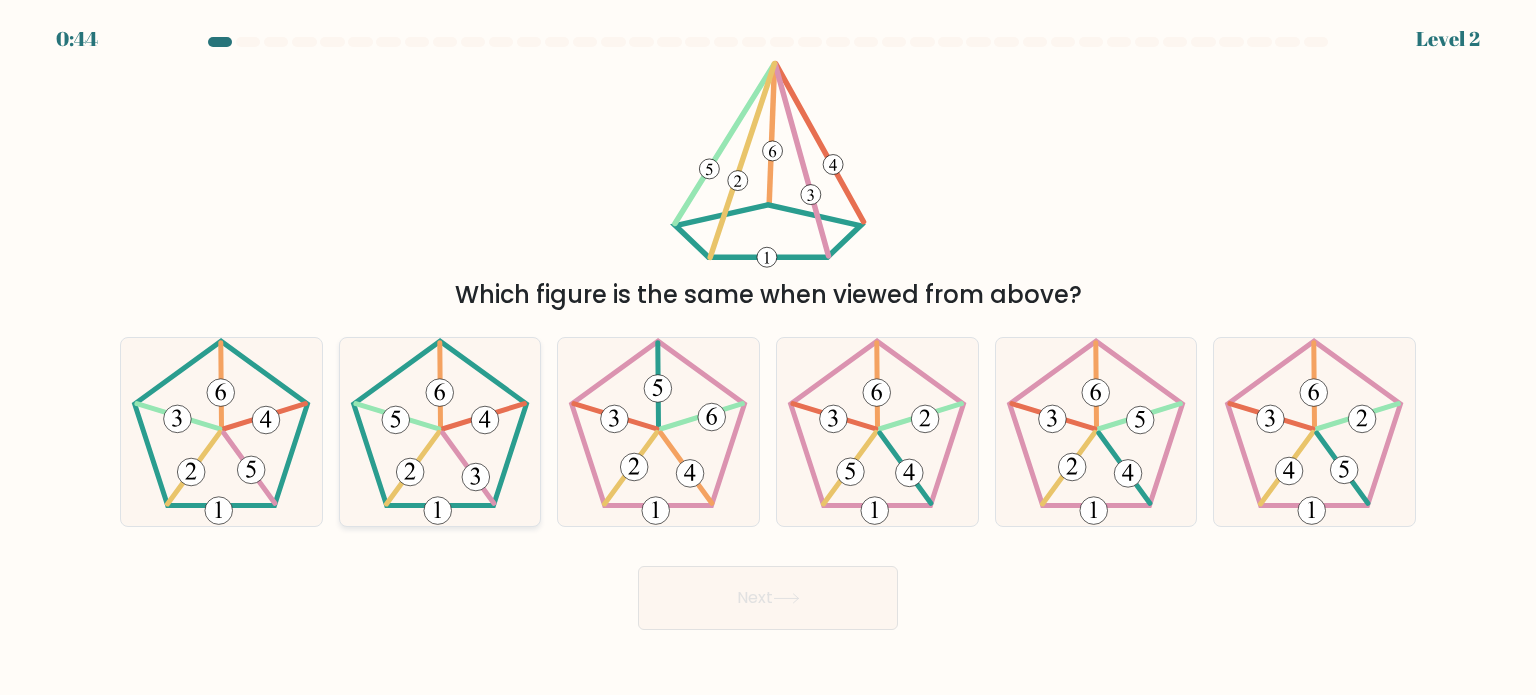 click 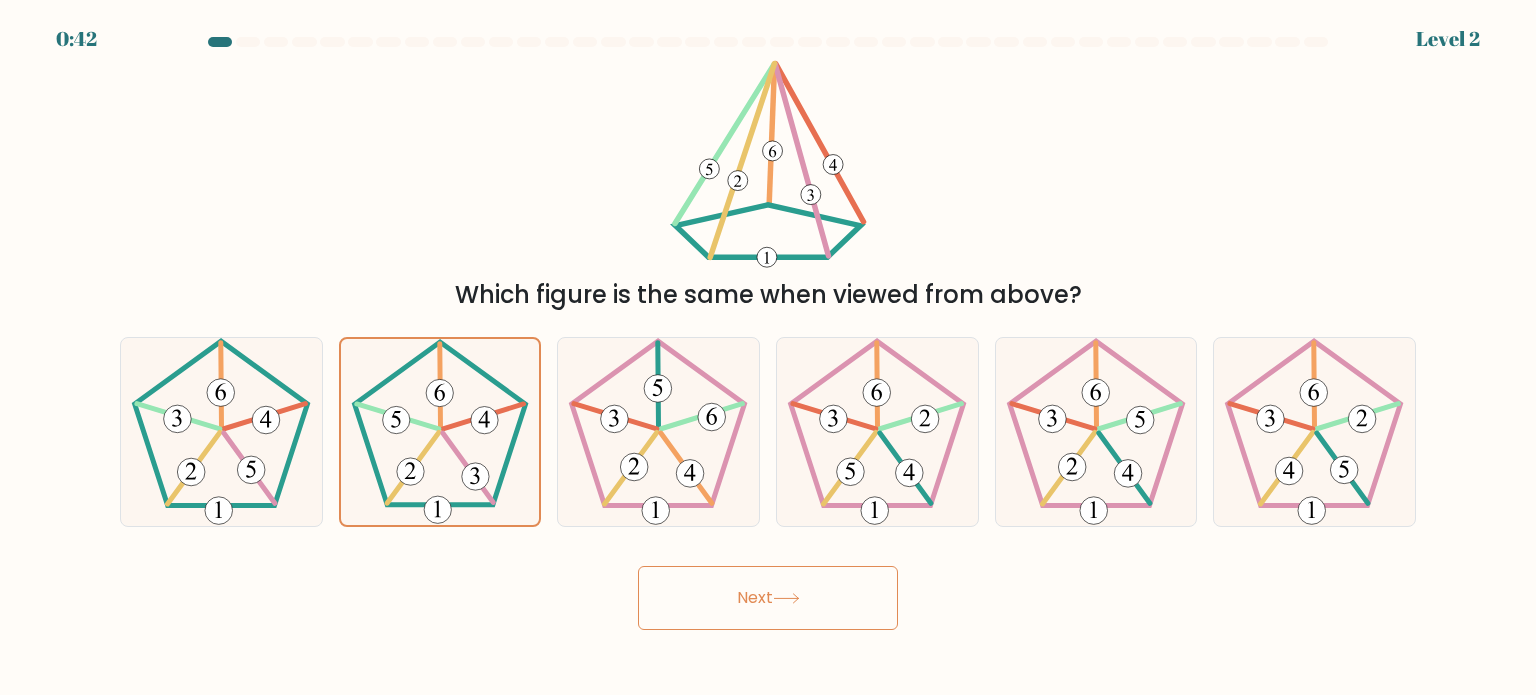 click on "Next" at bounding box center [768, 598] 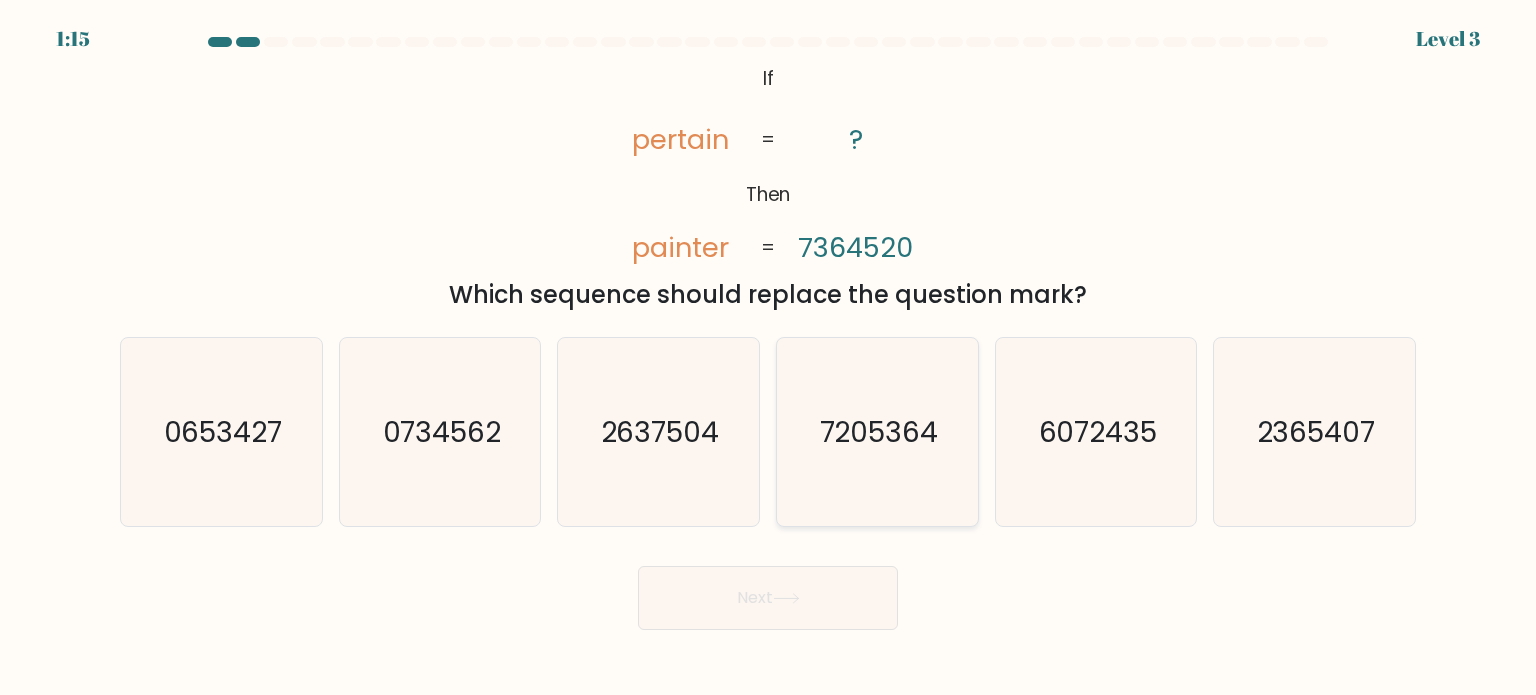 click on "7205364" 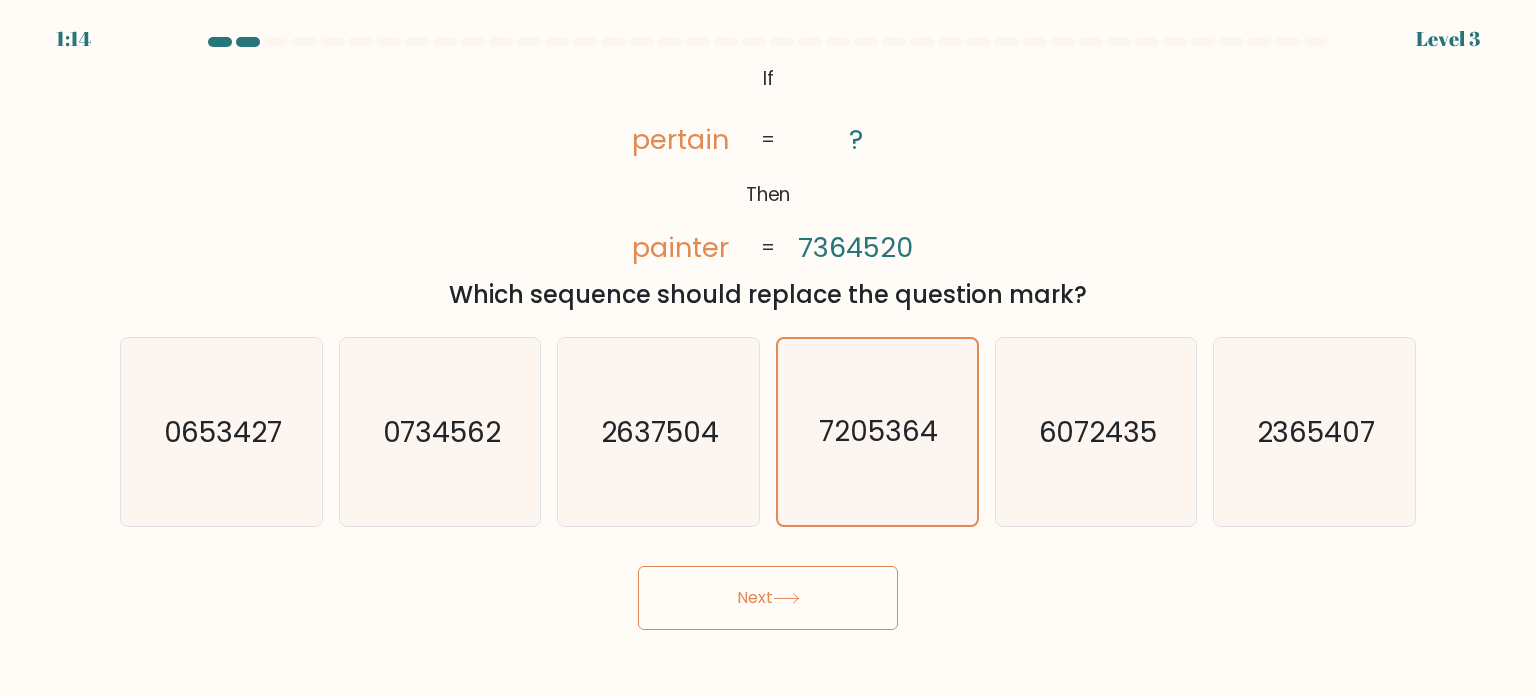 click on "Next" at bounding box center (768, 598) 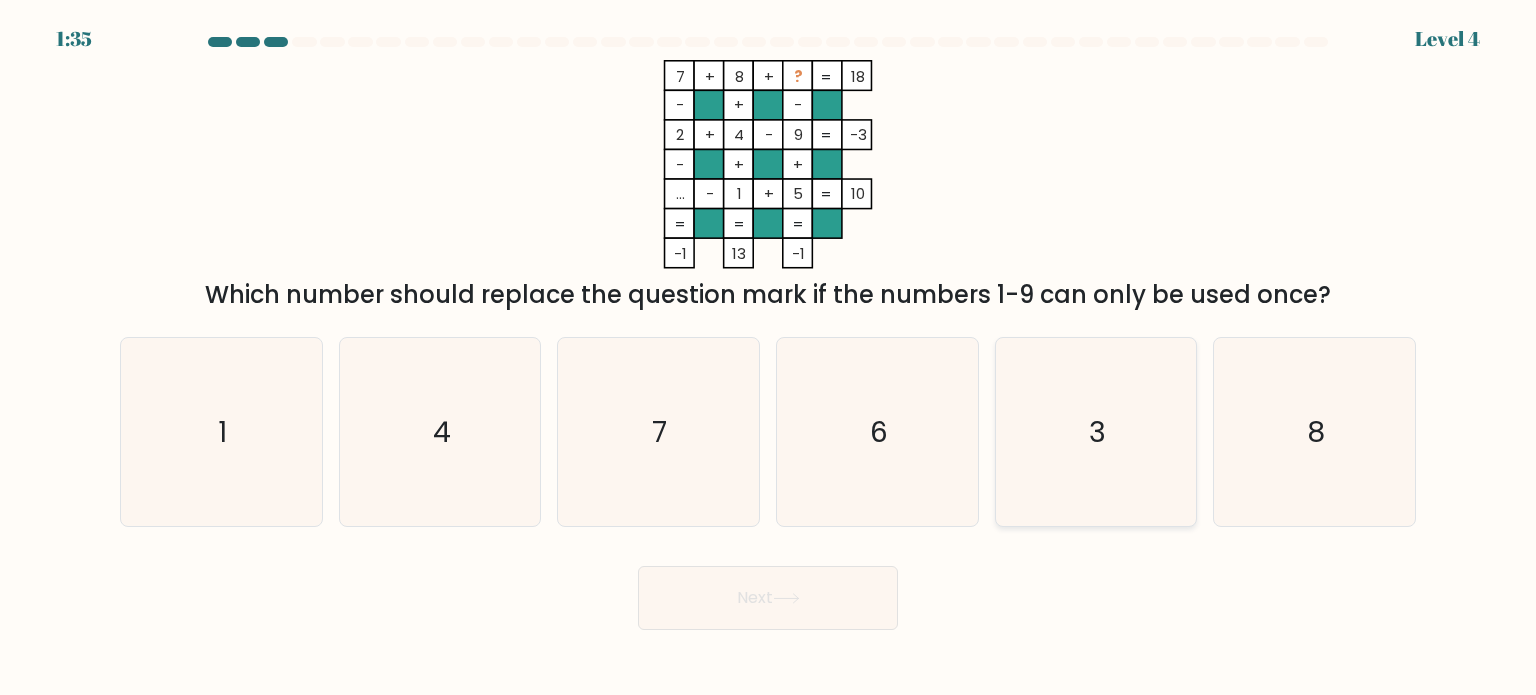 click on "3" 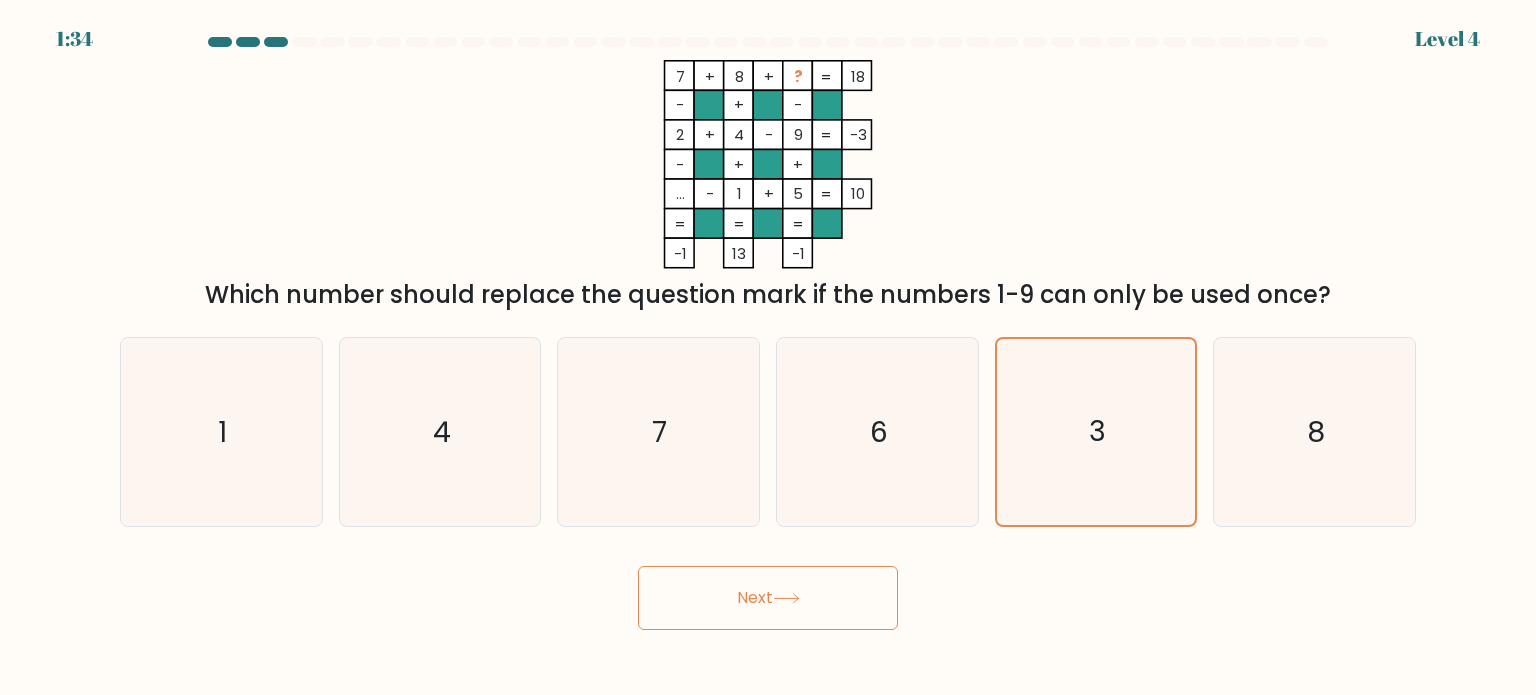 click on "Next" at bounding box center [768, 598] 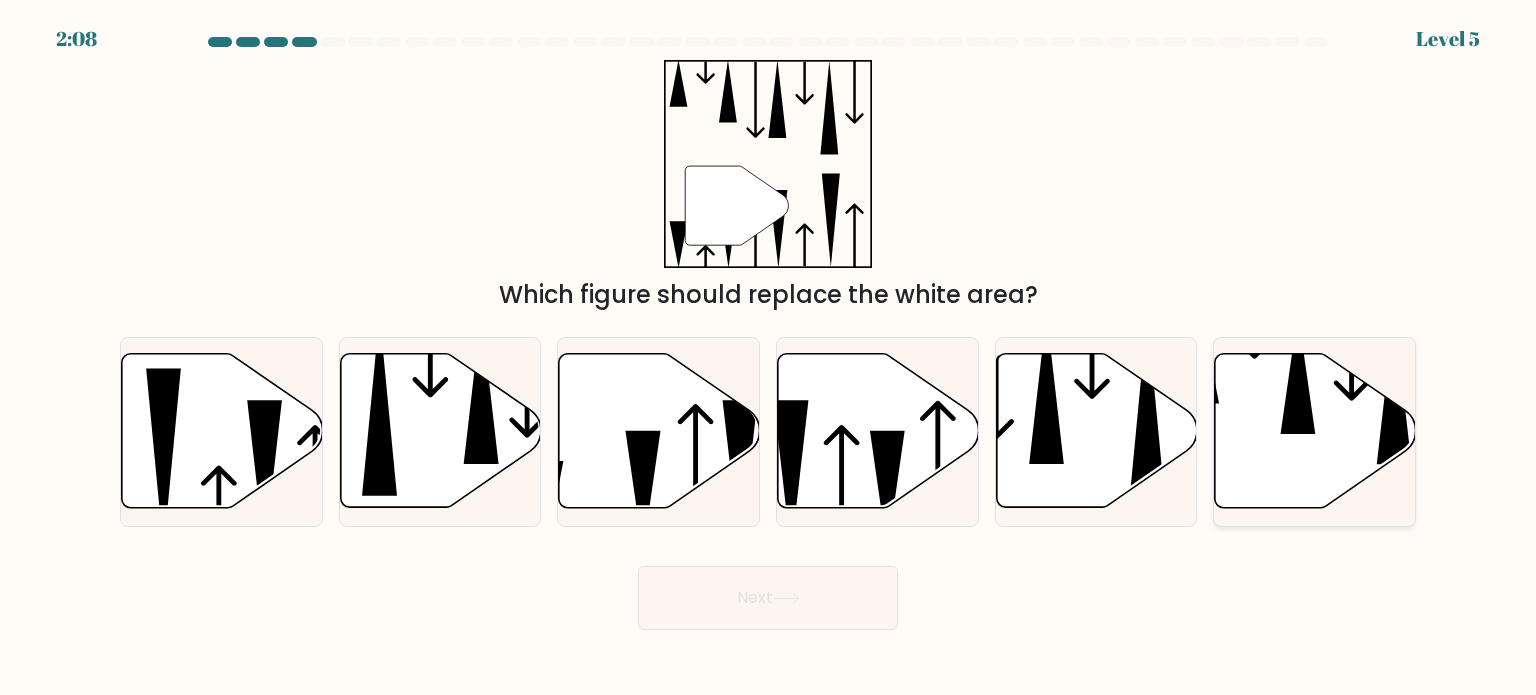 click 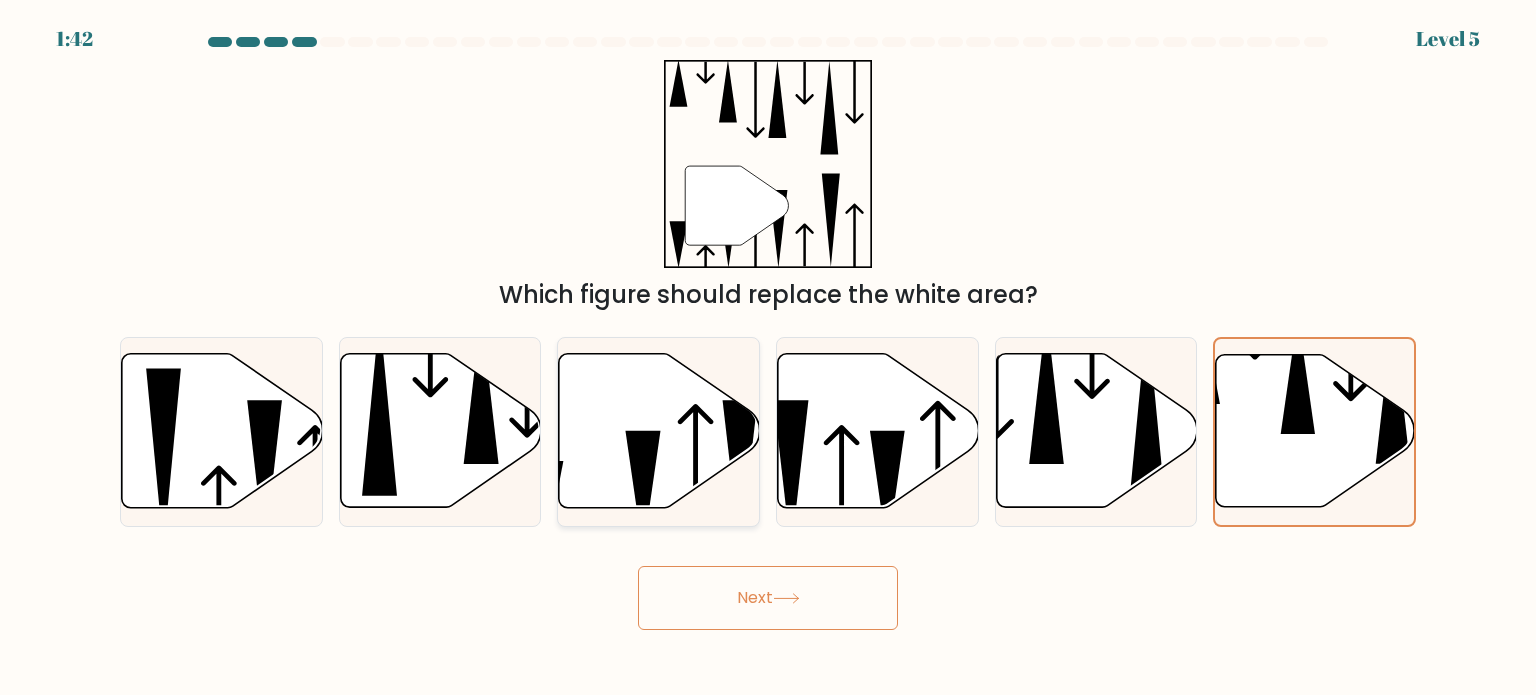 click 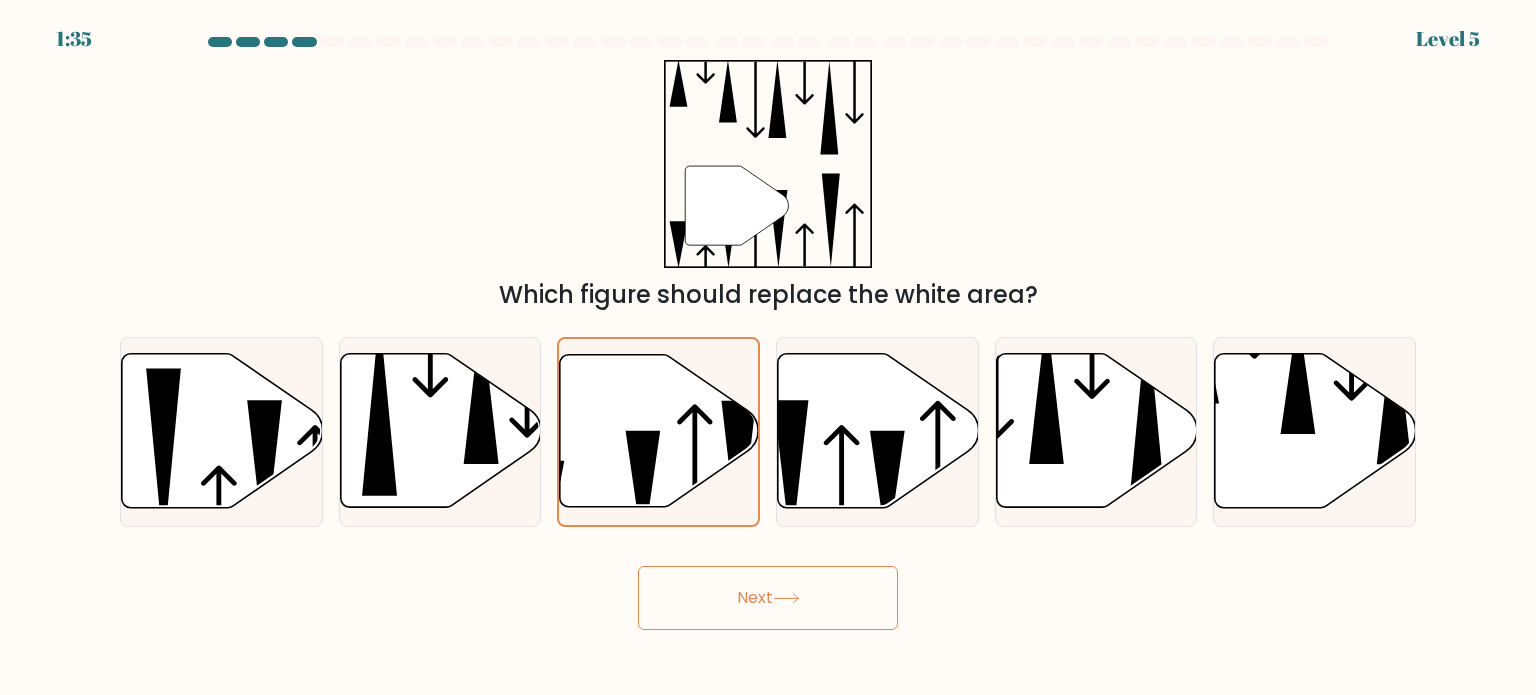 click on "Next" at bounding box center (768, 598) 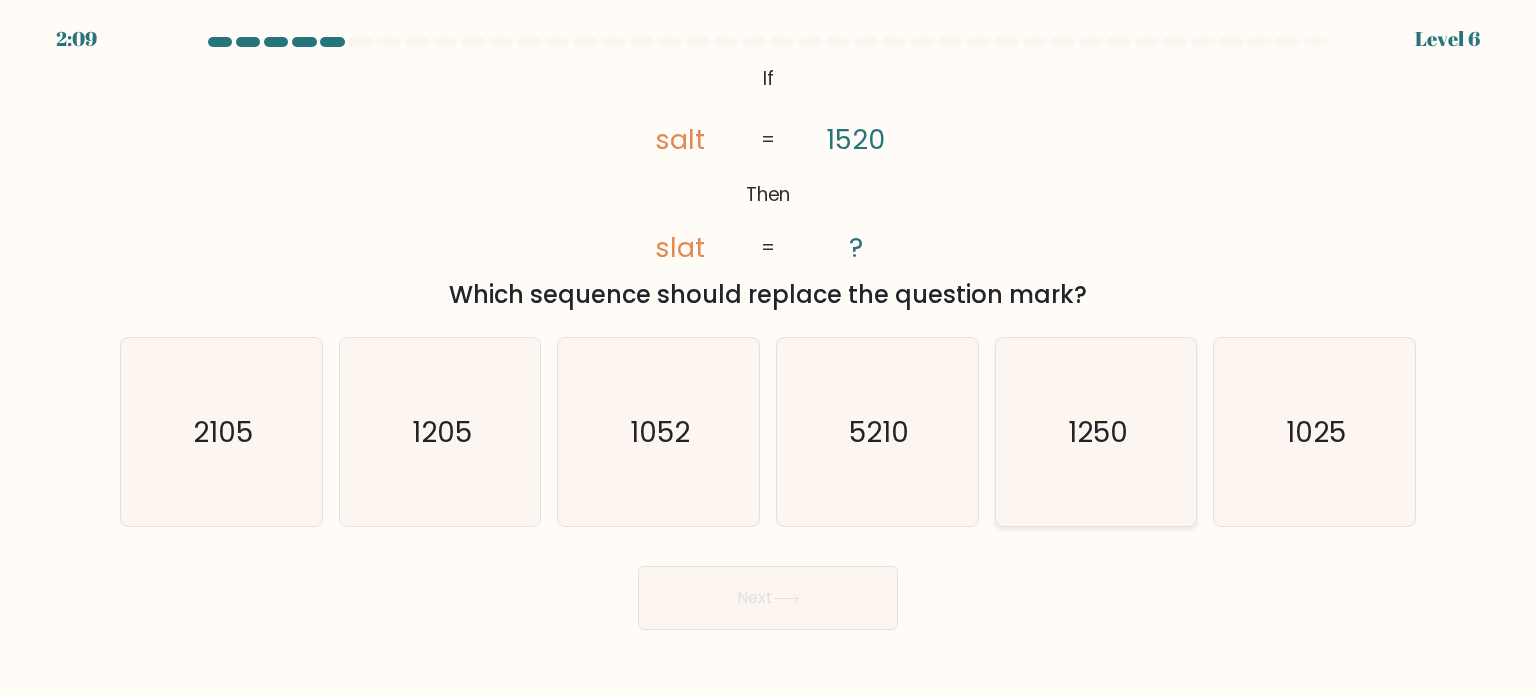 click on "1250" 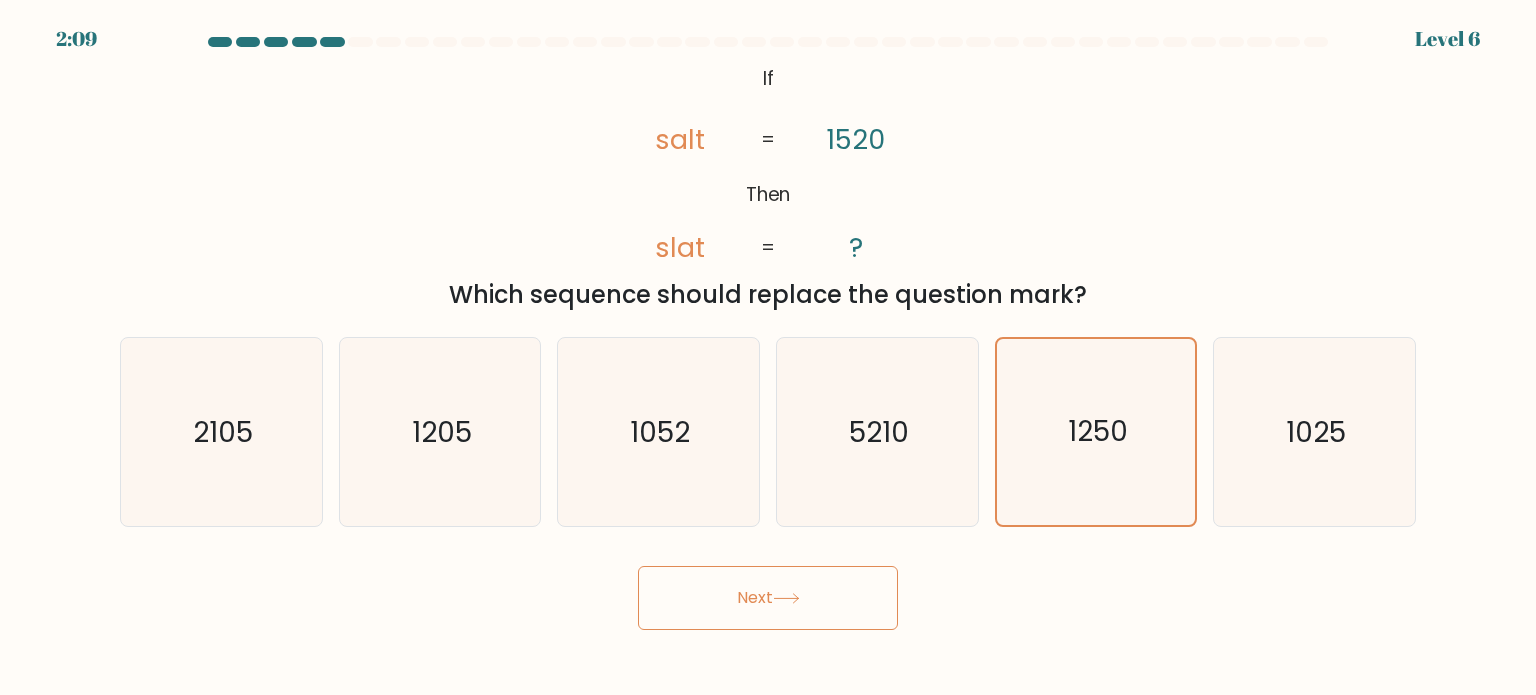 click on "Next" at bounding box center [768, 598] 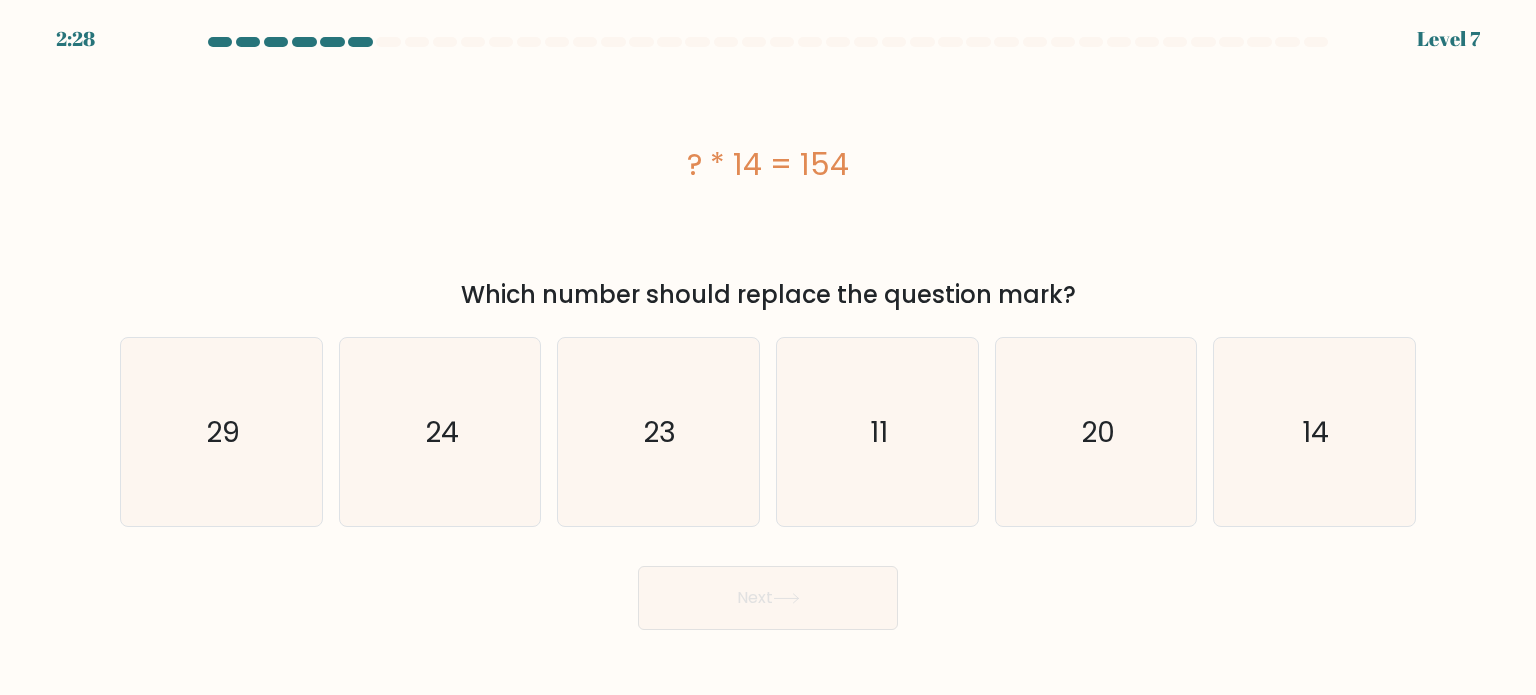 drag, startPoint x: 869, startPoint y: 406, endPoint x: 829, endPoint y: 527, distance: 127.440186 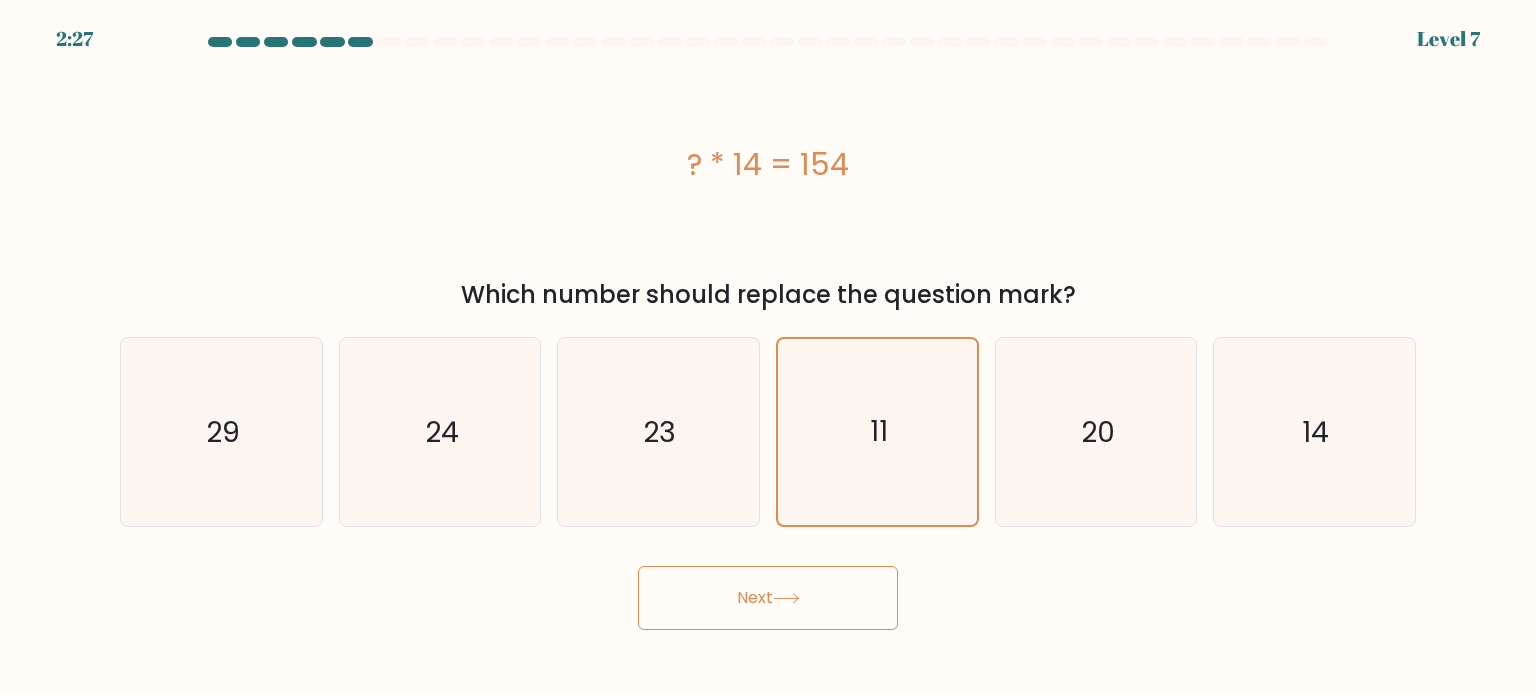 click on "Next" at bounding box center [768, 598] 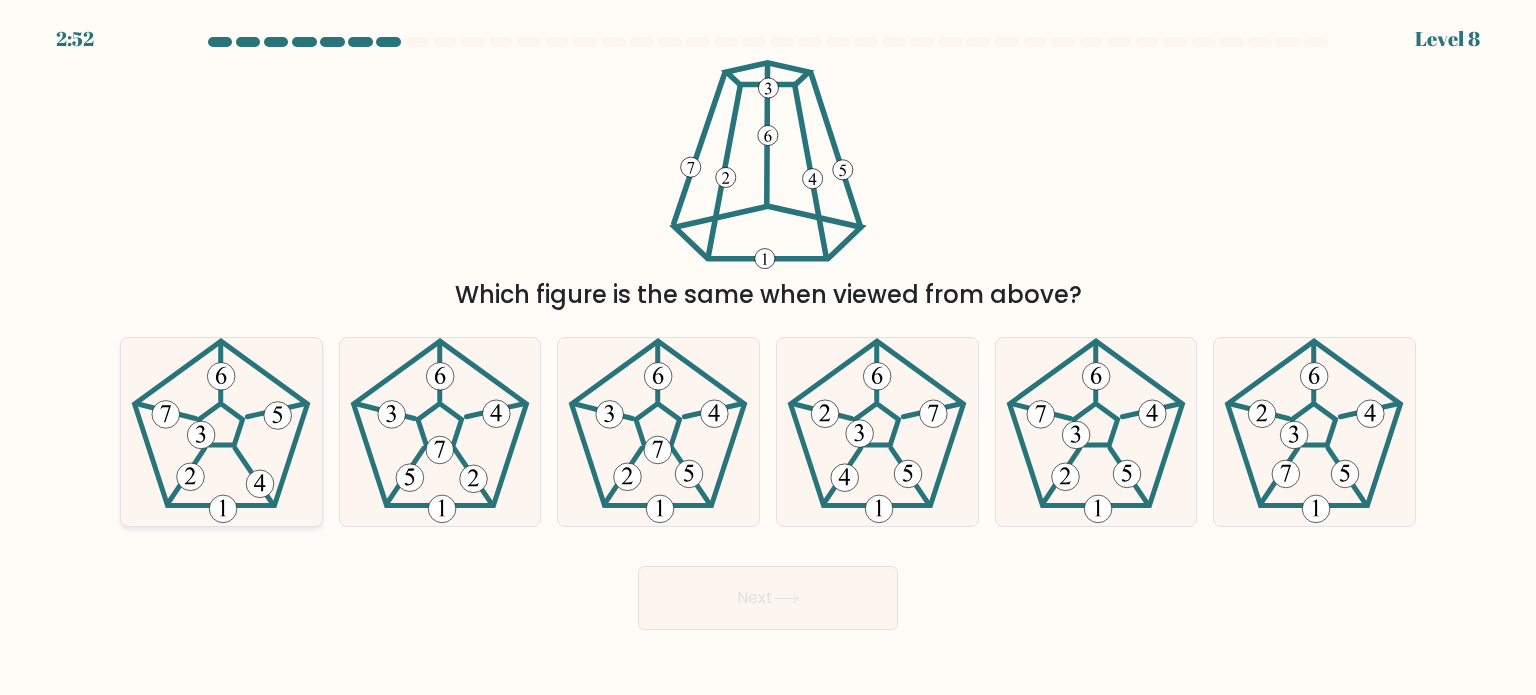 click 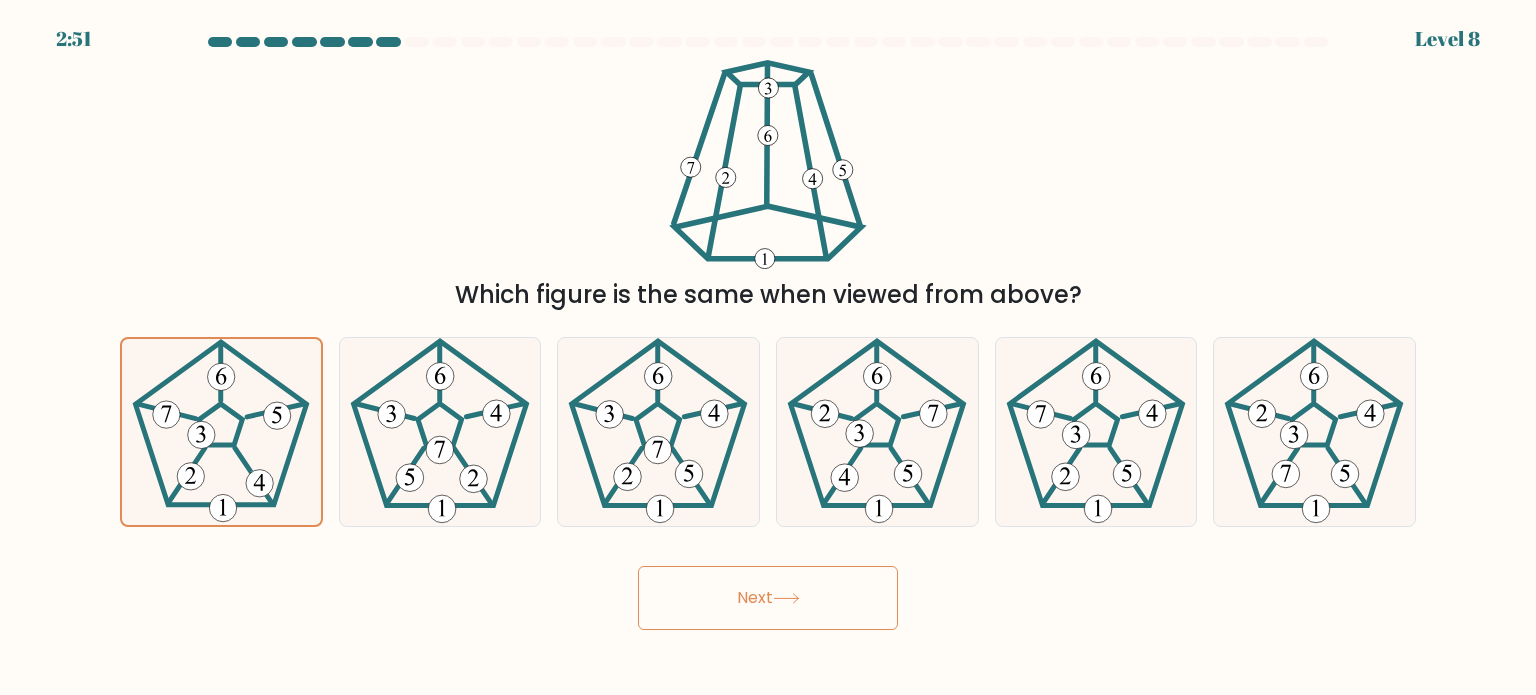click on "Next" at bounding box center [768, 598] 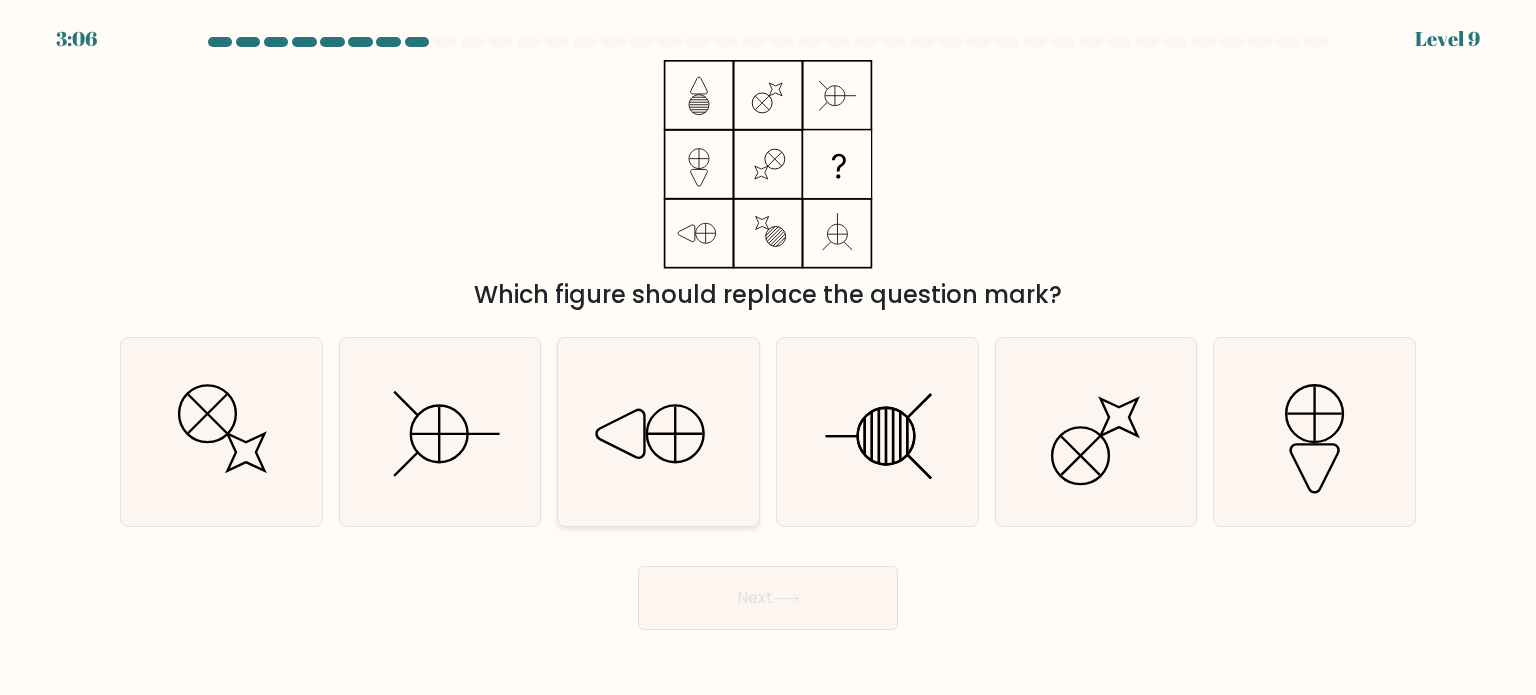 click 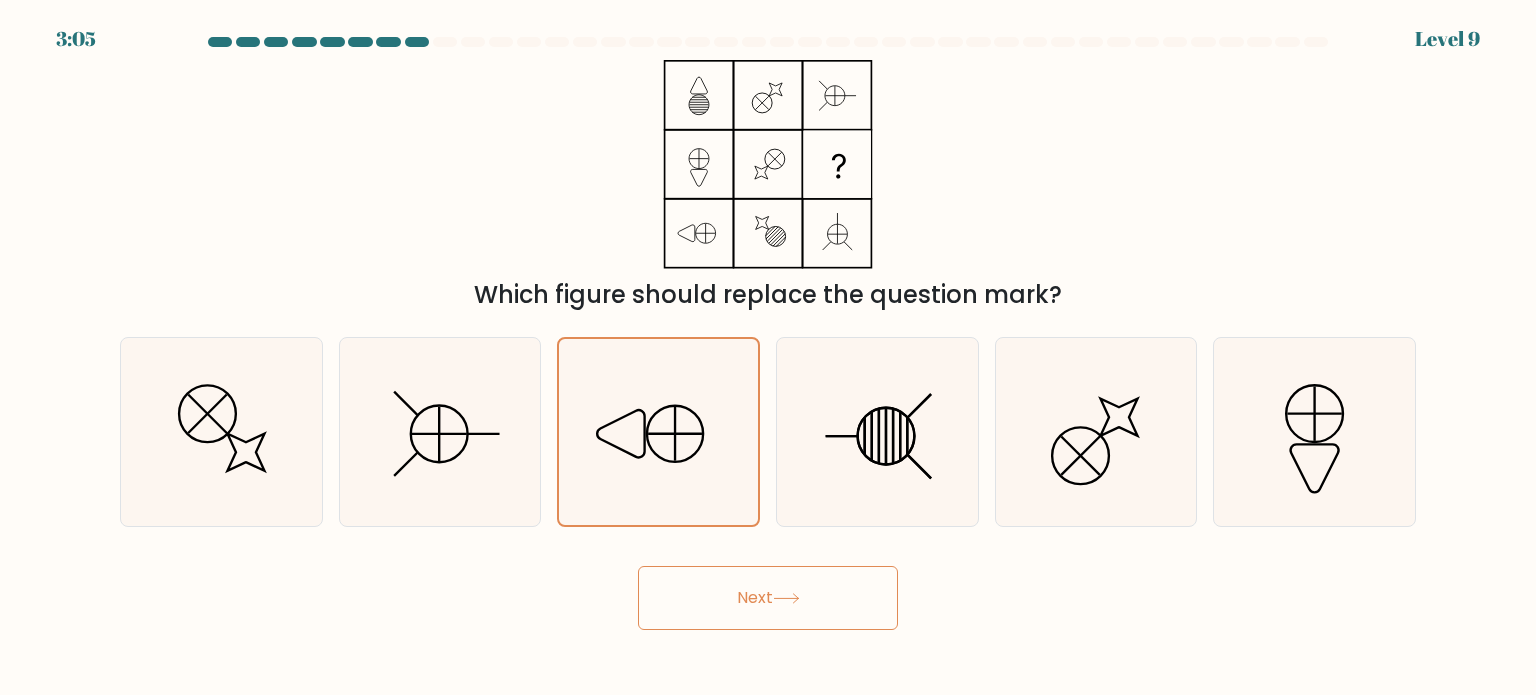 click on "Next" at bounding box center (768, 598) 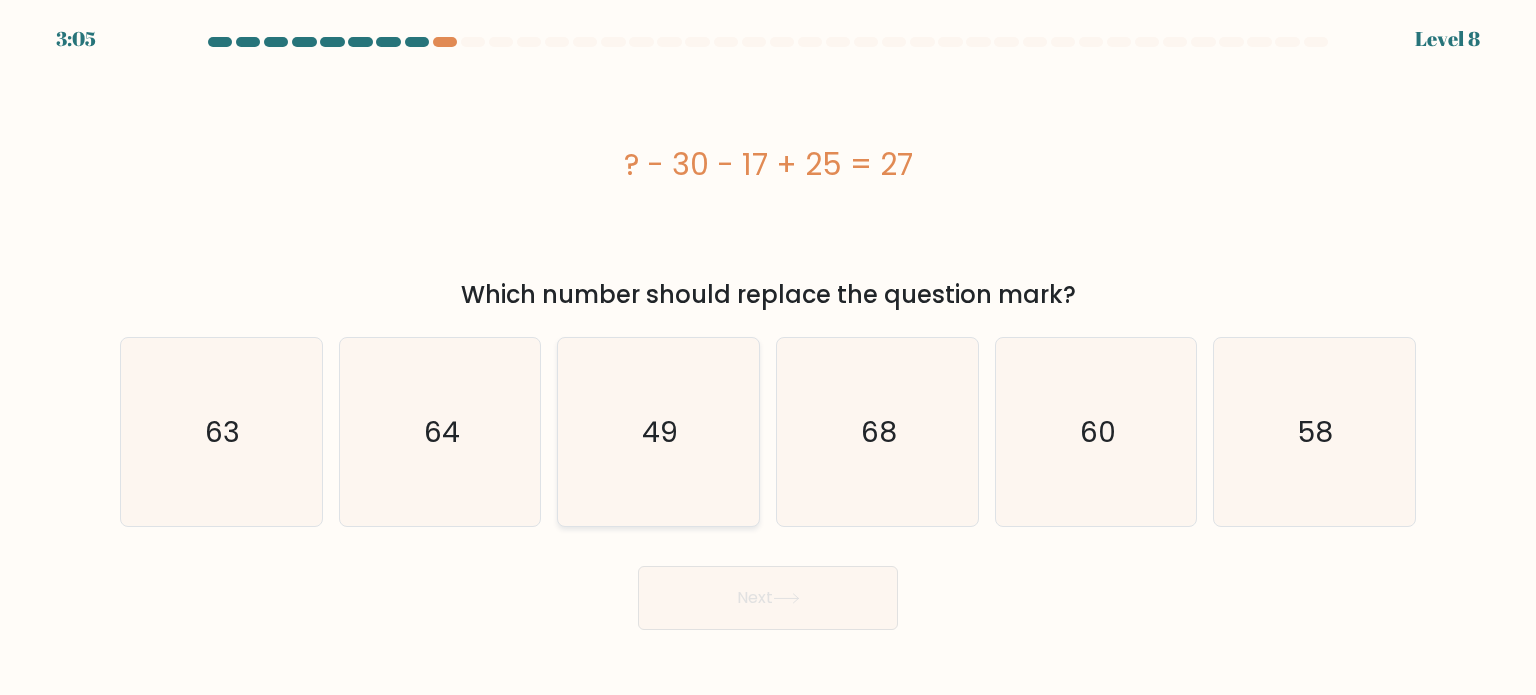 click on "49" 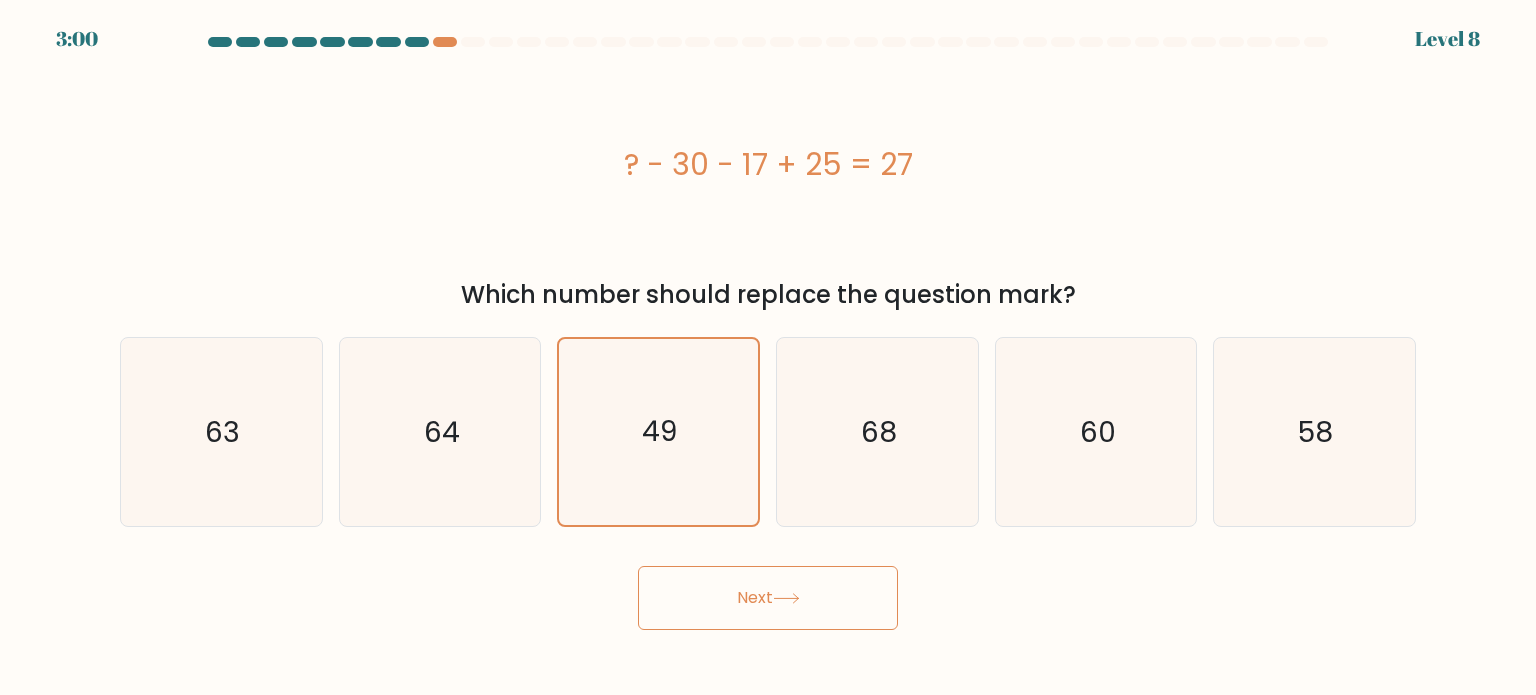 click 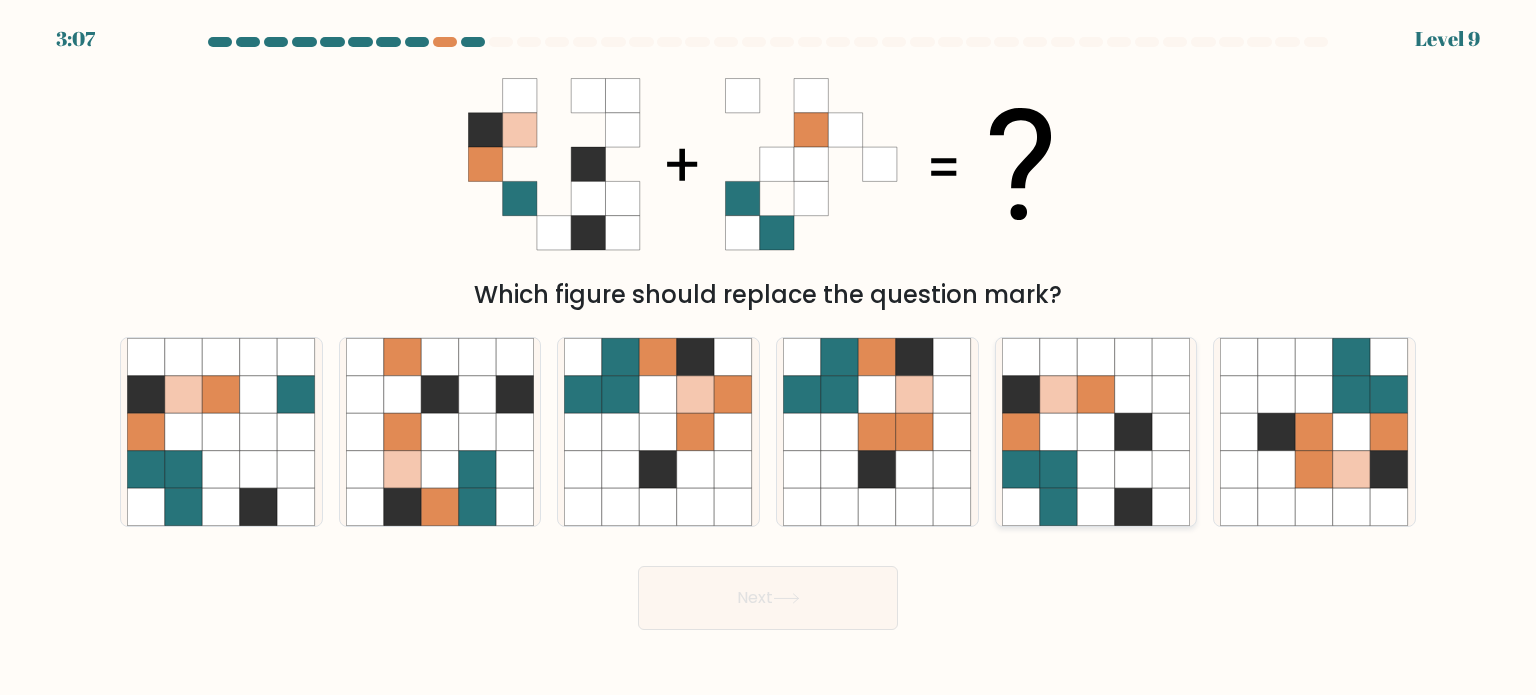 click 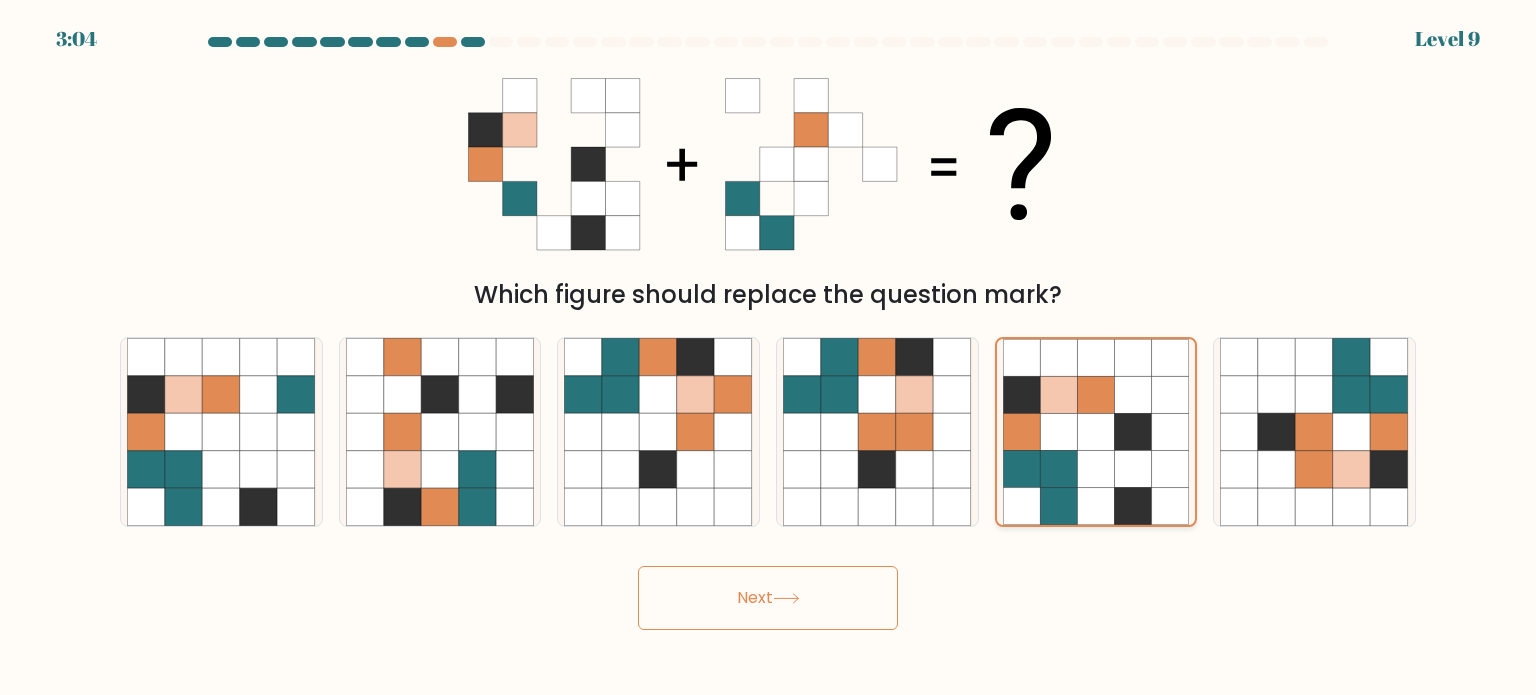 click 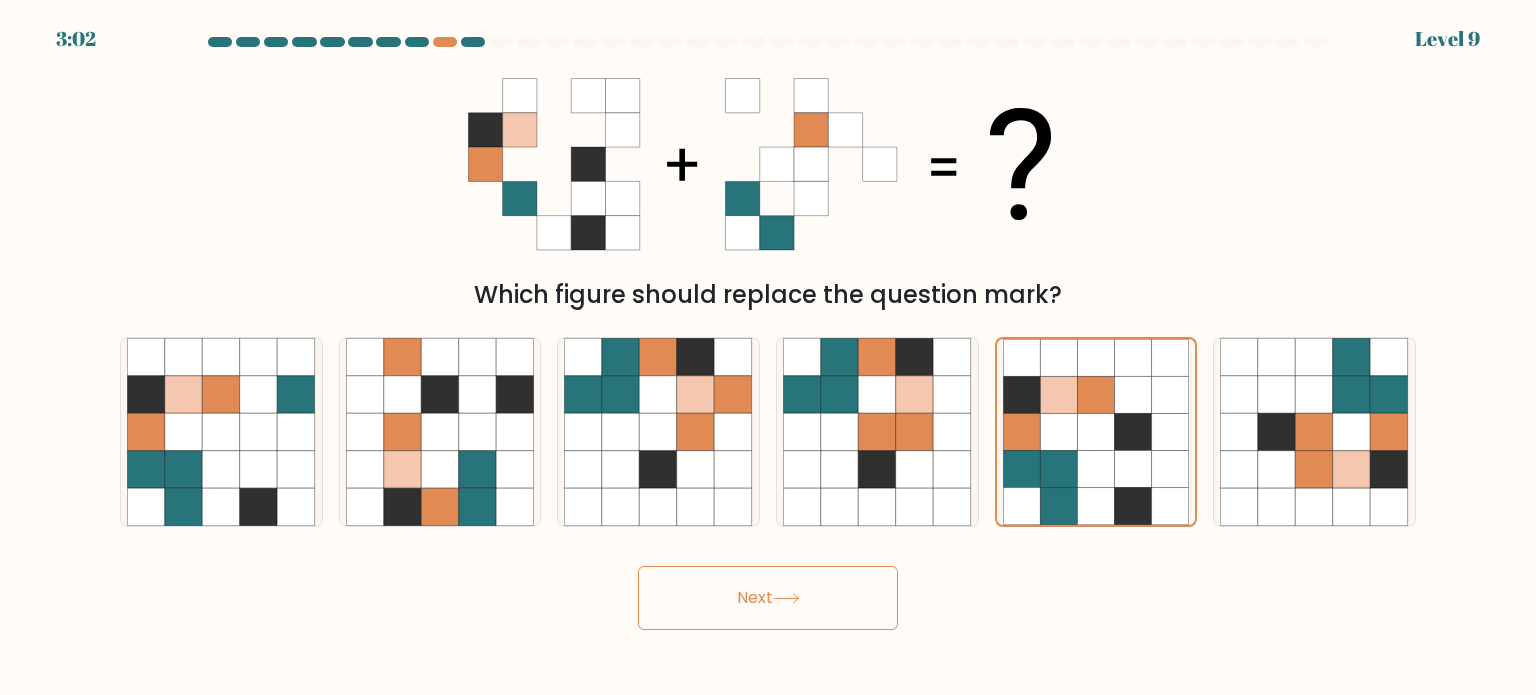 click on "Next" at bounding box center (768, 598) 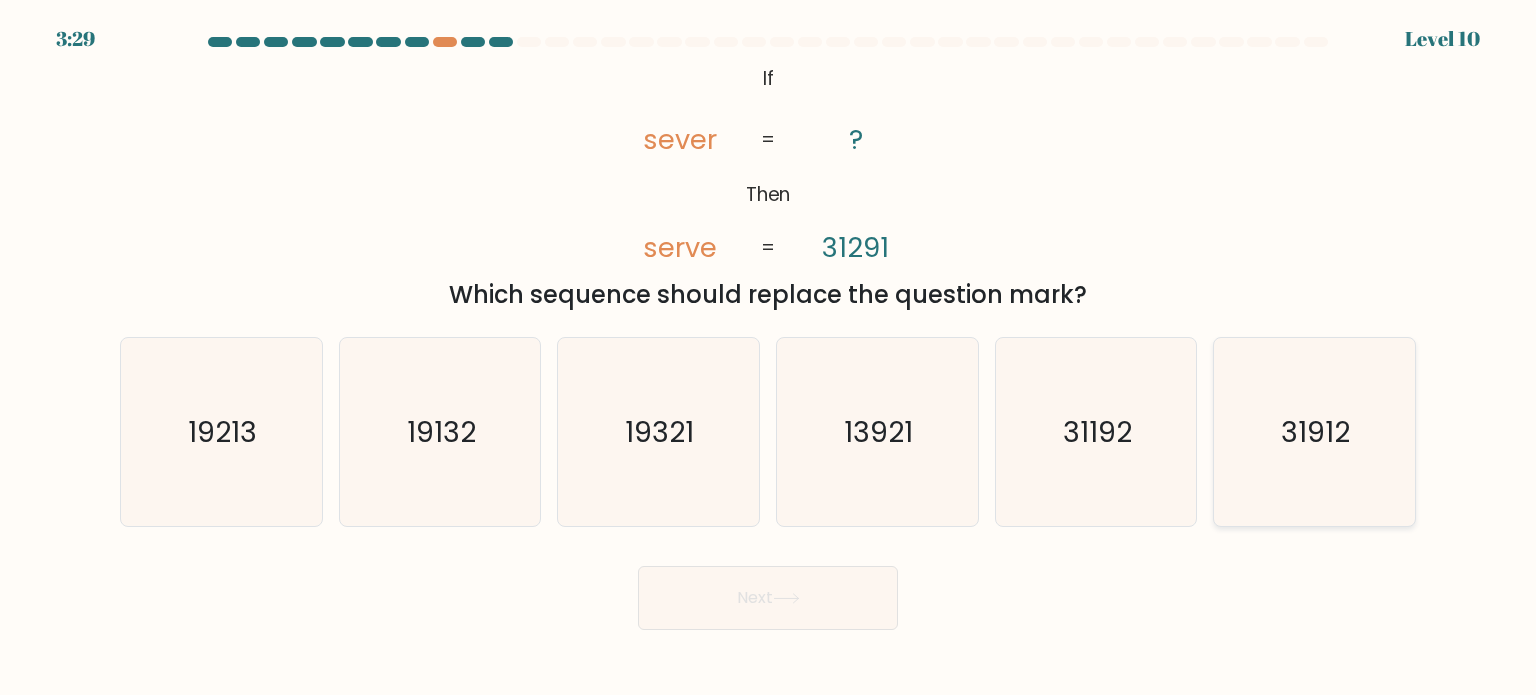click on "31912" 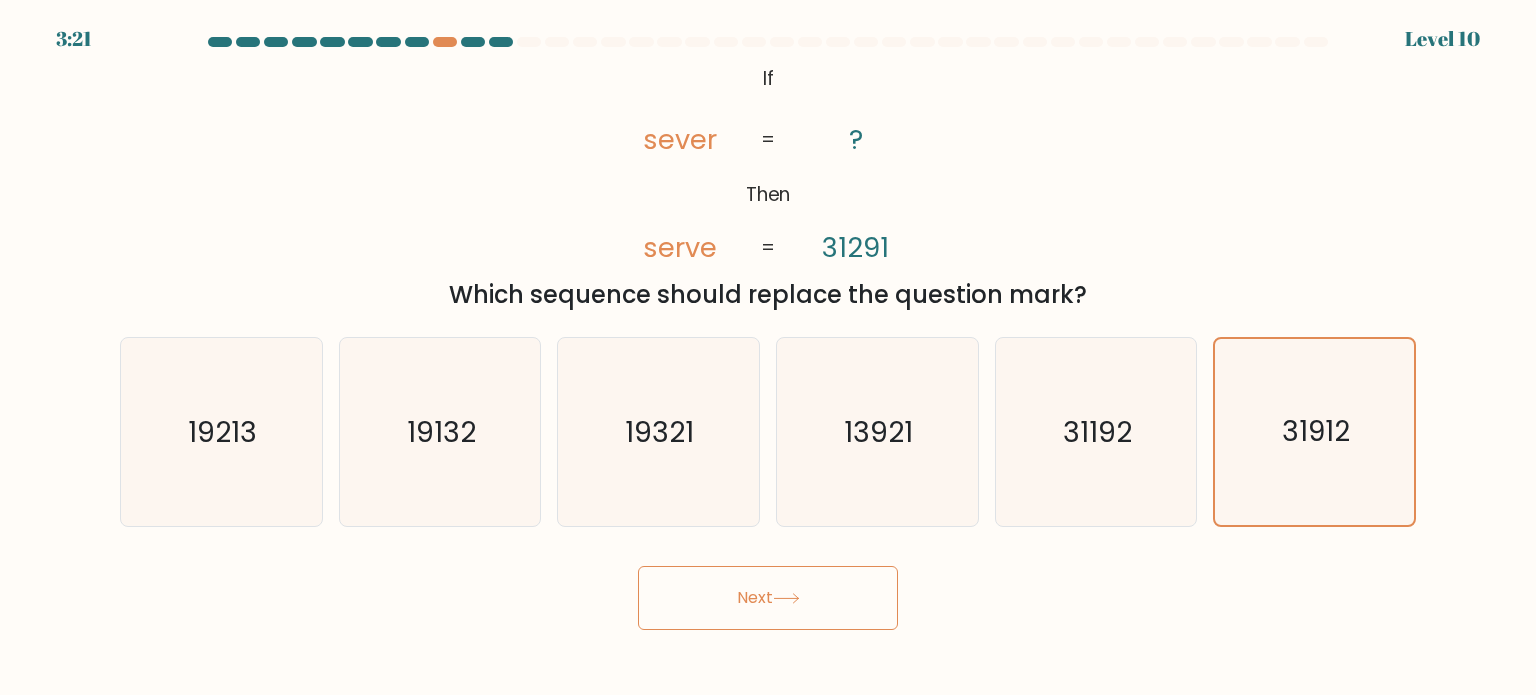 click on "Next" at bounding box center (768, 598) 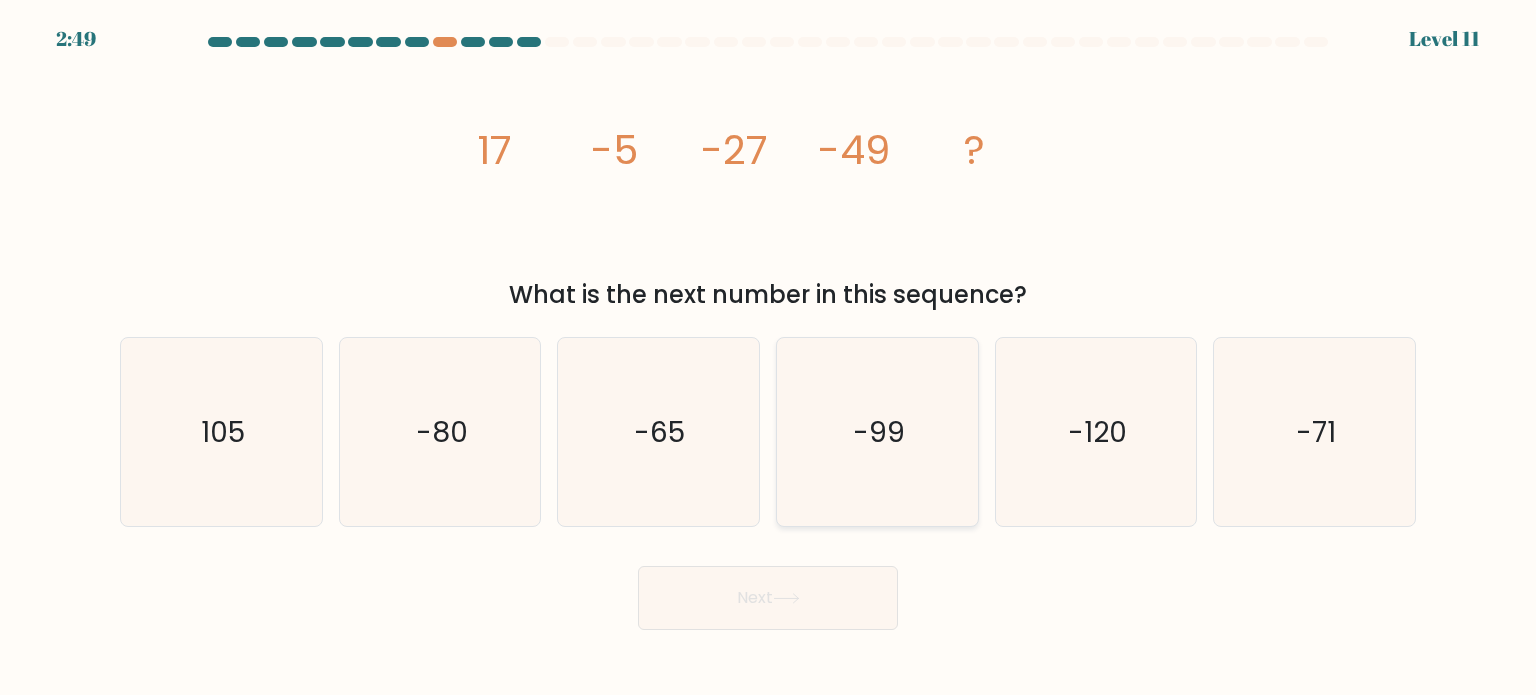 drag, startPoint x: 1082, startPoint y: 449, endPoint x: 896, endPoint y: 507, distance: 194.83327 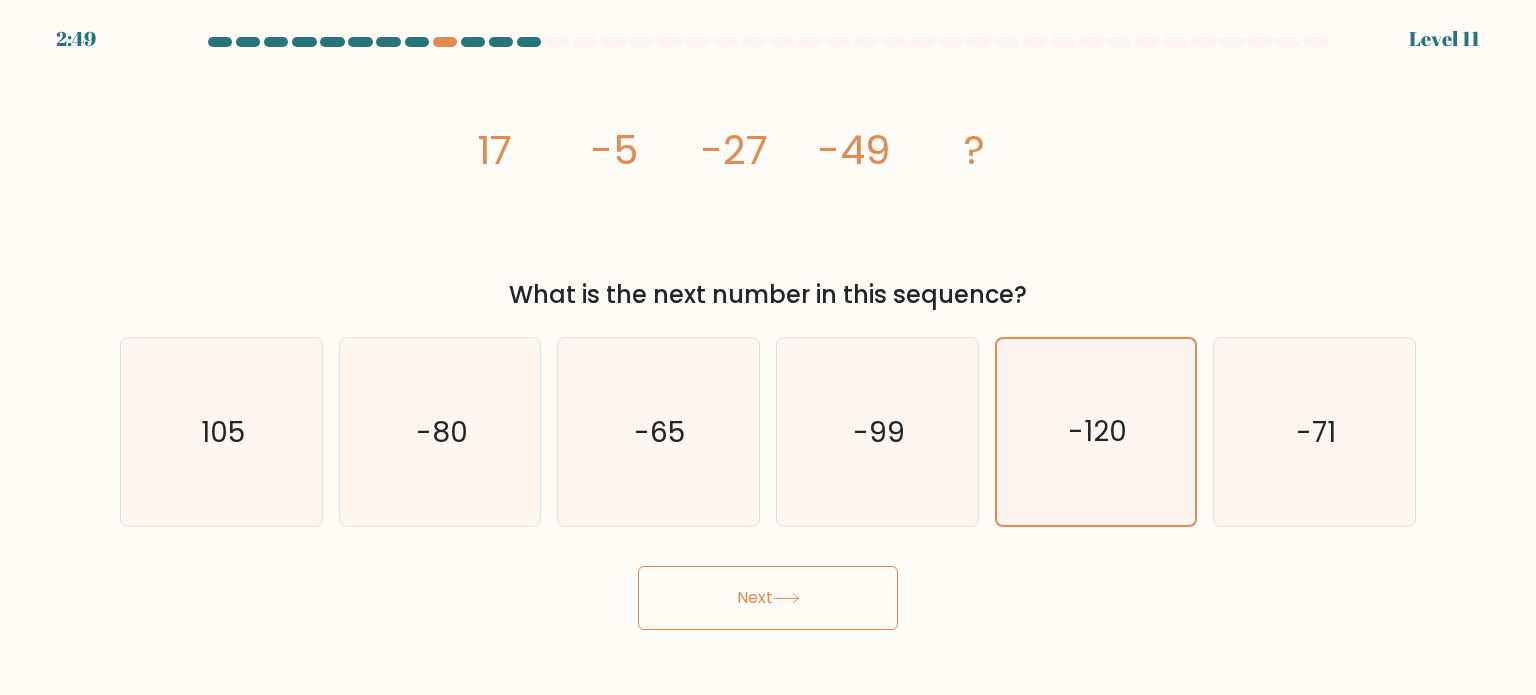 click on "Next" at bounding box center [768, 598] 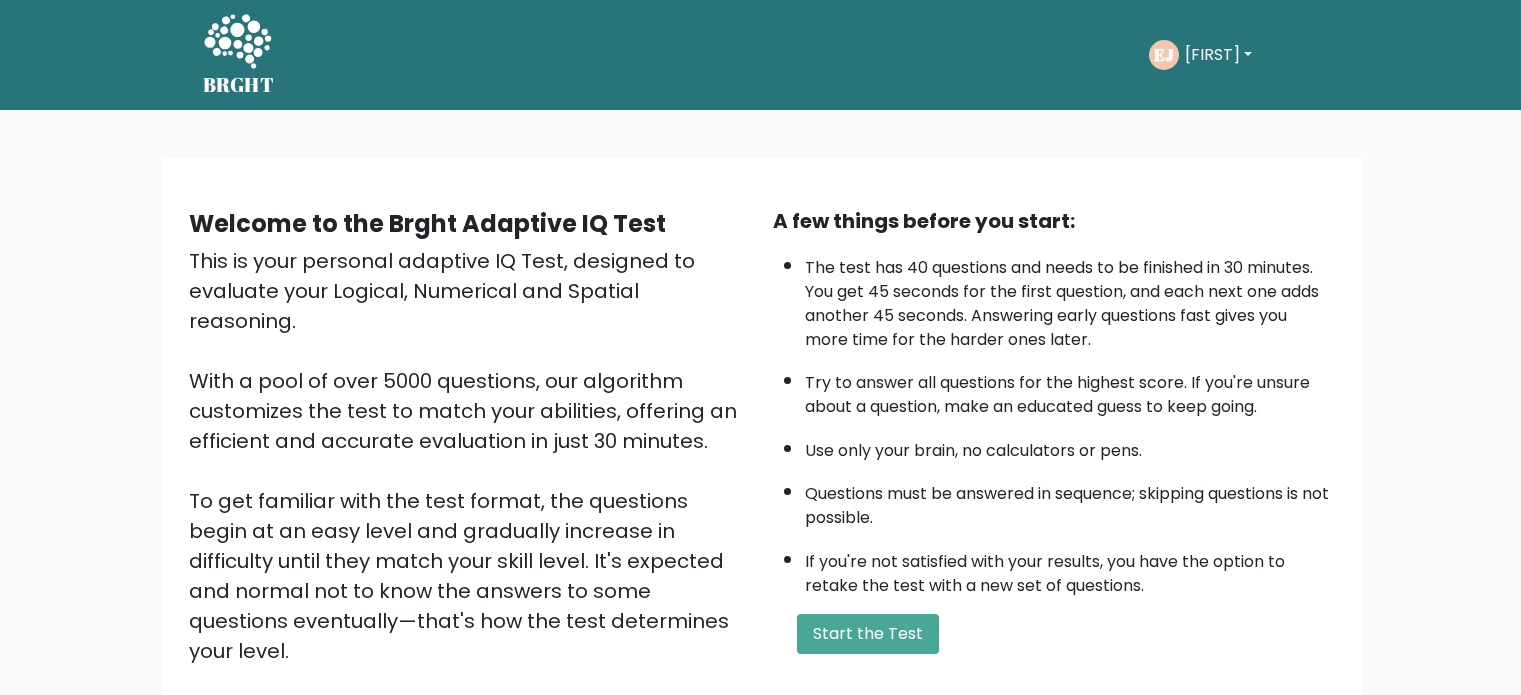 scroll, scrollTop: 133, scrollLeft: 0, axis: vertical 